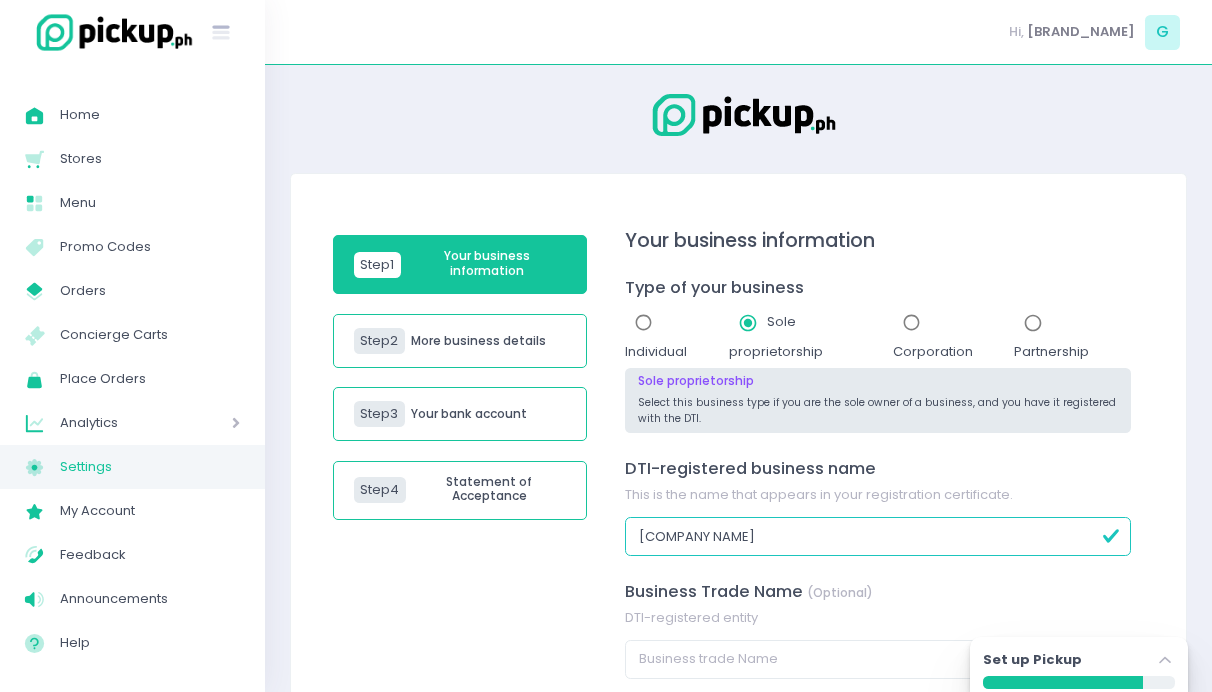 scroll, scrollTop: 244, scrollLeft: 0, axis: vertical 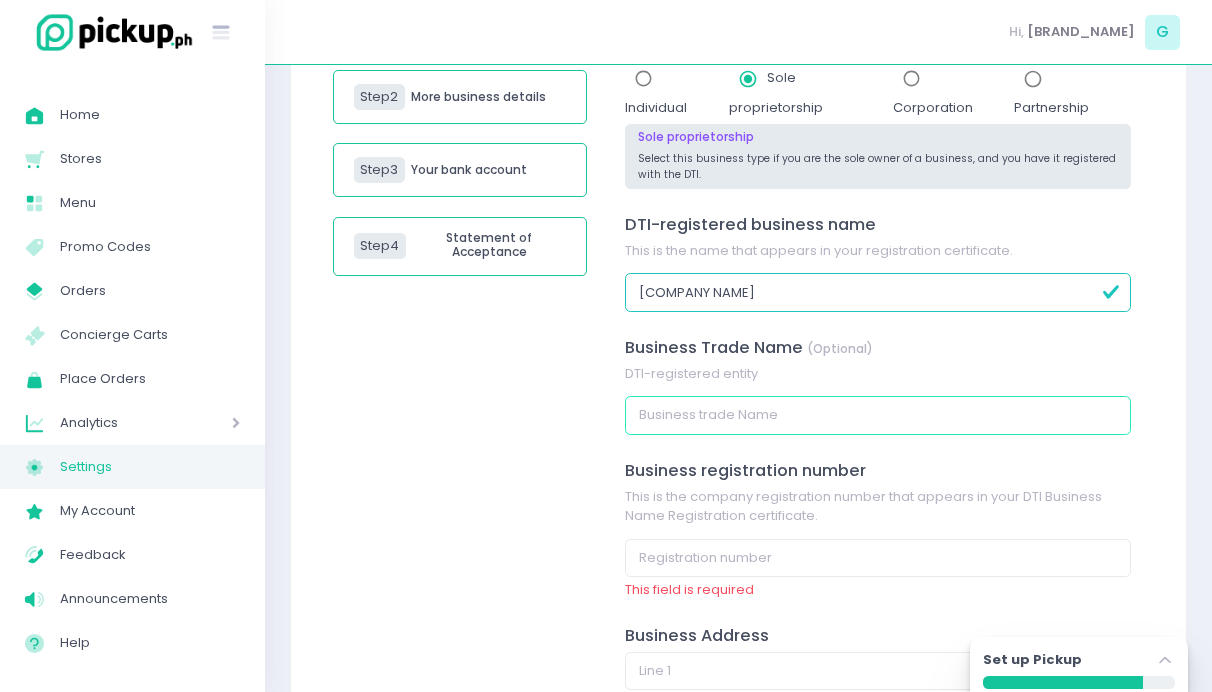 click at bounding box center (878, 415) 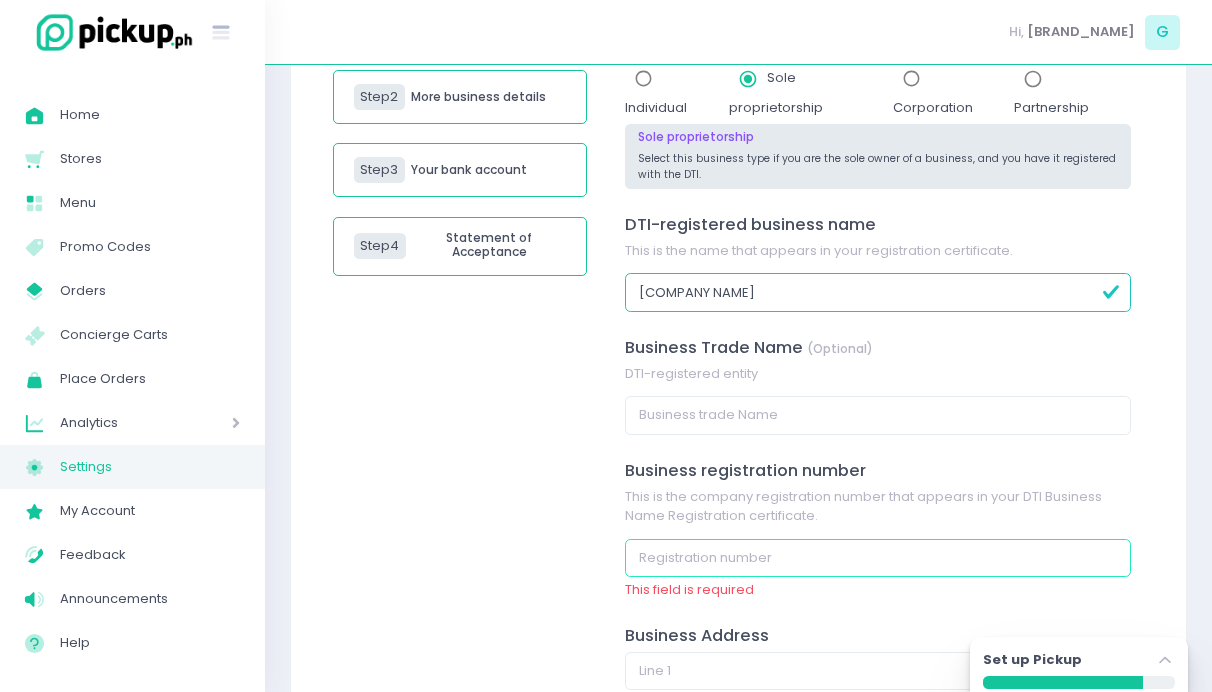 click at bounding box center (878, 558) 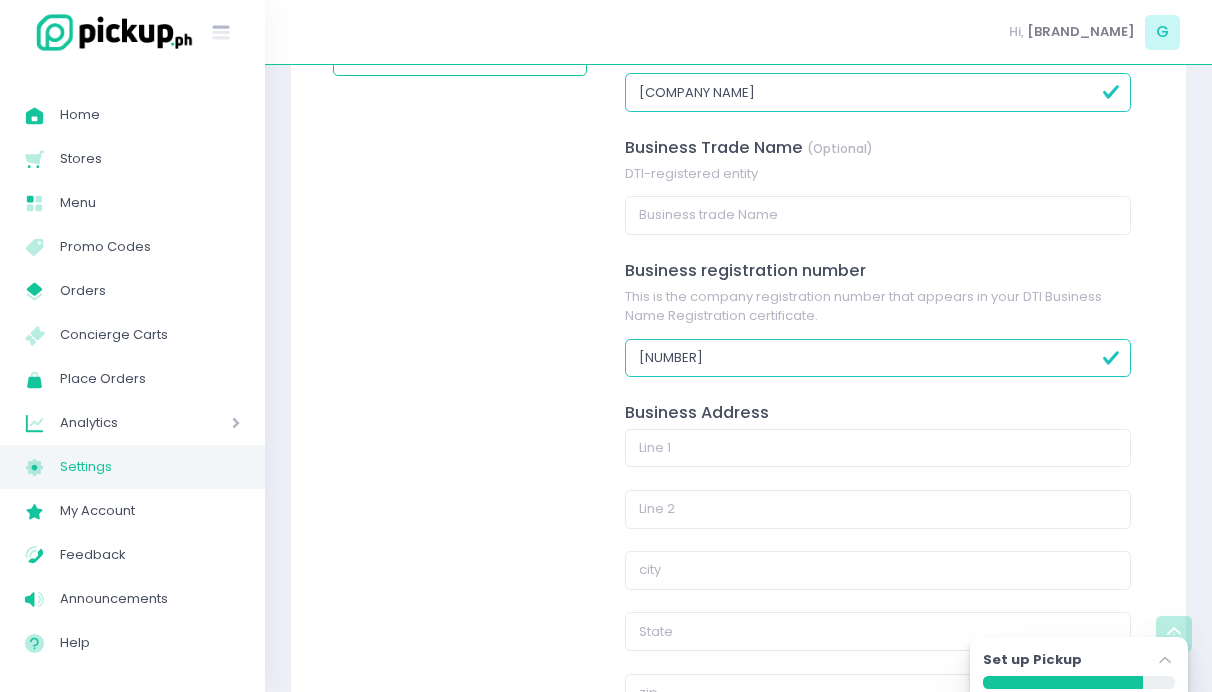 scroll, scrollTop: 531, scrollLeft: 0, axis: vertical 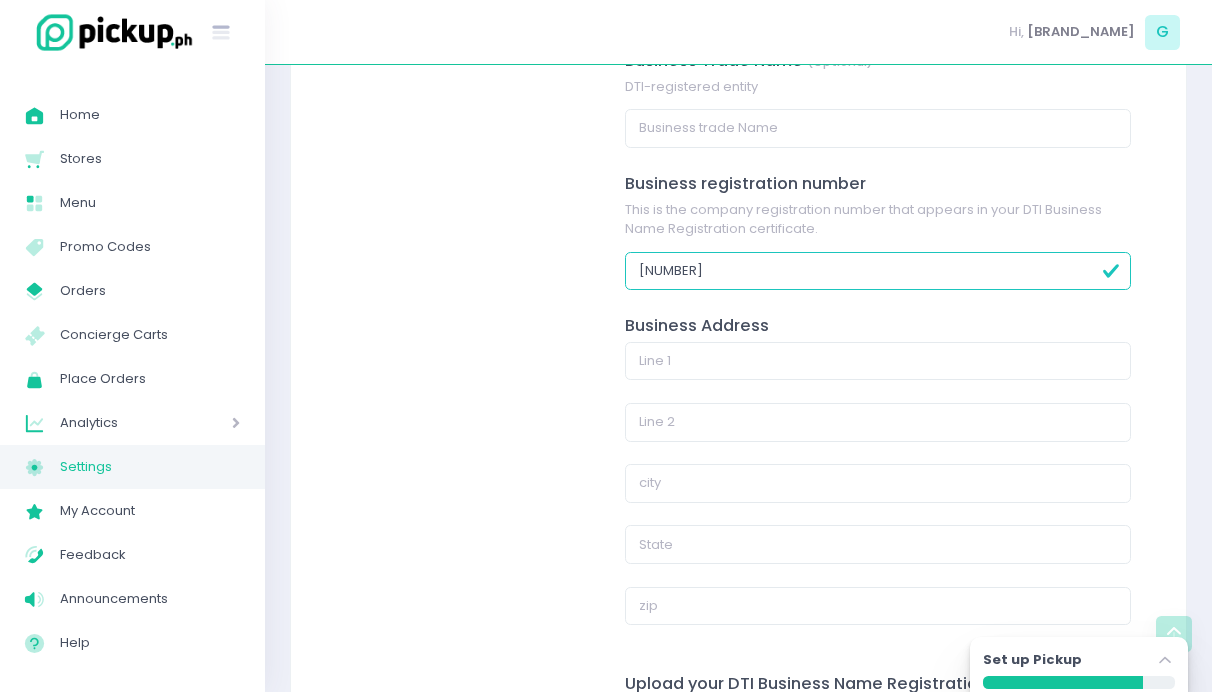 type on "[NUMBER]" 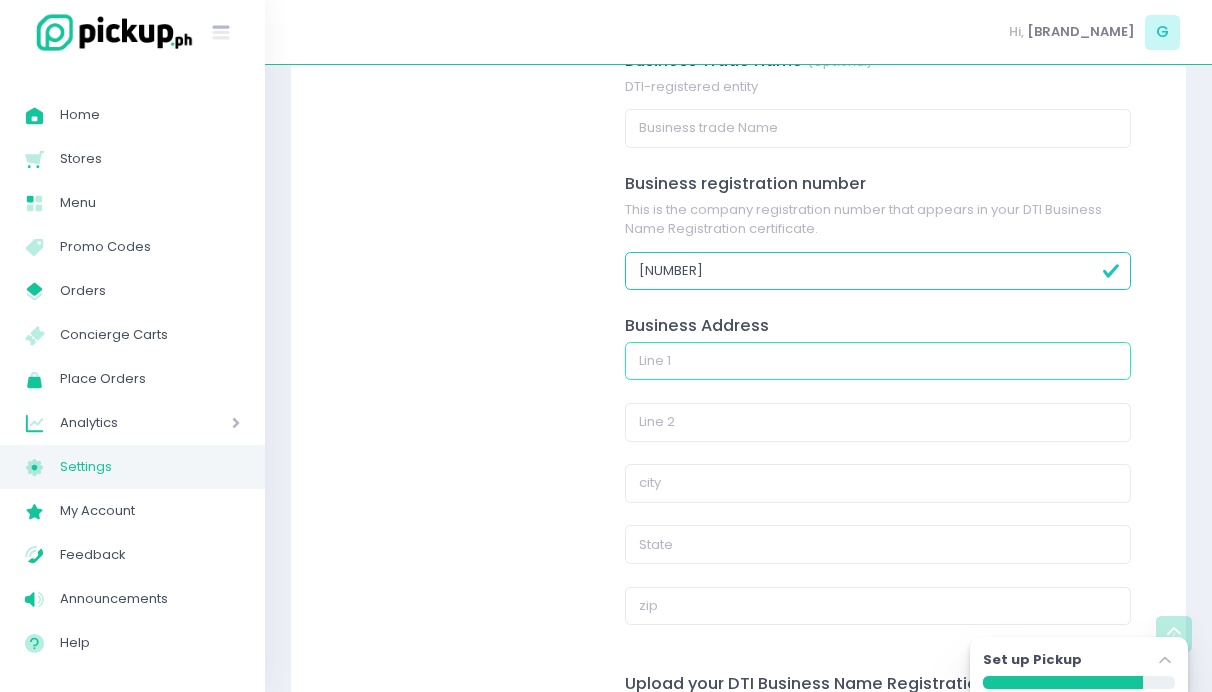 click at bounding box center [878, 361] 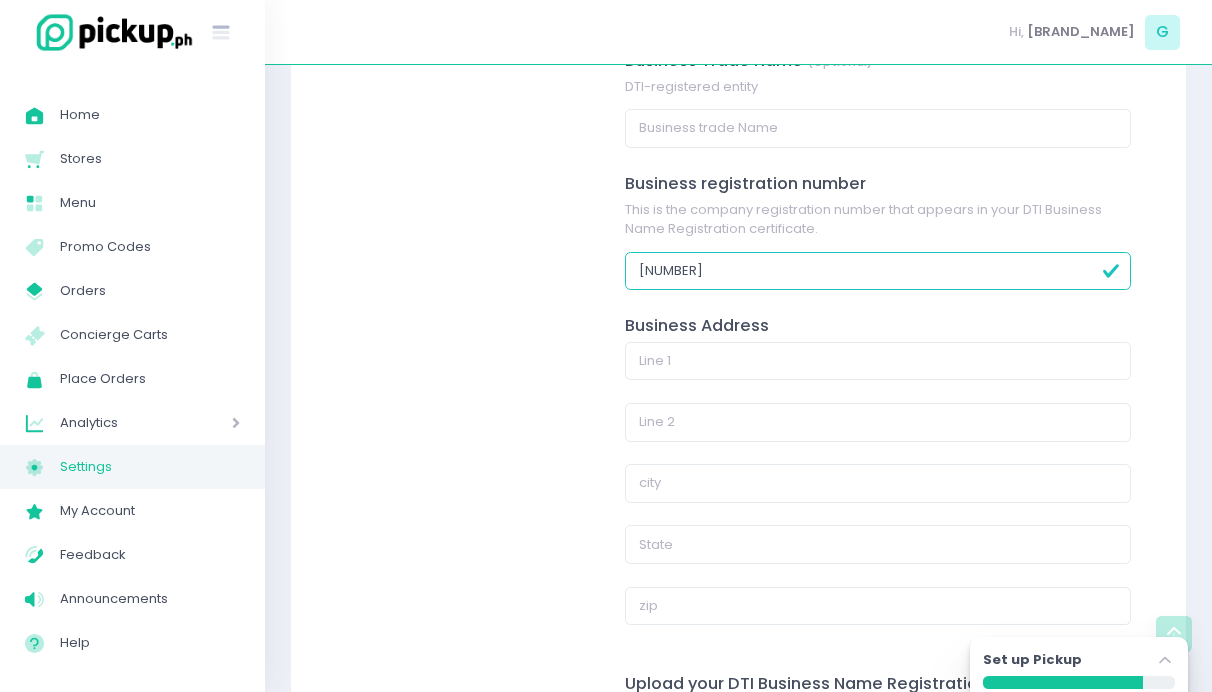 click on "Step  1 Your business information Step  2 More business details Step  3 Your bank account Step  4 Statement of Acceptance" at bounding box center (460, 260) 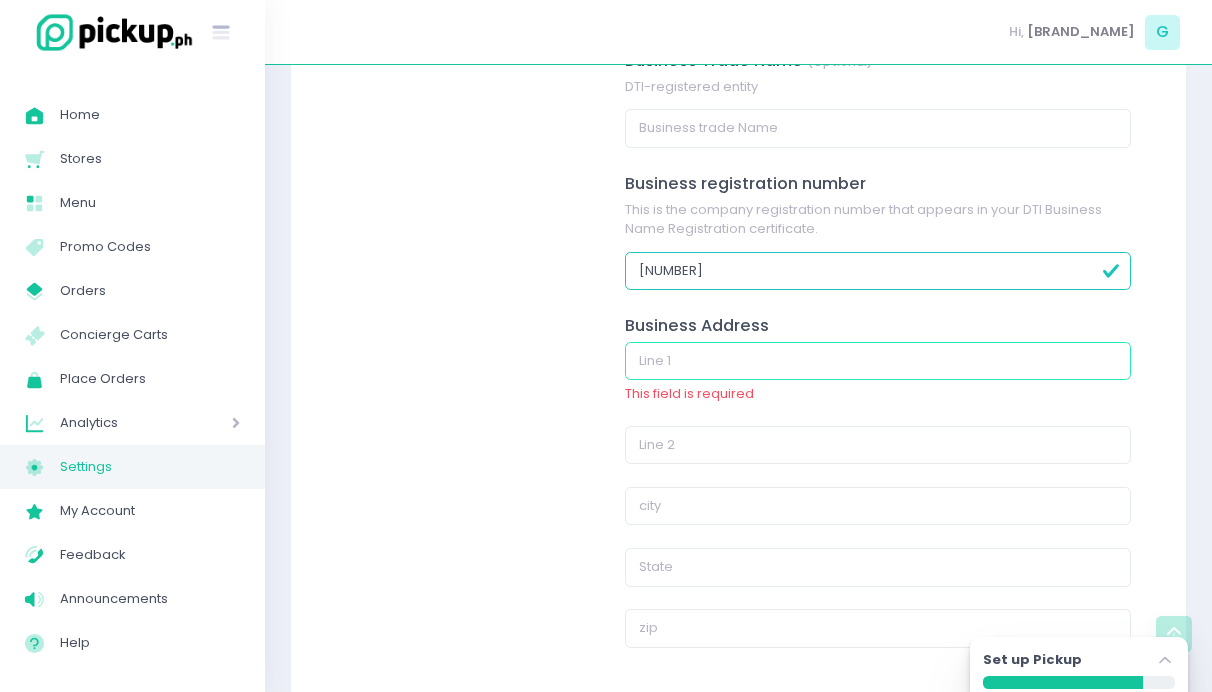 click at bounding box center (878, 361) 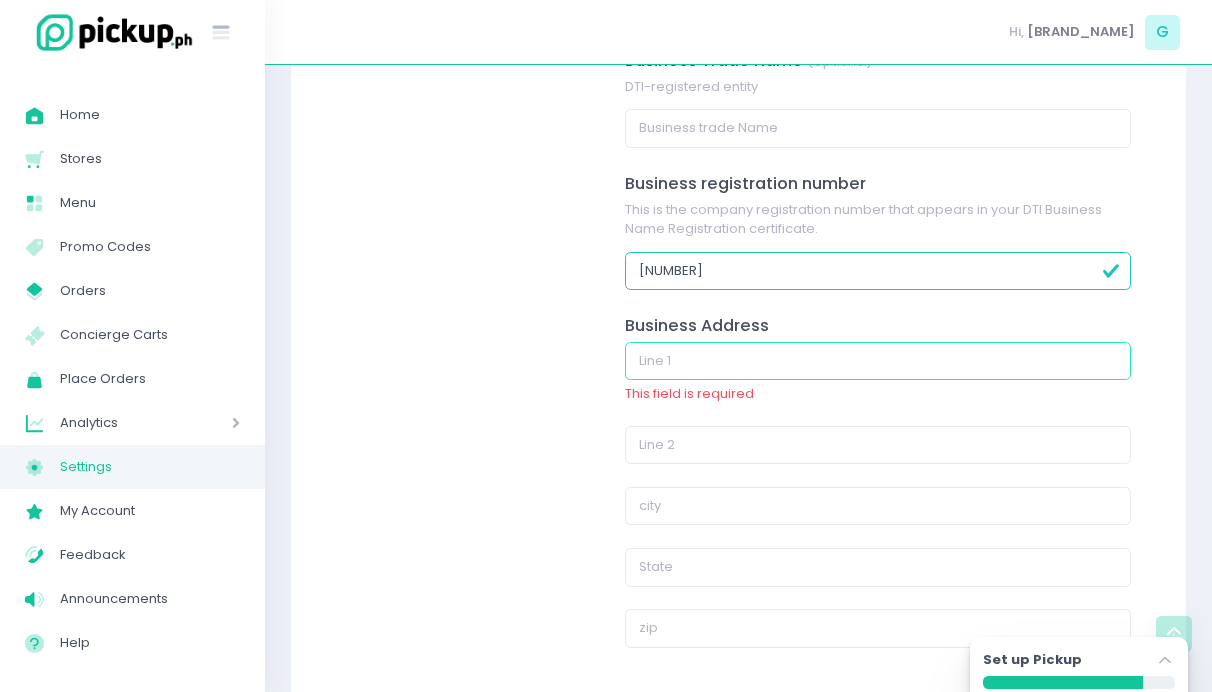click at bounding box center [878, 361] 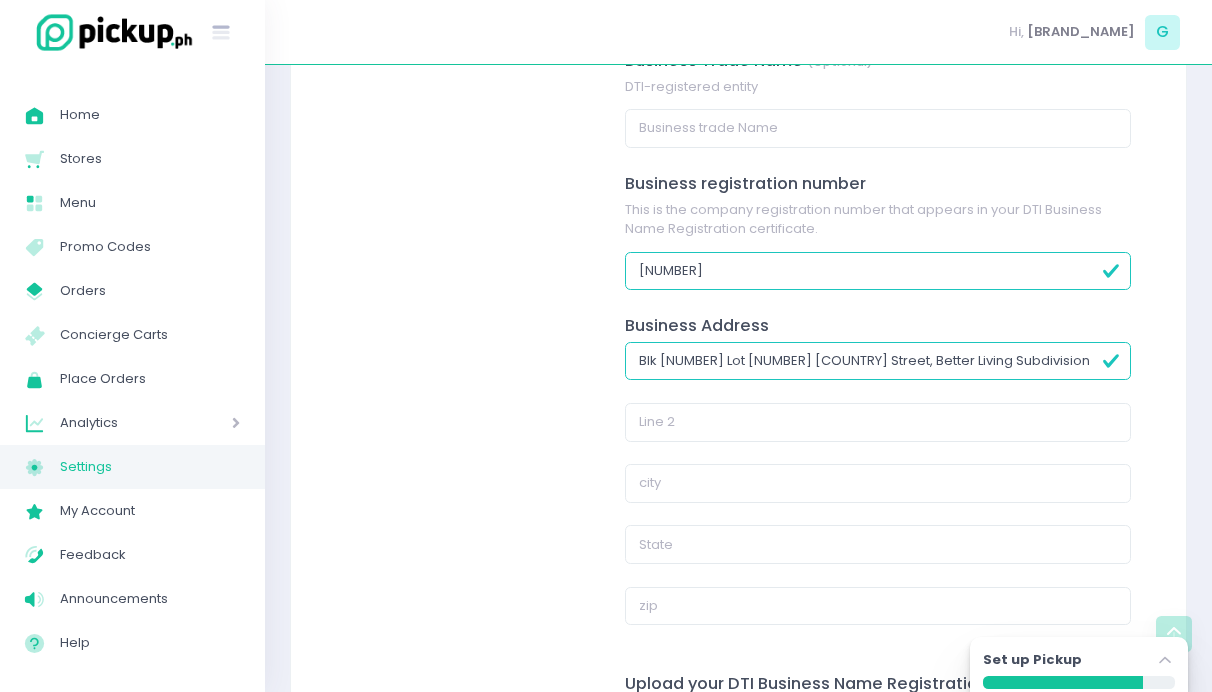 type on "Blk [NUMBER] Lot [NUMBER] [COUNTRY] Street, Better Living Subdivision" 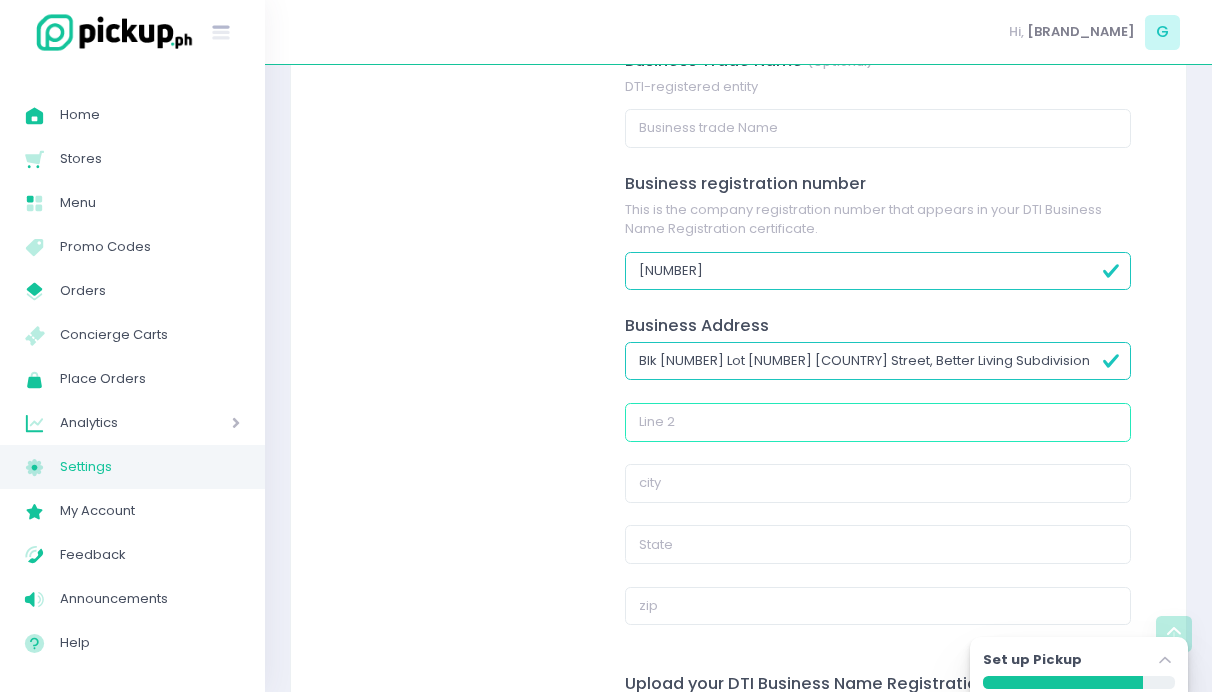 click at bounding box center [878, 422] 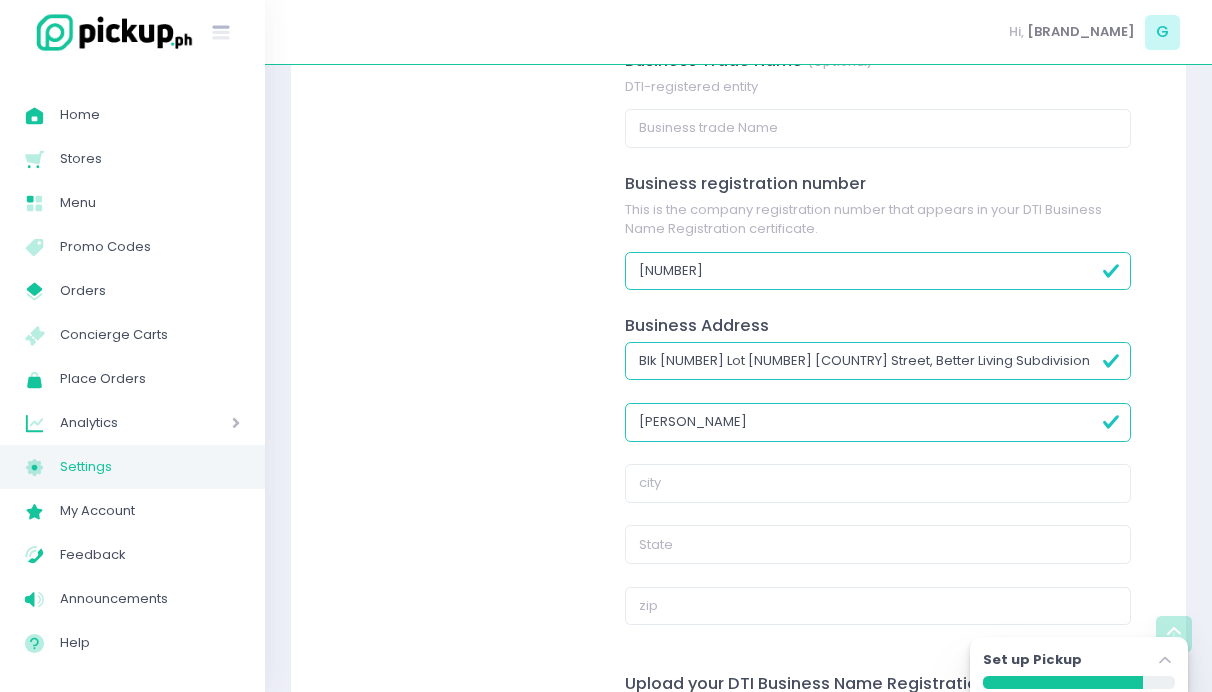 type on "[PERSON_NAME]" 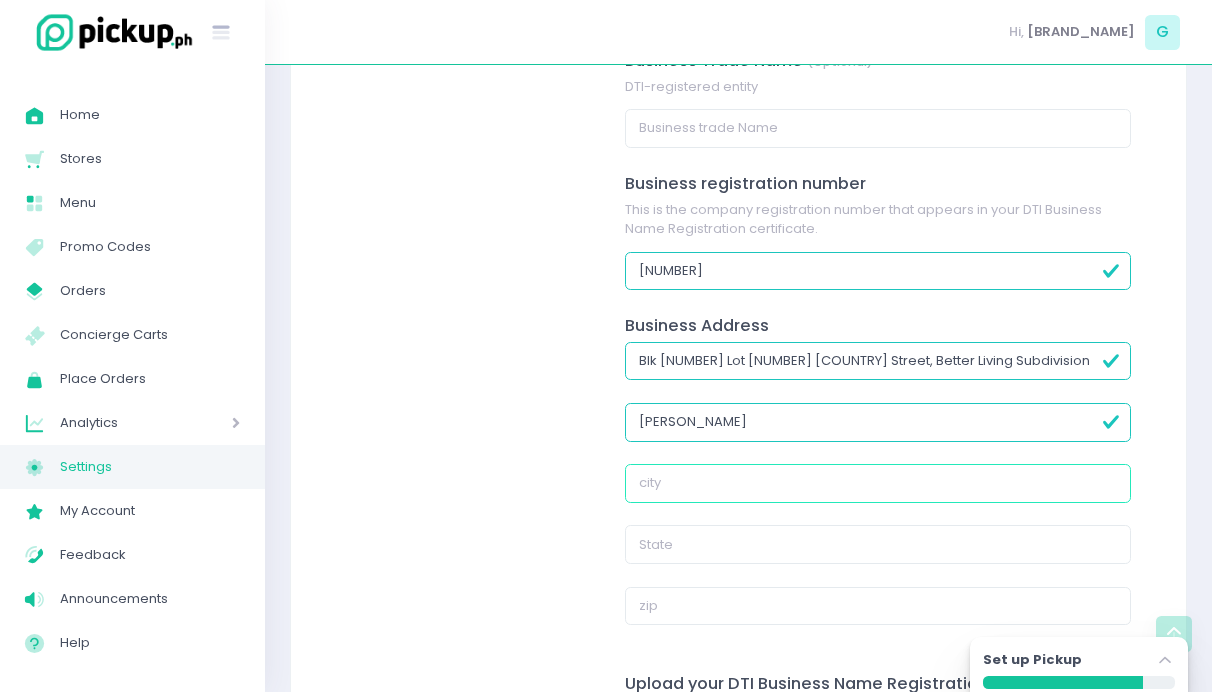 click at bounding box center (878, 483) 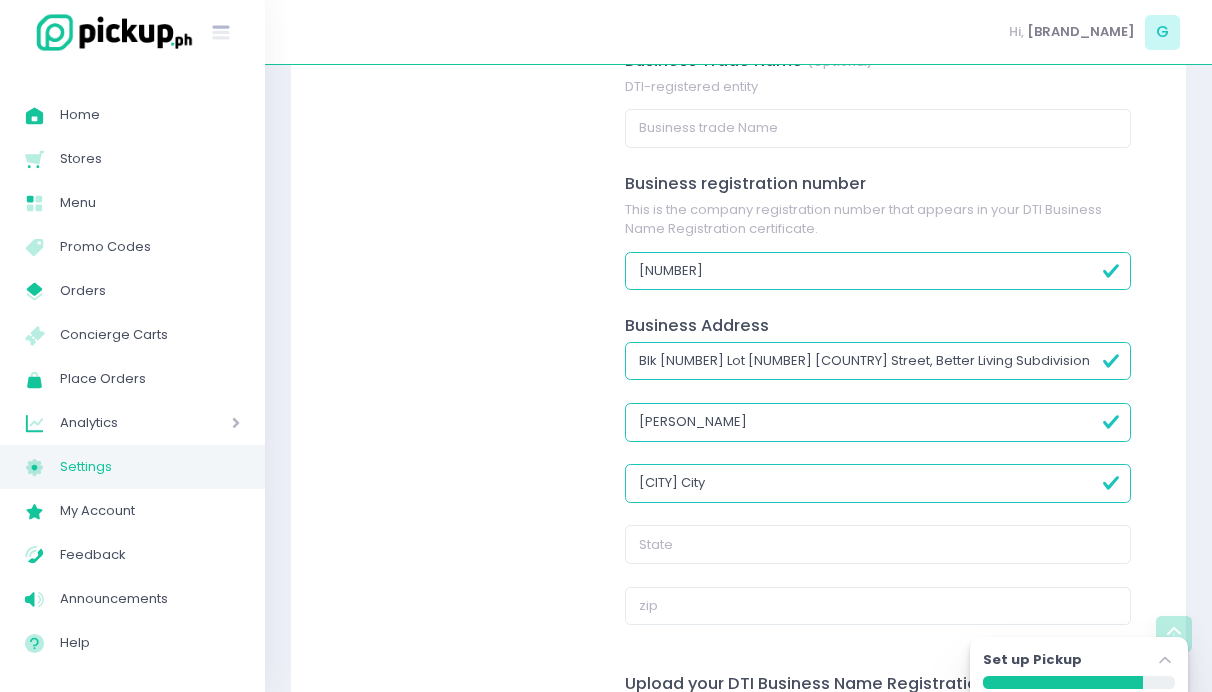 type on "[CITY] City" 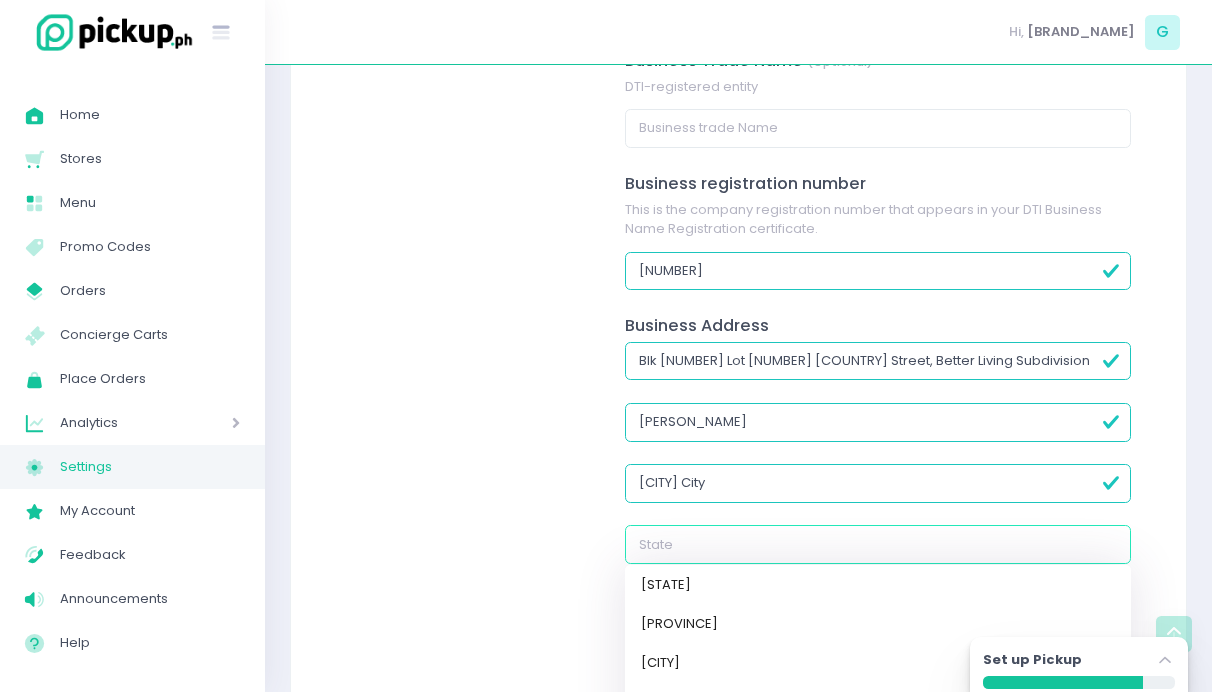 scroll, scrollTop: 2244, scrollLeft: 0, axis: vertical 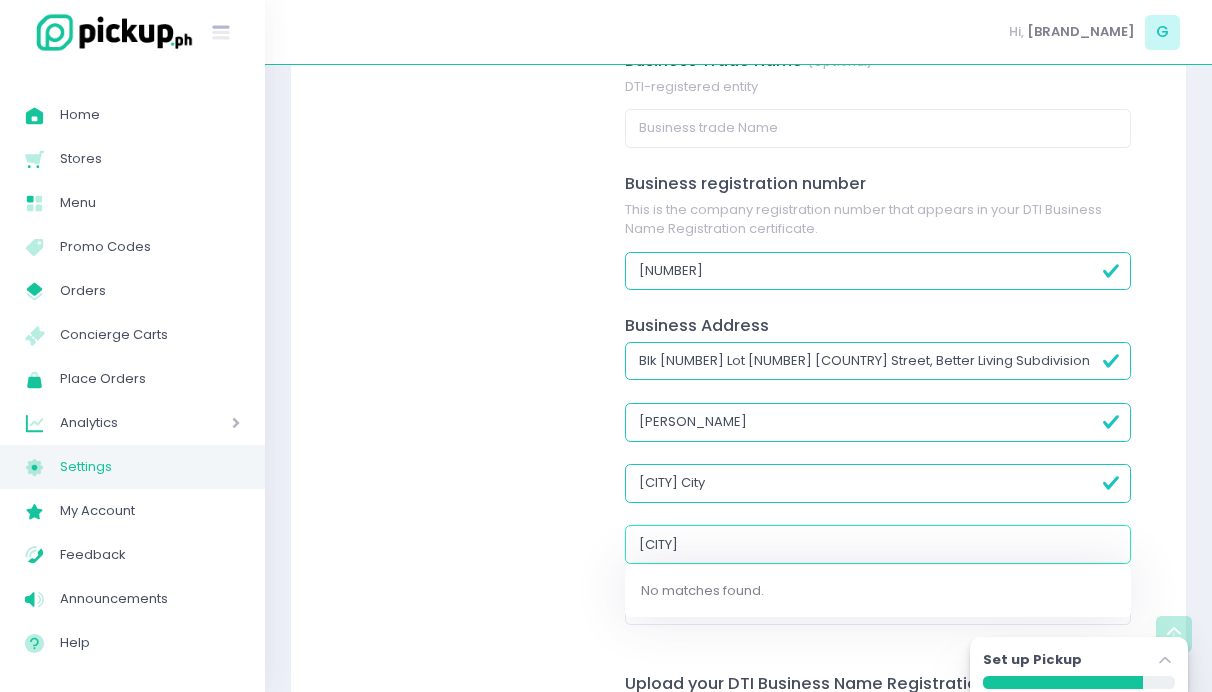 type on "m" 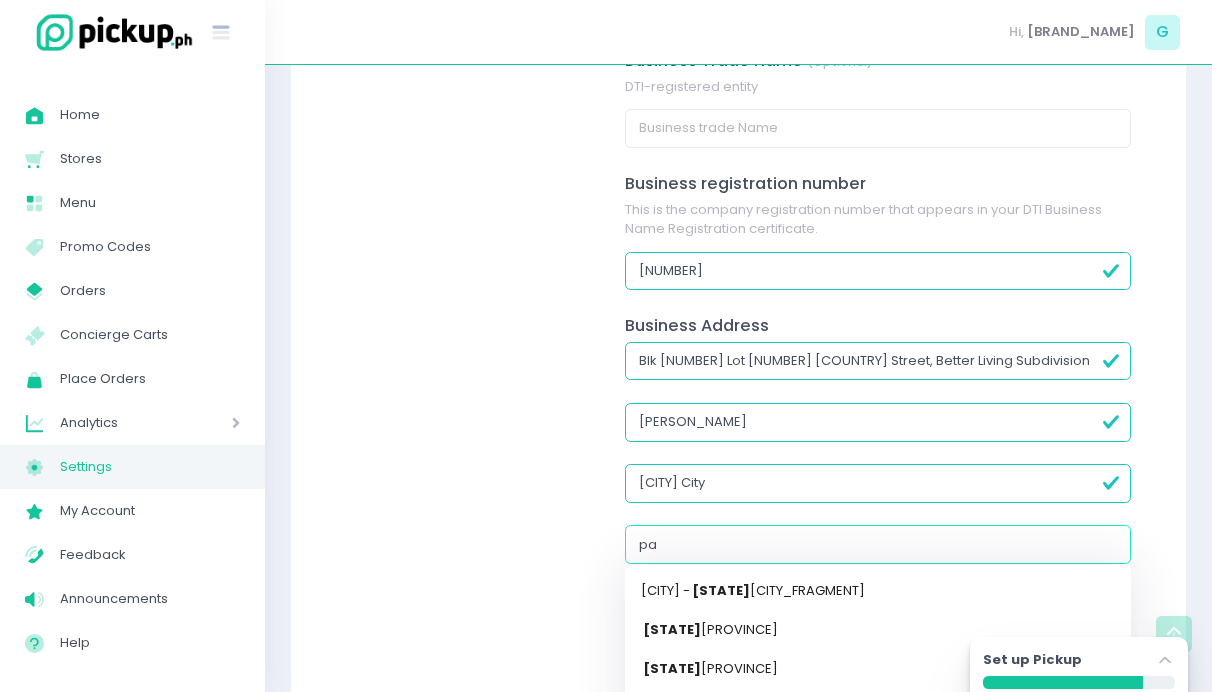 type on "p" 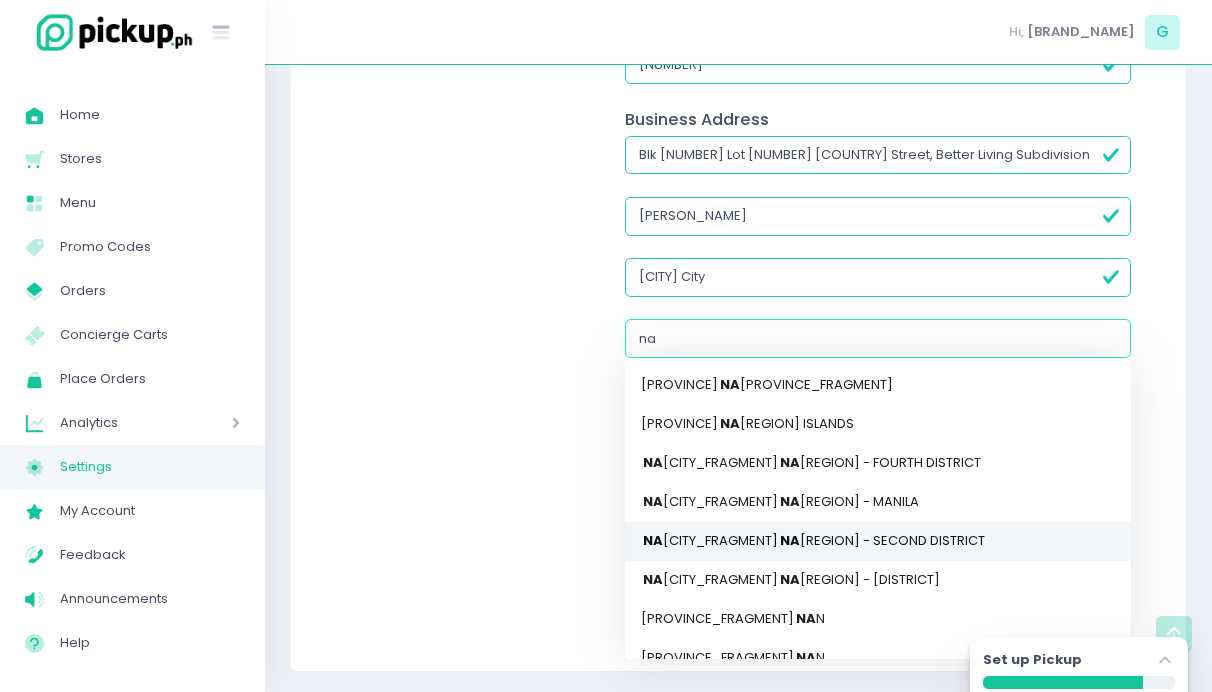 scroll, scrollTop: 741, scrollLeft: 0, axis: vertical 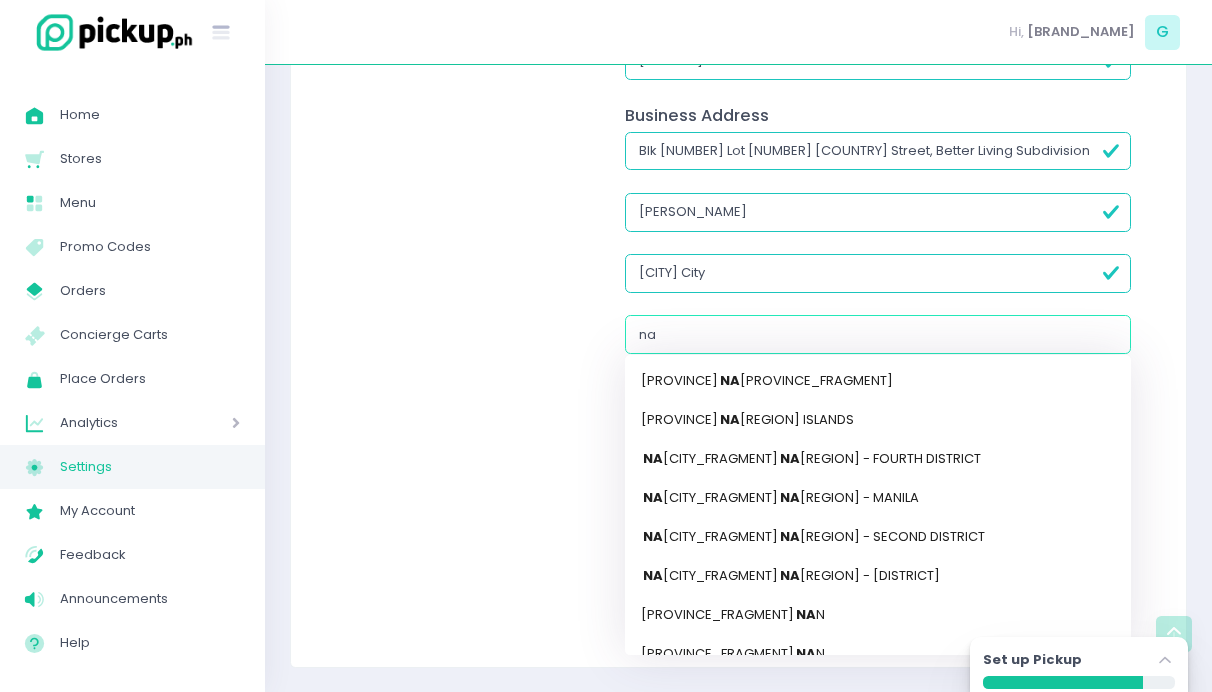 click on "[CITY_FRAGMENT] [REGION] - [DISTRICT]" at bounding box center (878, 459) 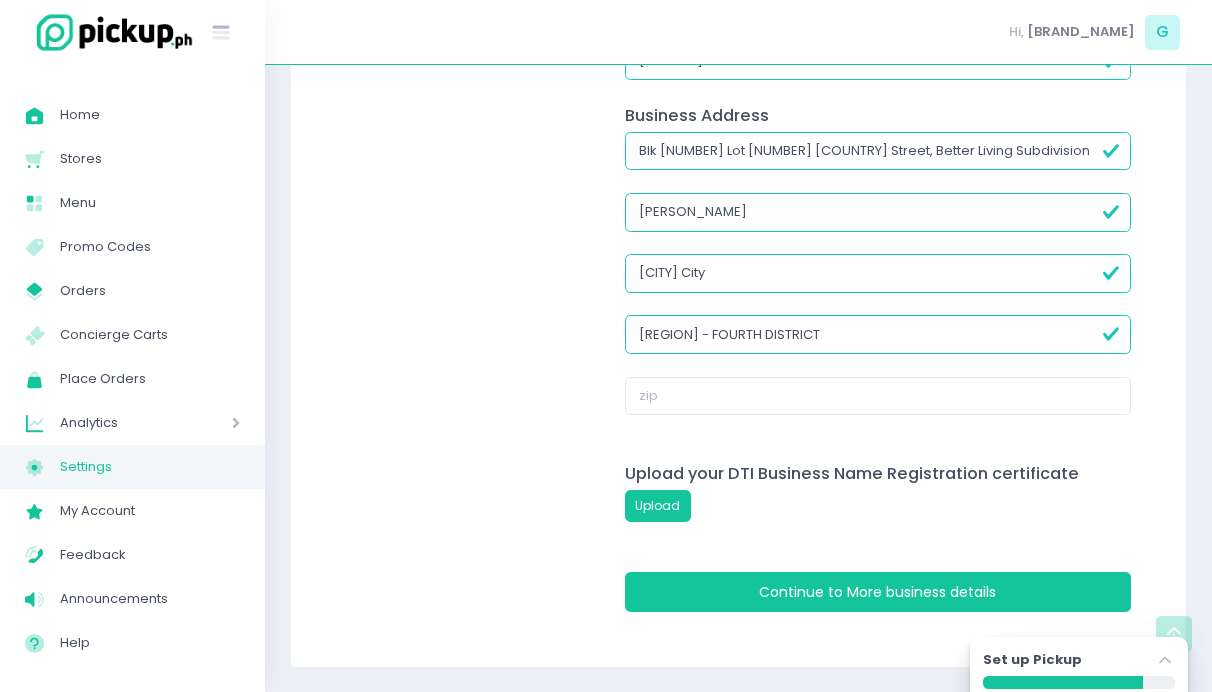 type on "[REGION] - FOURTH DISTRICT" 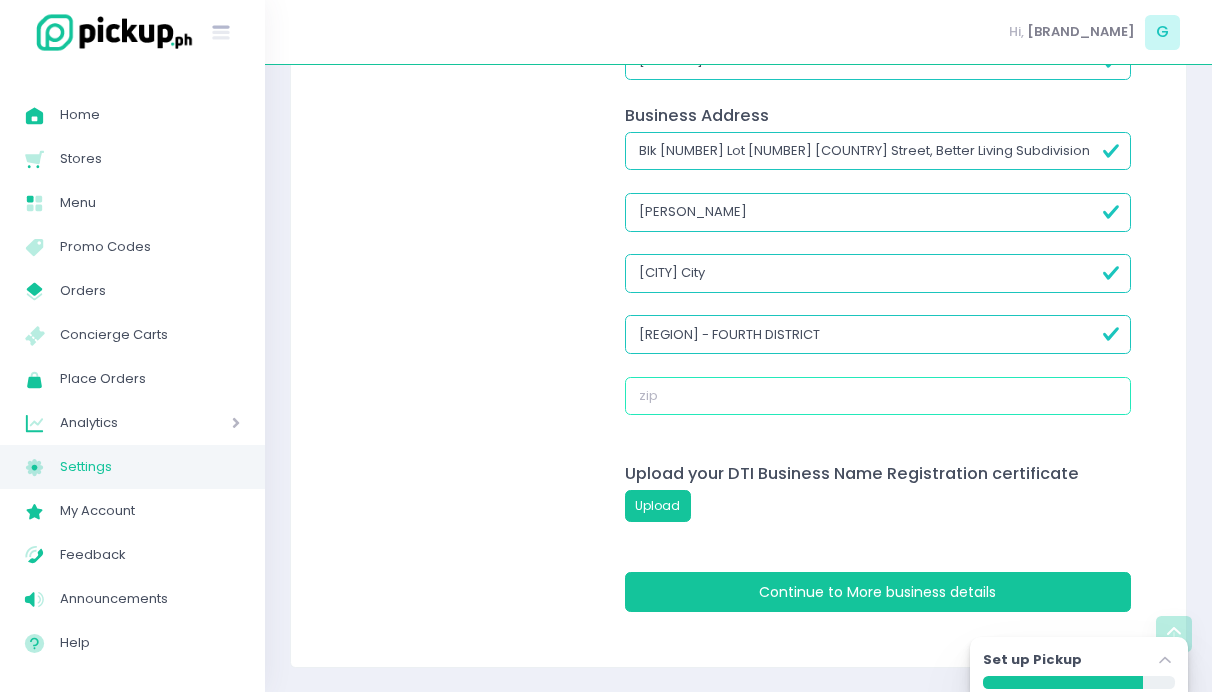 click at bounding box center [878, 396] 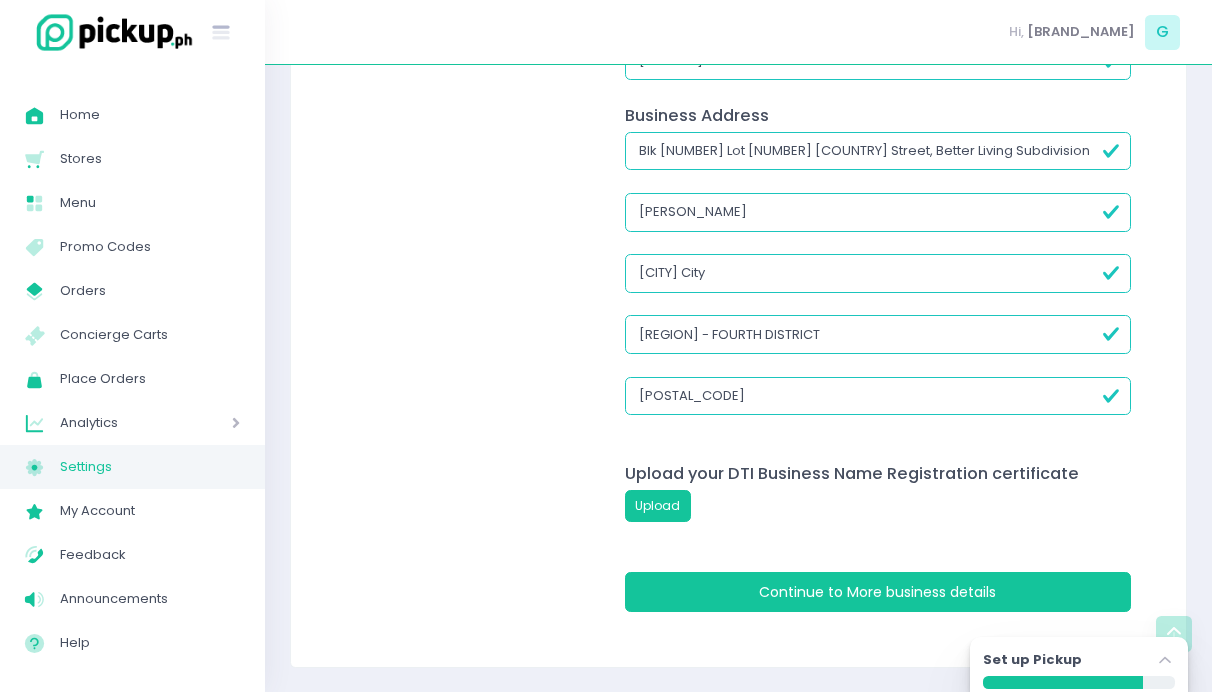 type on "[POSTAL_CODE]" 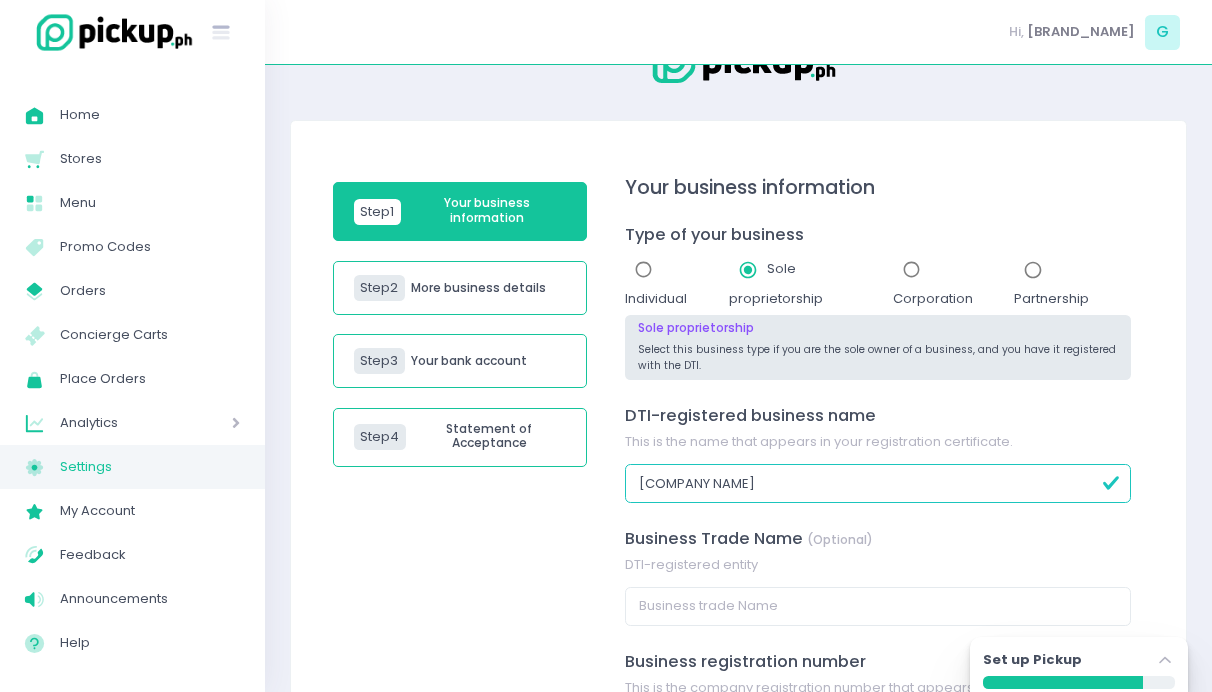 scroll, scrollTop: 728, scrollLeft: 0, axis: vertical 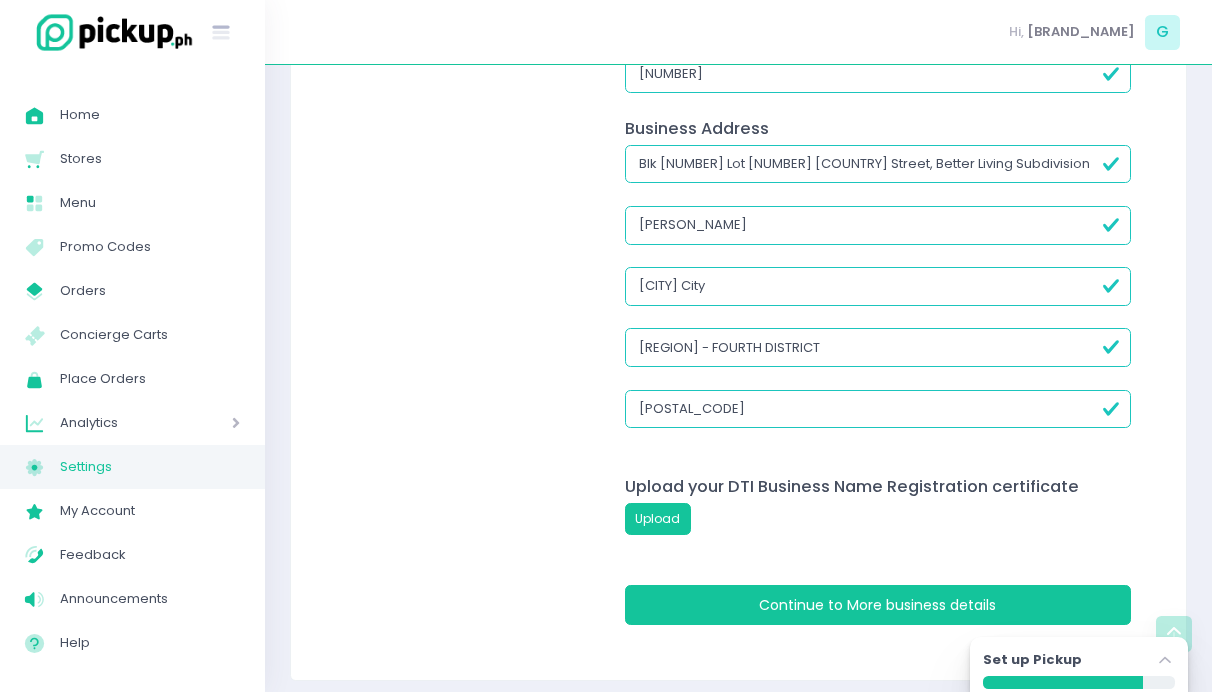 click on "[NUMBER]" at bounding box center [878, 74] 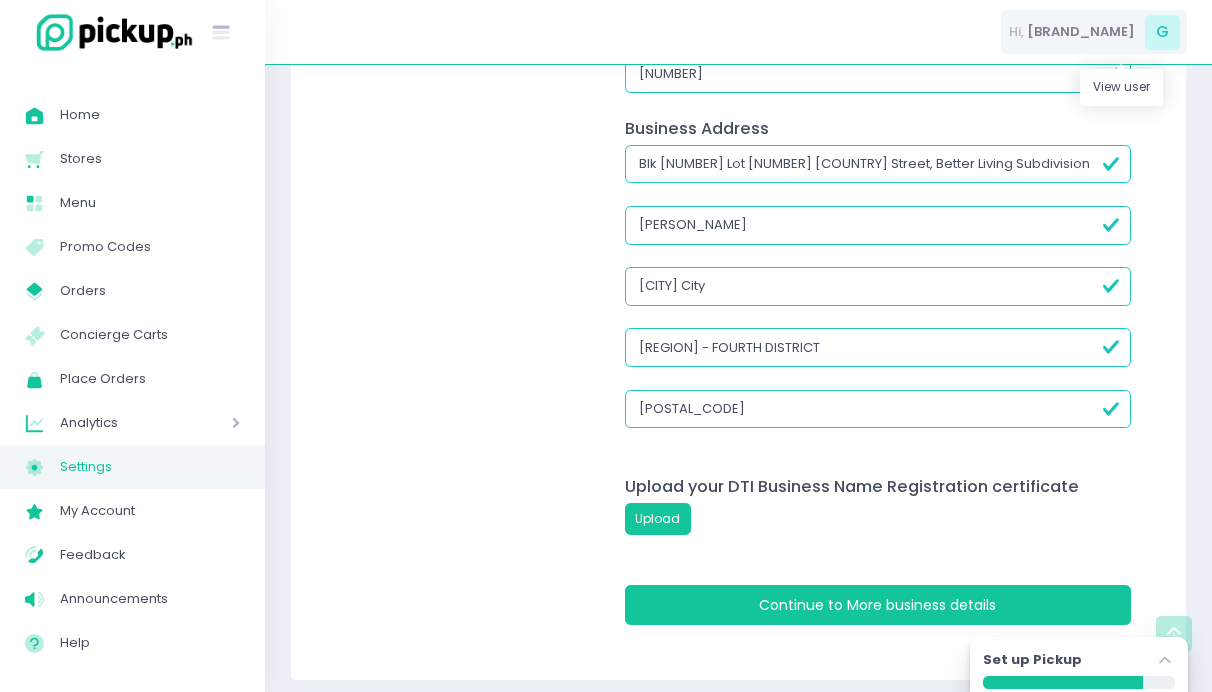 click on "[BRAND_NAME]" at bounding box center (1081, 32) 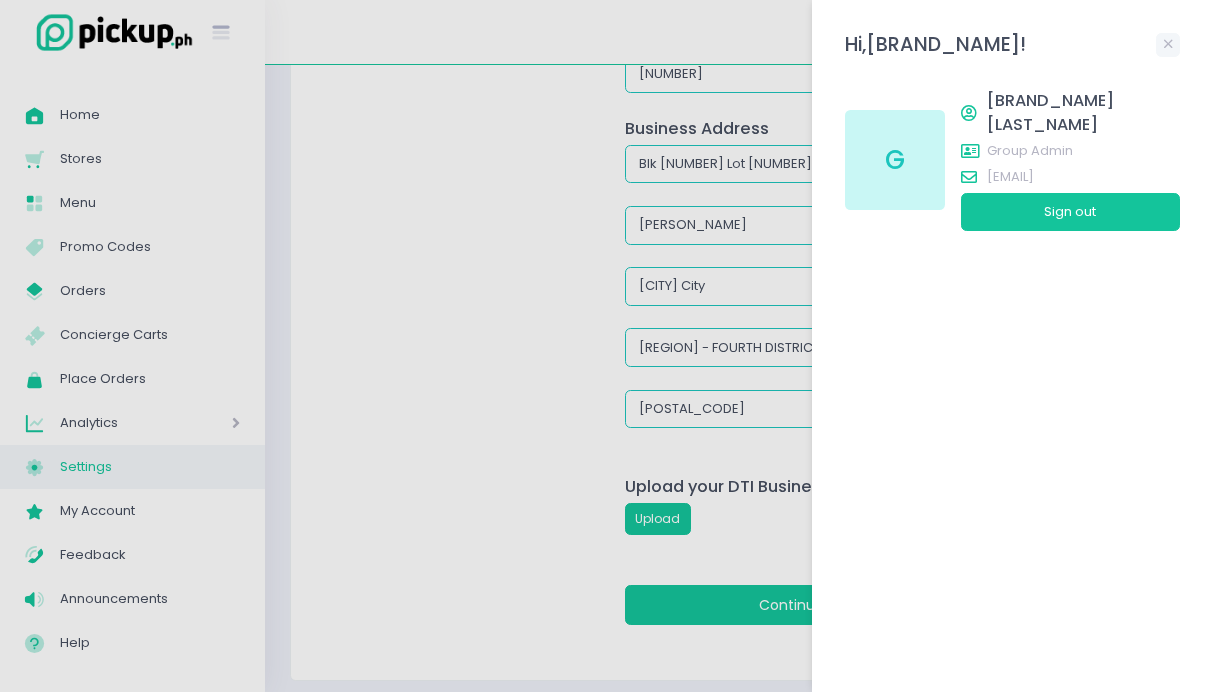 click at bounding box center (606, 346) 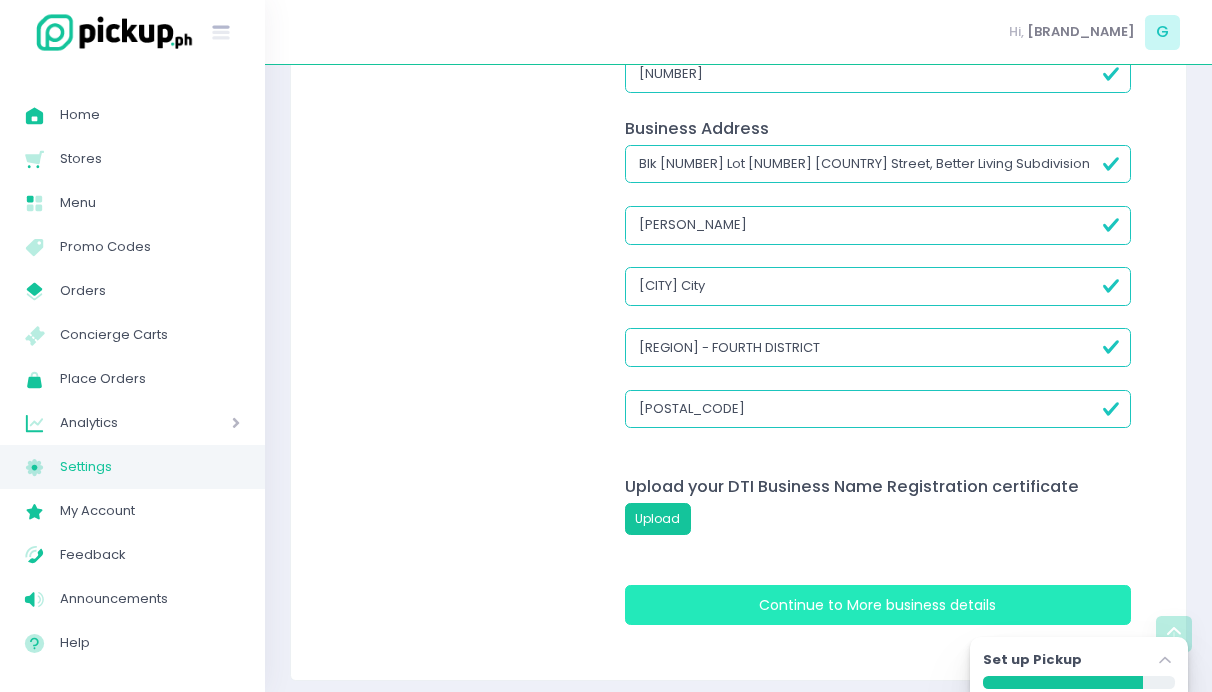click on "Continue to   More business details" at bounding box center (878, 605) 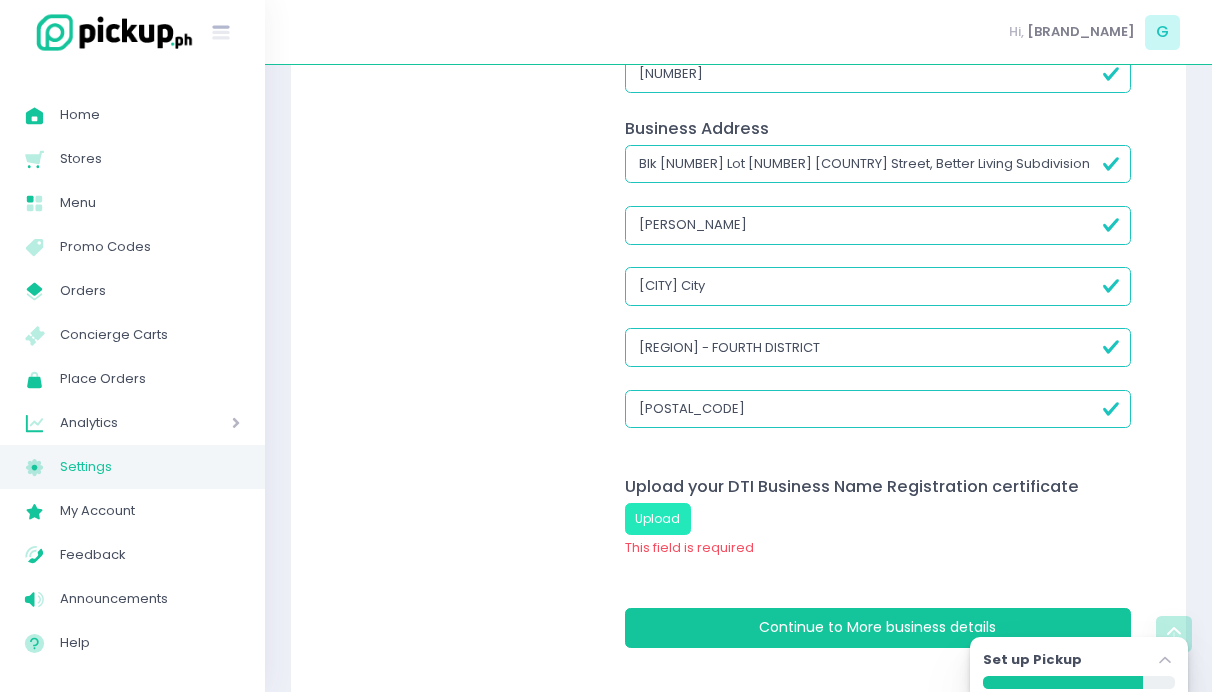 click on "Upload" at bounding box center [658, 519] 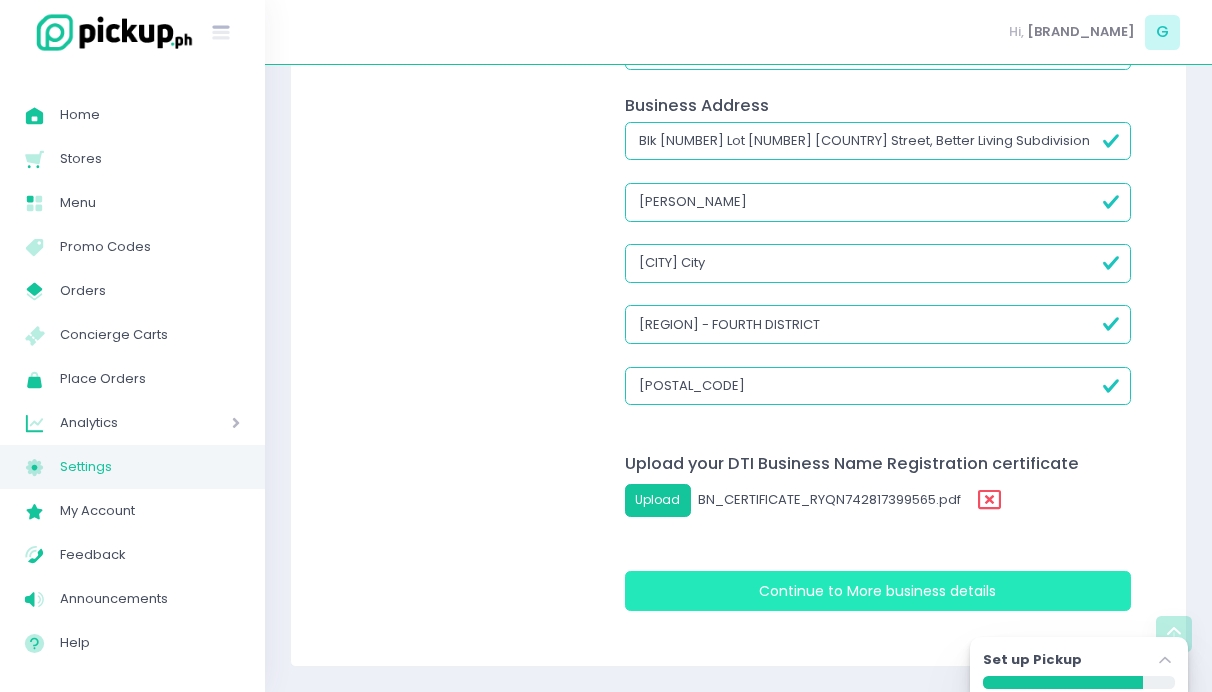 click on "Continue to   More business details" at bounding box center (878, 591) 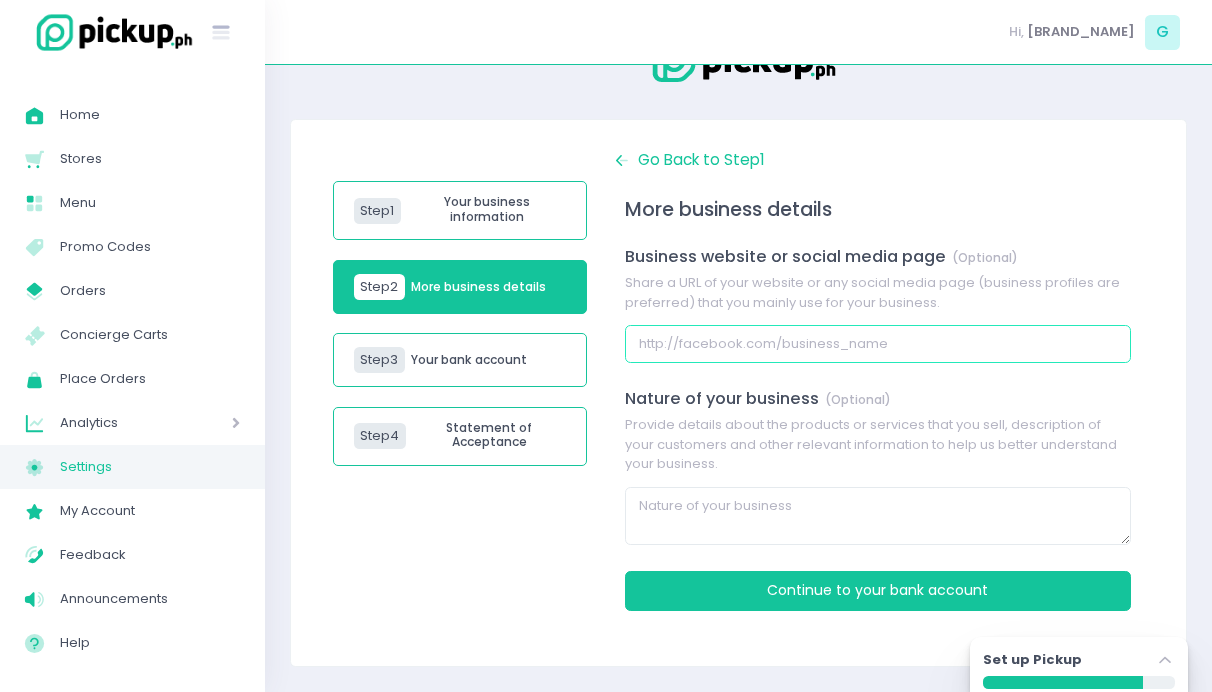 click at bounding box center [878, 344] 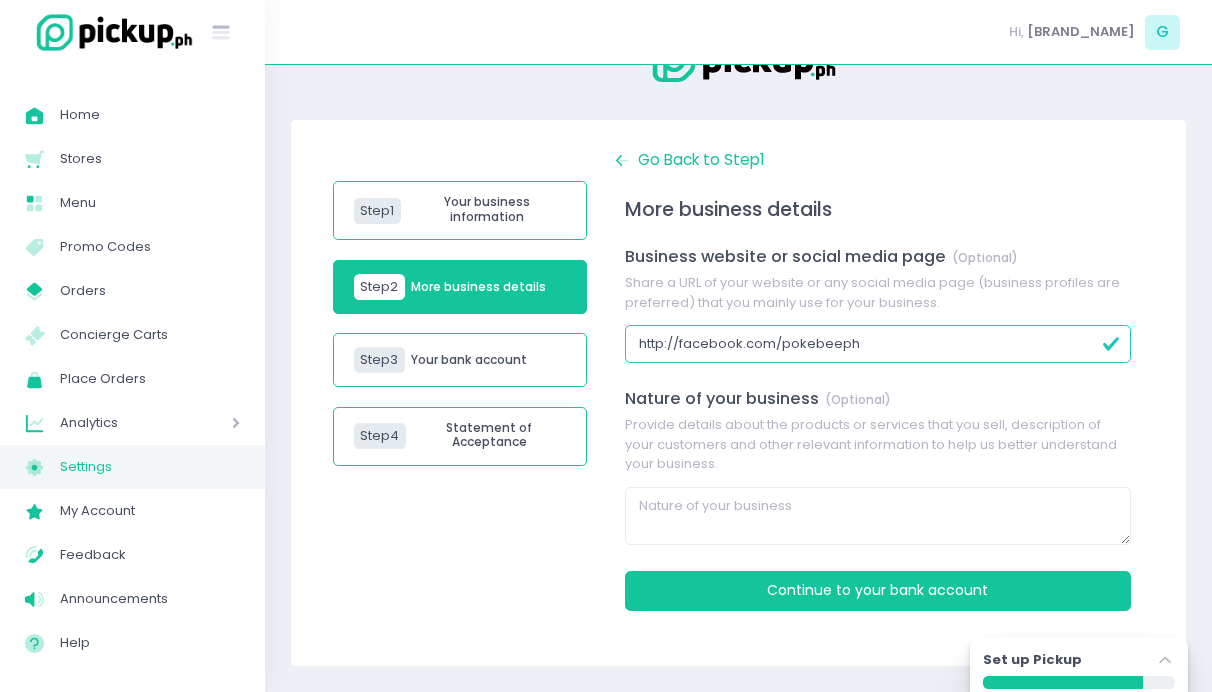 type on "http://facebook.com/pokebeeph" 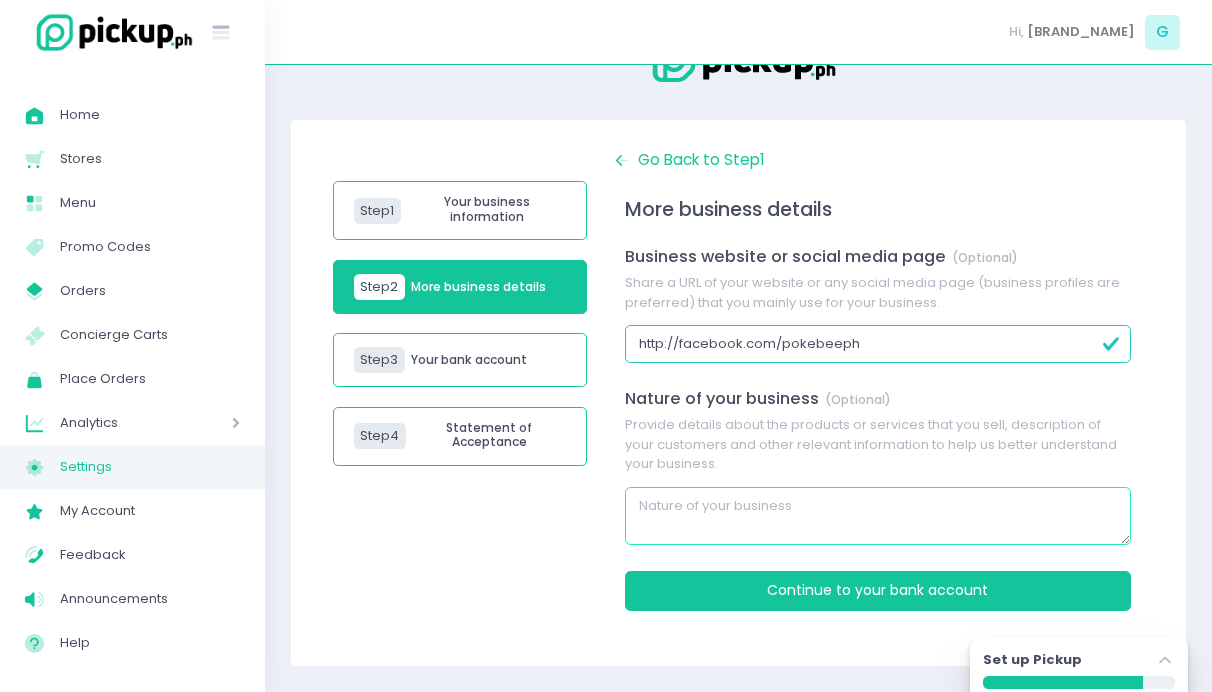 click at bounding box center [878, 516] 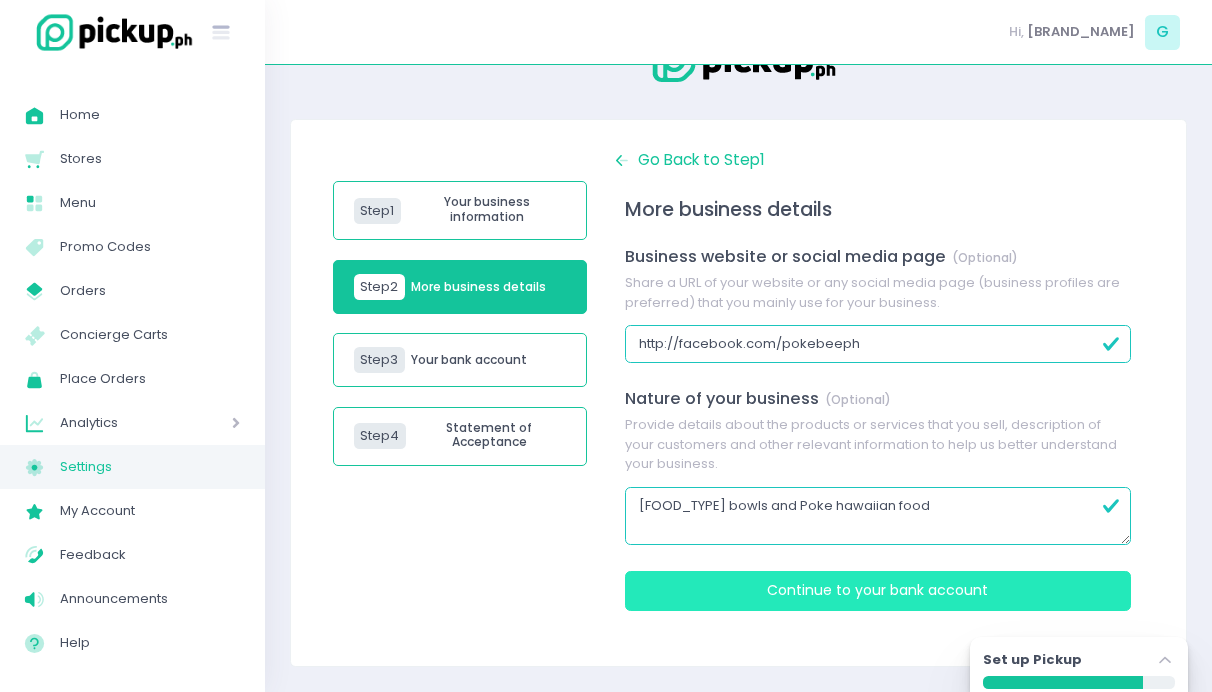 type on "[FOOD_TYPE] bowls and Poke hawaiian food" 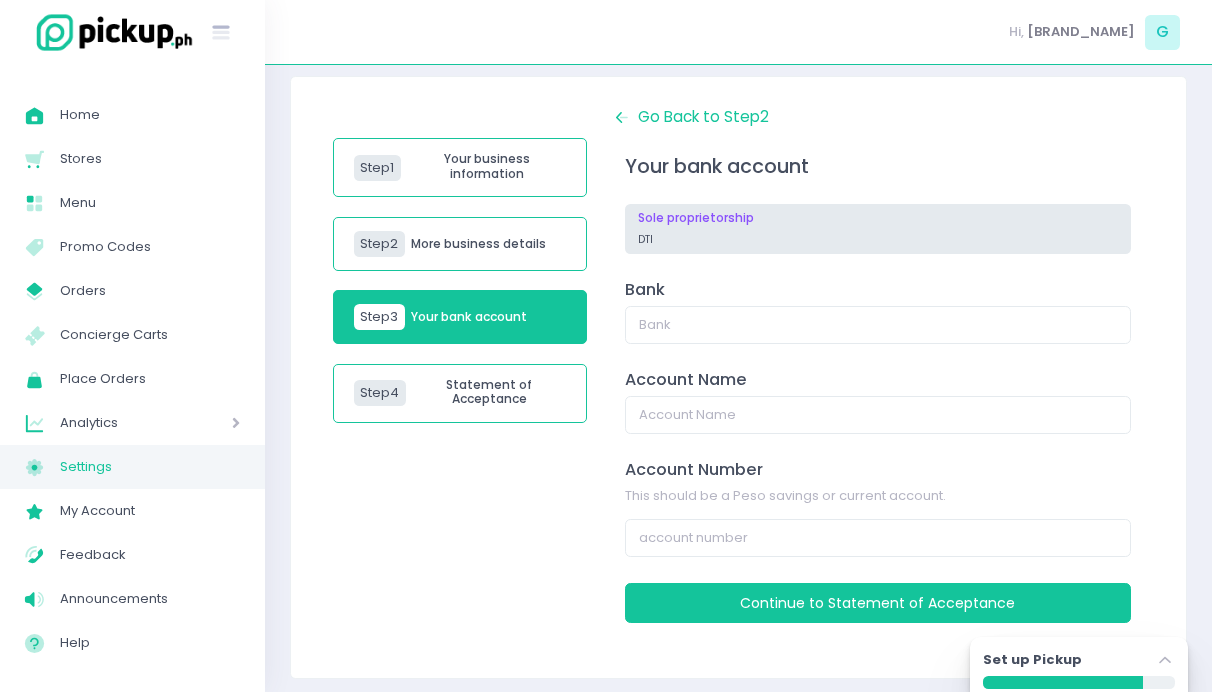 scroll, scrollTop: 109, scrollLeft: 0, axis: vertical 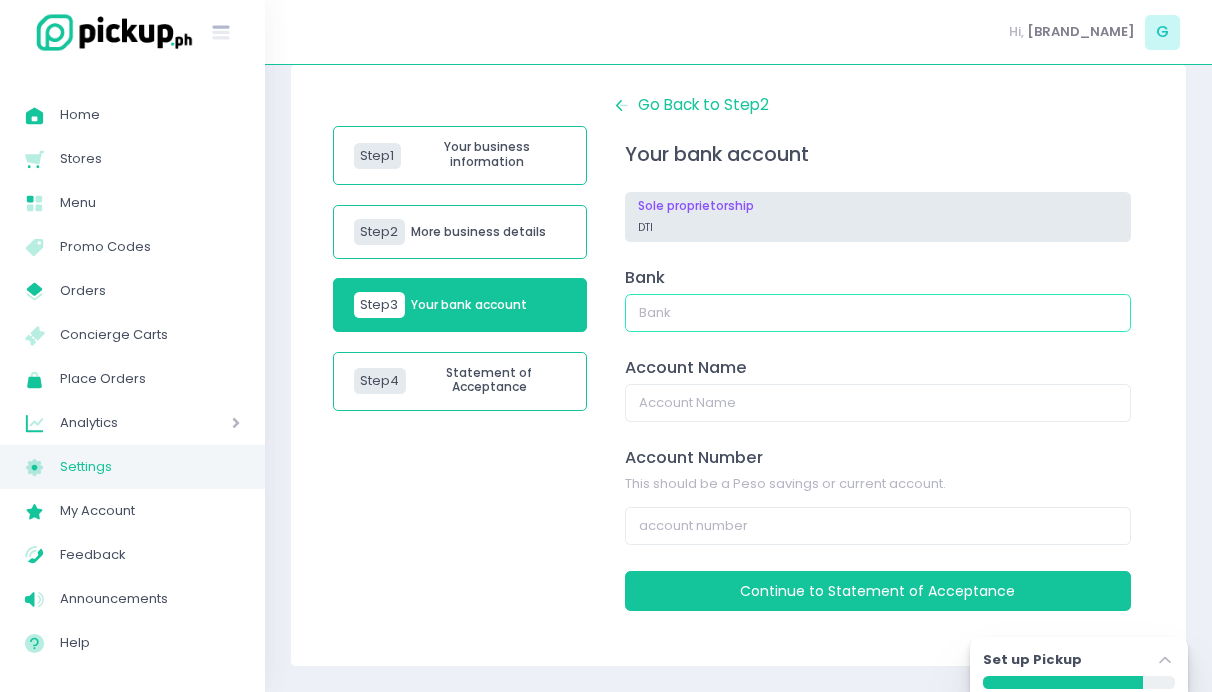 click at bounding box center [878, 313] 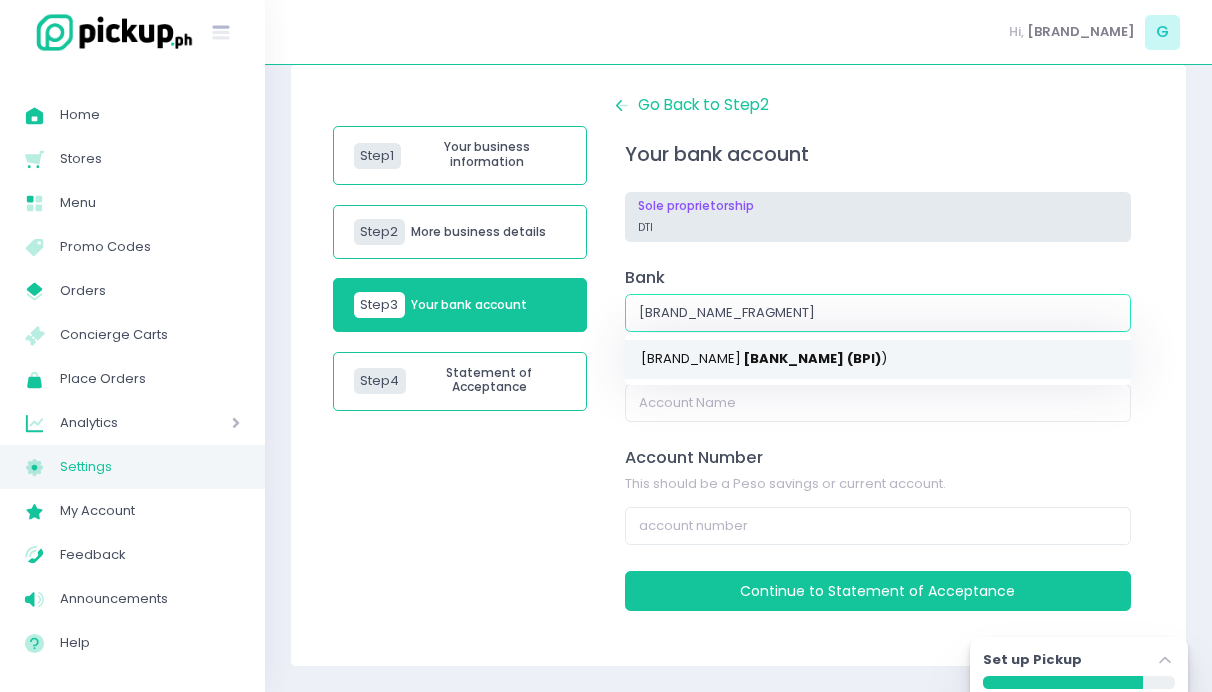 click on "BANK OF THE PHILIPPINE ISLANDS ( BPI )" at bounding box center (878, 359) 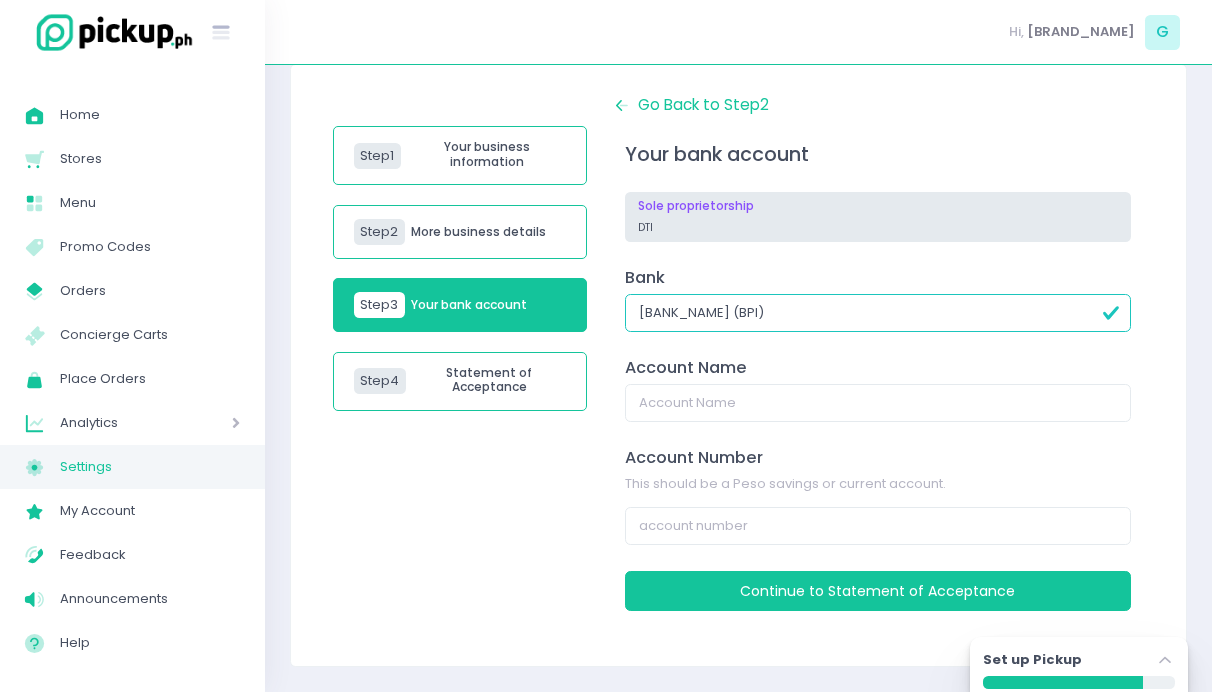 type on "[BANK_NAME] (BPI)" 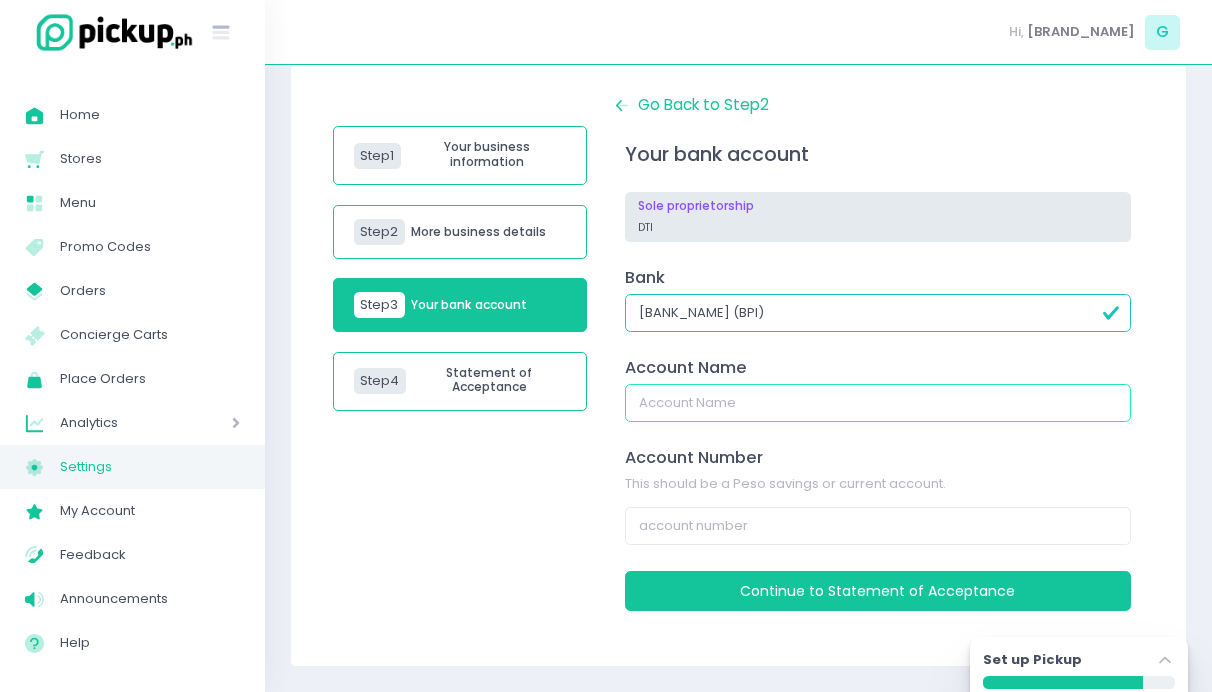 click at bounding box center [878, 403] 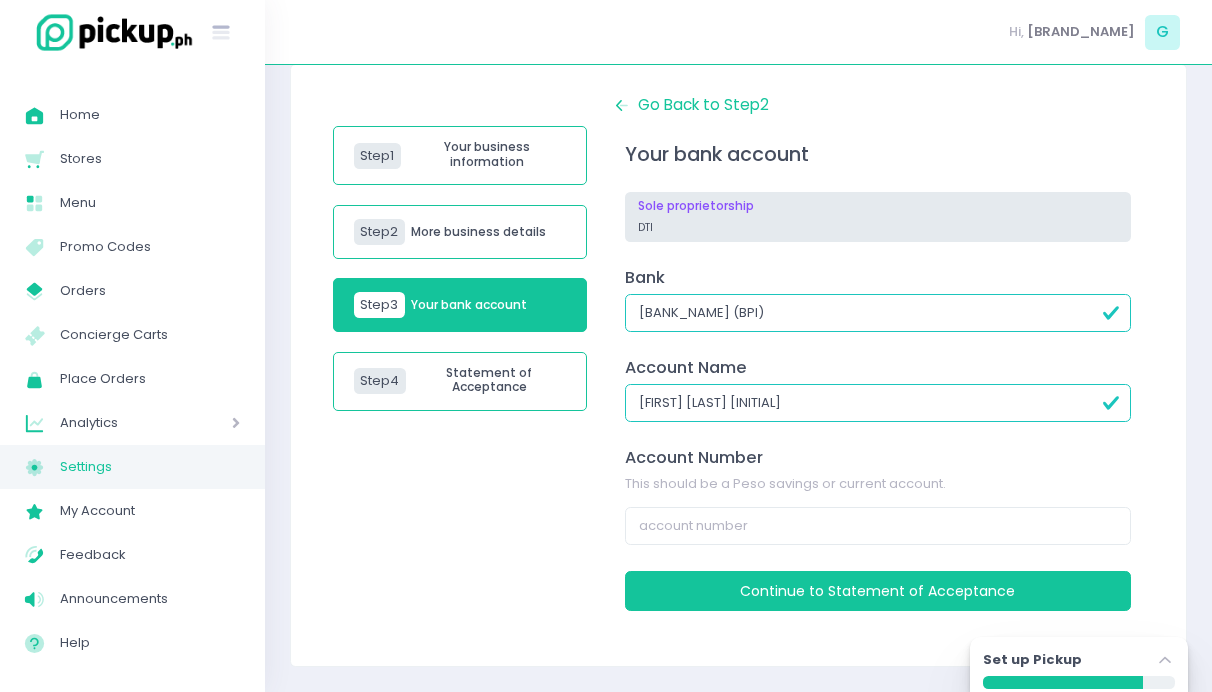 type on "[FIRST] [LAST] [INITIAL]" 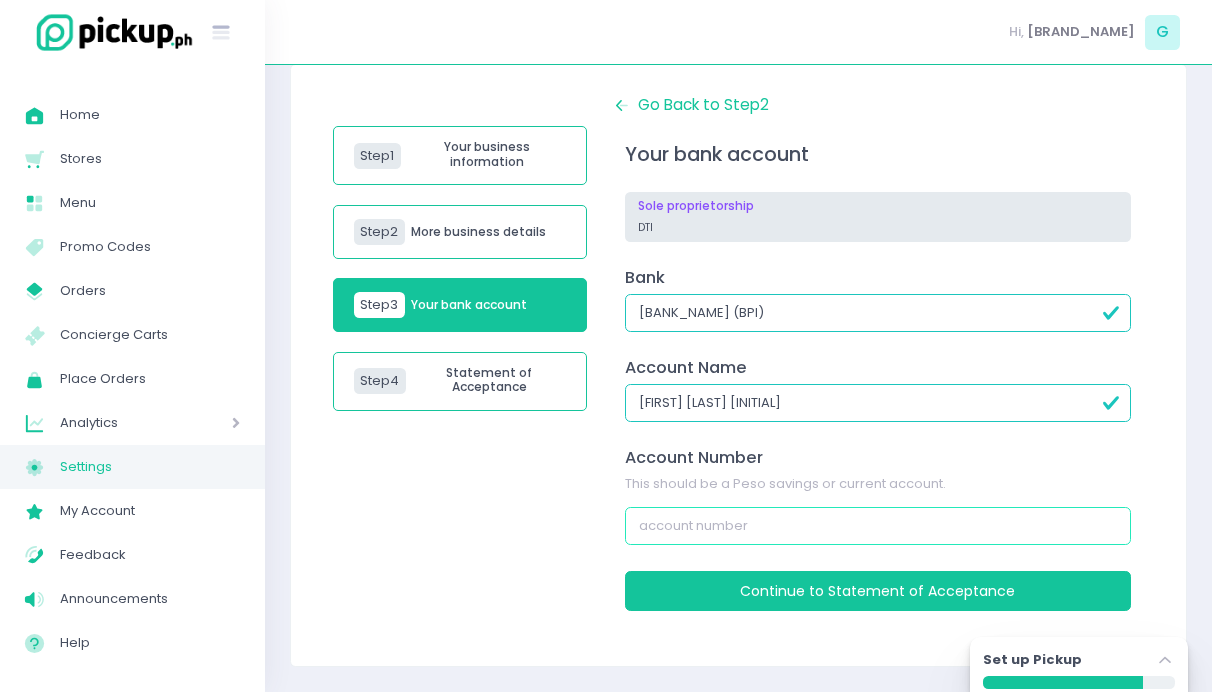 click at bounding box center [878, 526] 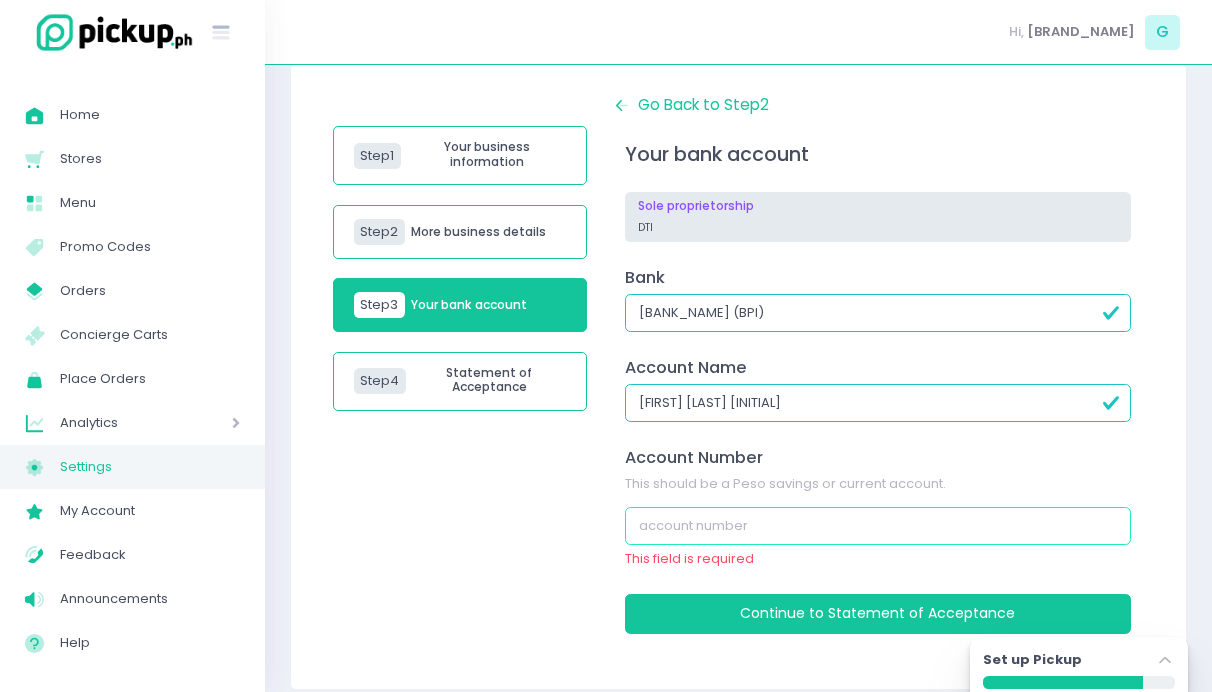paste on "3600016401" 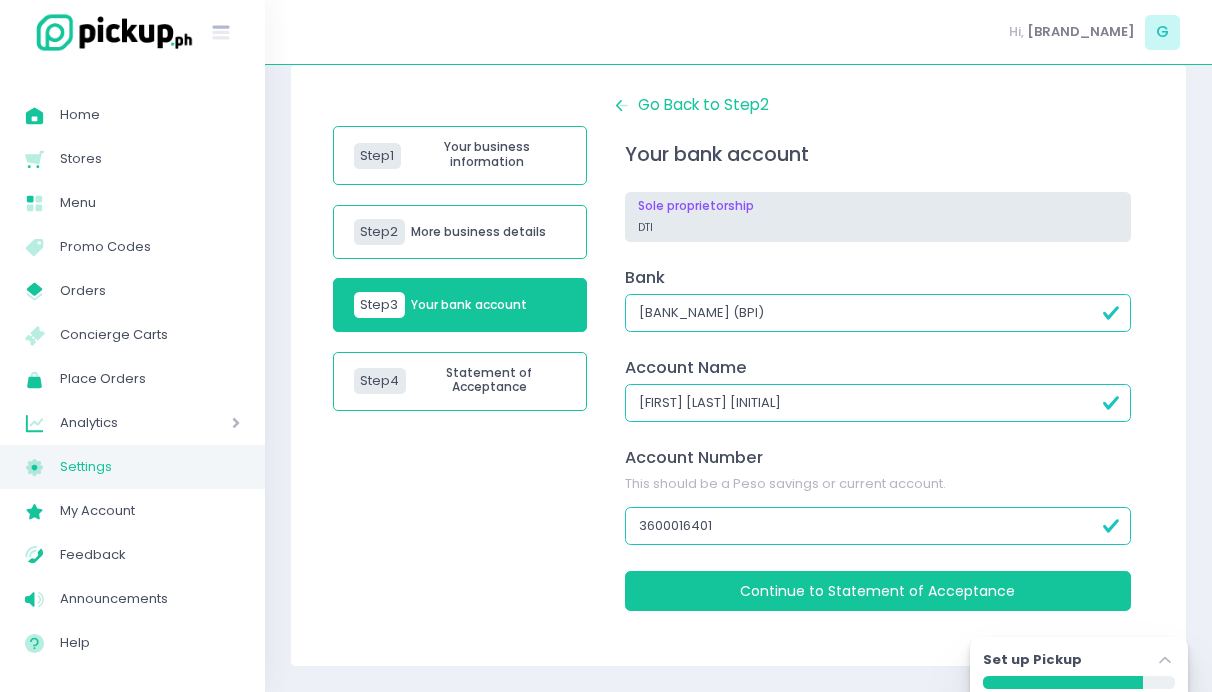 type on "3600016401" 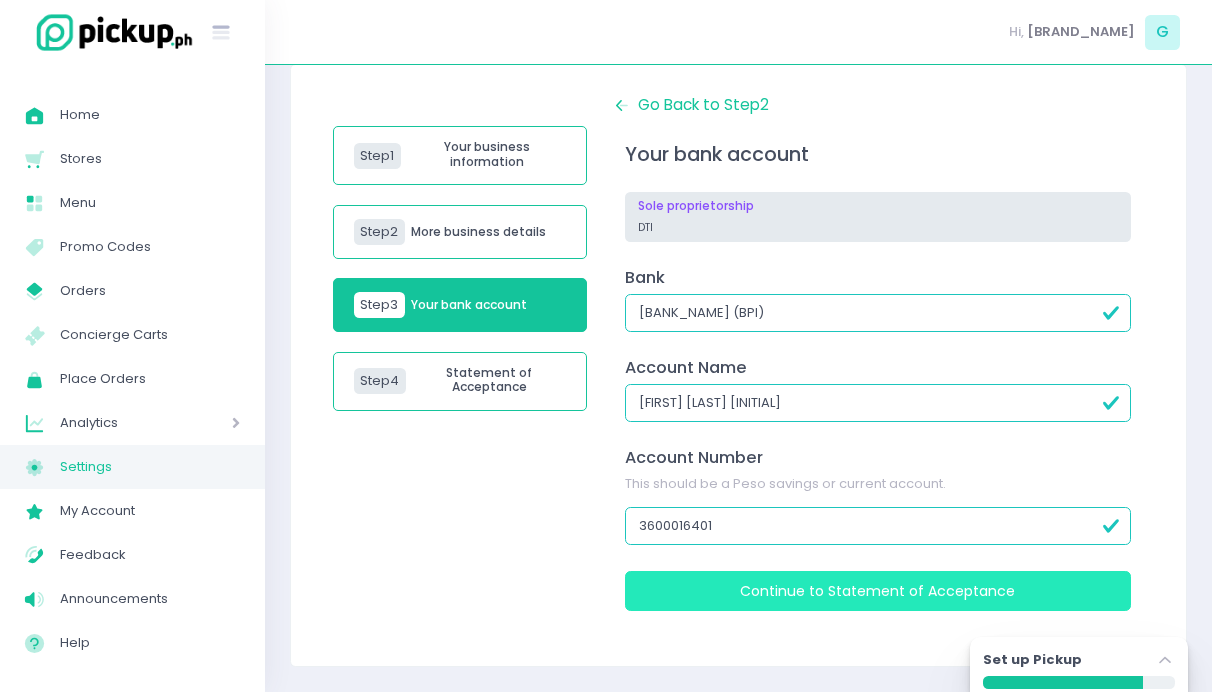 scroll, scrollTop: 125, scrollLeft: 0, axis: vertical 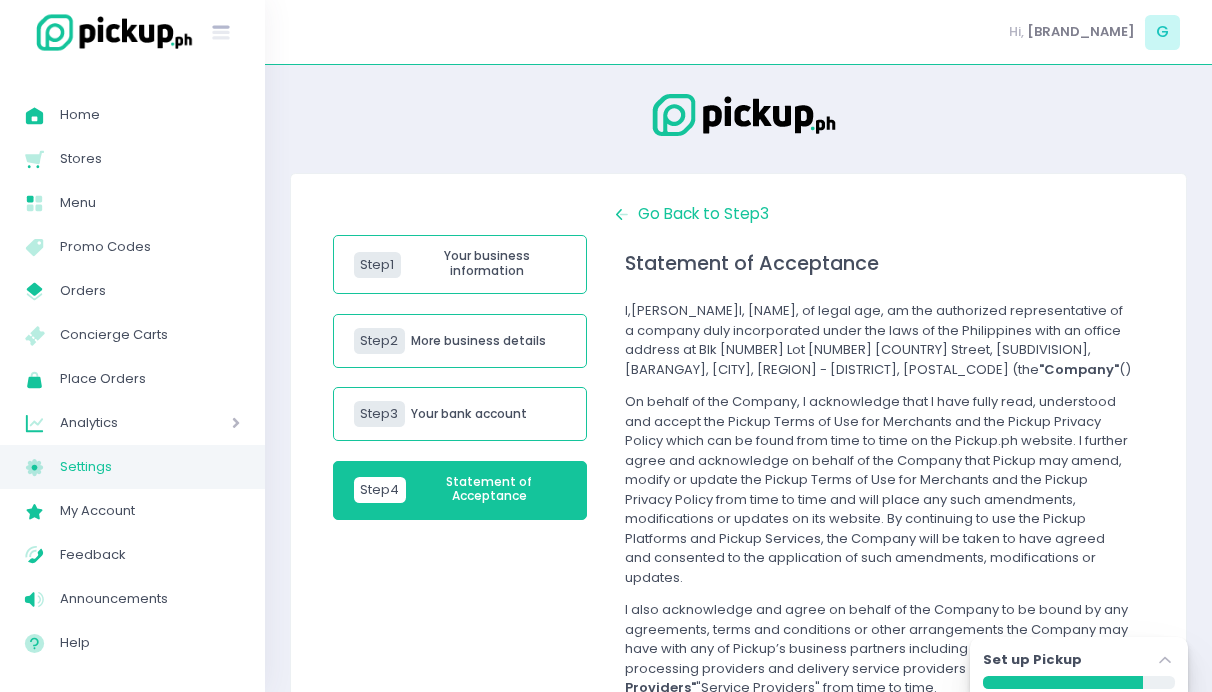 drag, startPoint x: 476, startPoint y: 264, endPoint x: 382, endPoint y: 264, distance: 94 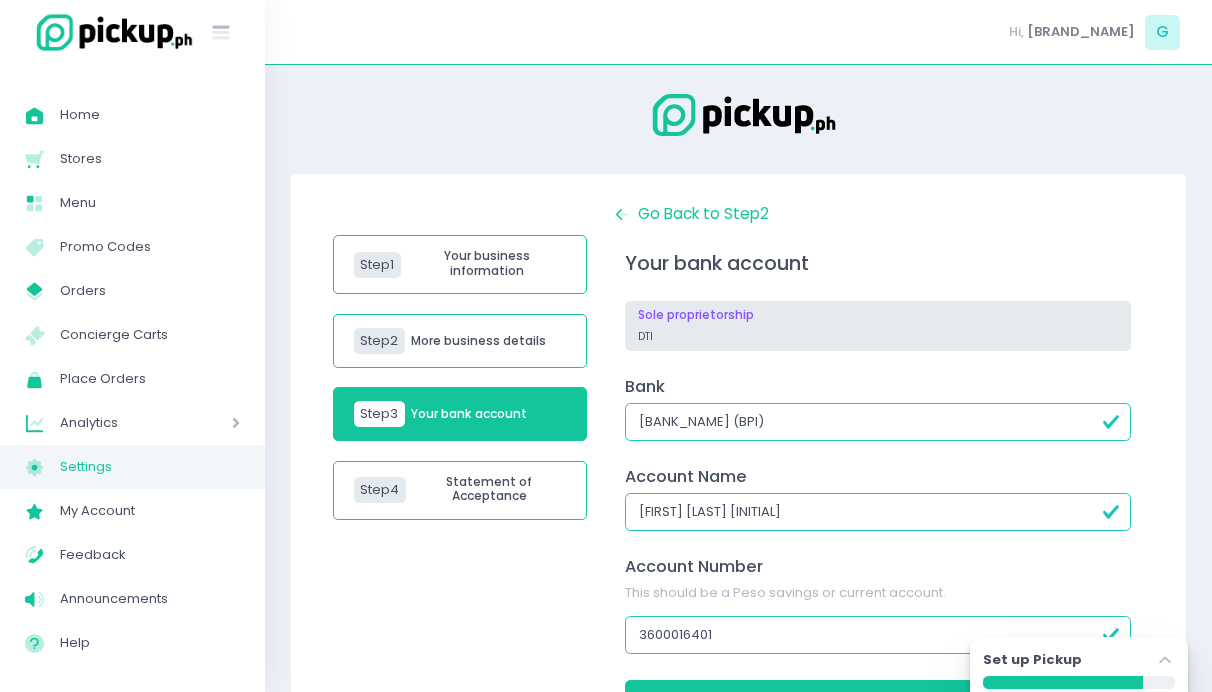 click on "Back Created with Sketch. Go Back to Step  2" at bounding box center [690, 213] 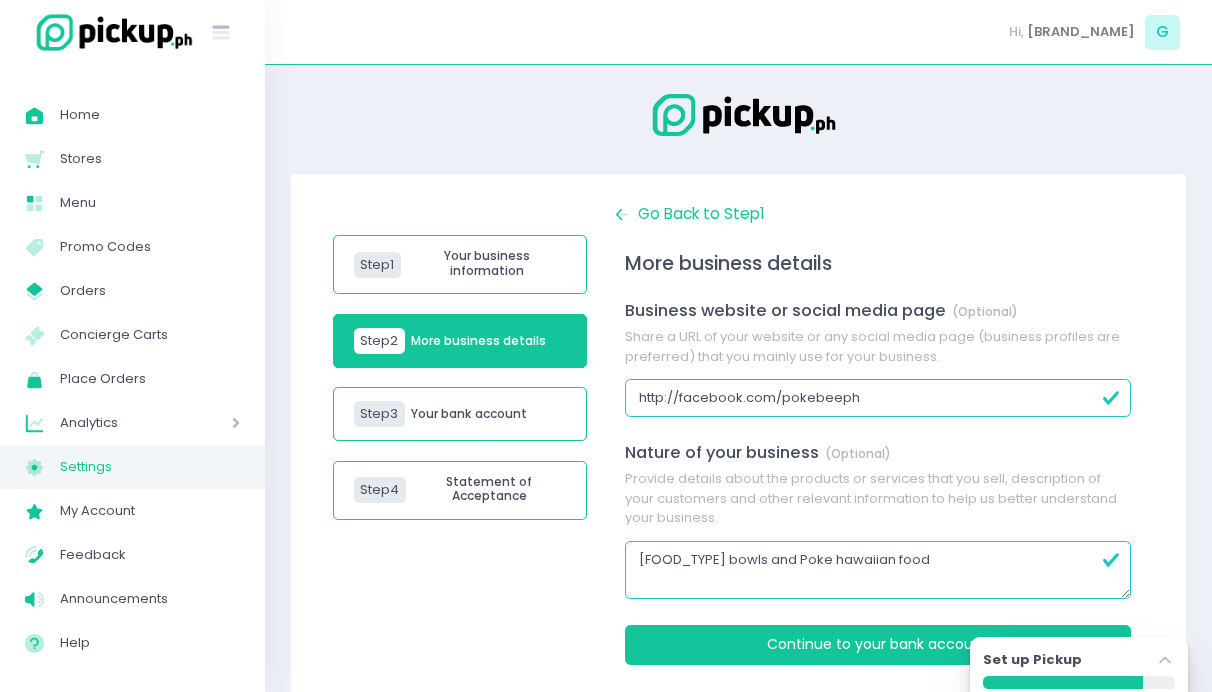 click on "Back Created with Sketch. Go Back to Step  1" at bounding box center (688, 213) 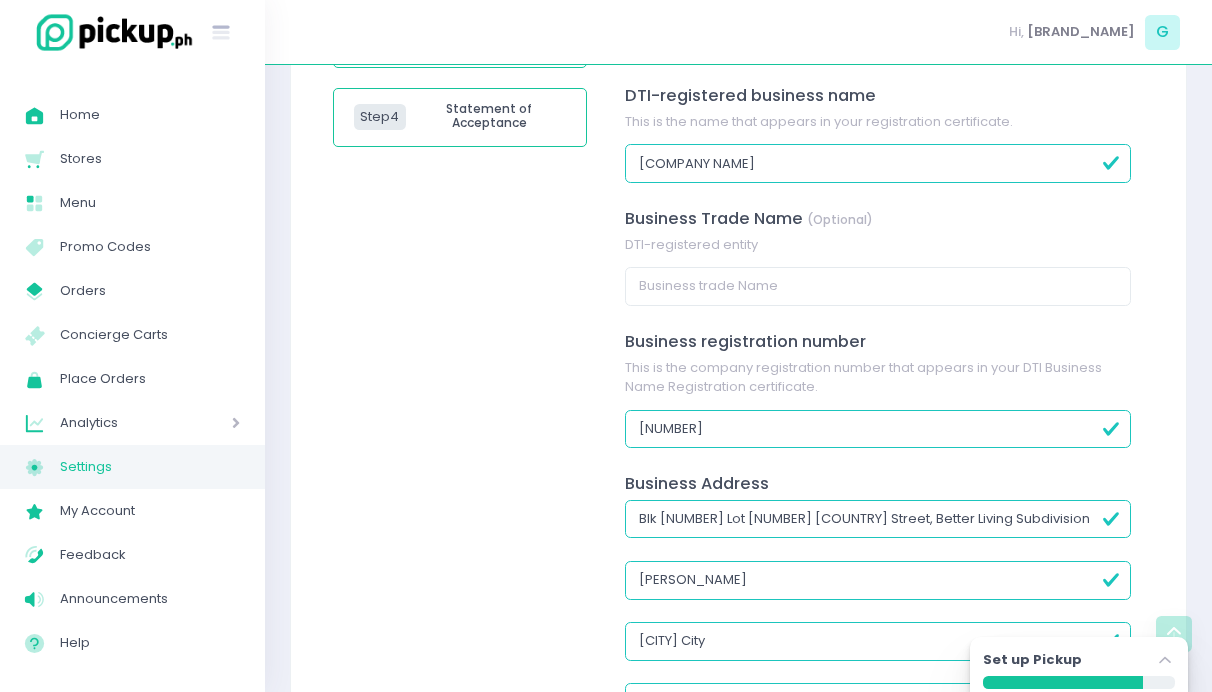 scroll, scrollTop: 365, scrollLeft: 0, axis: vertical 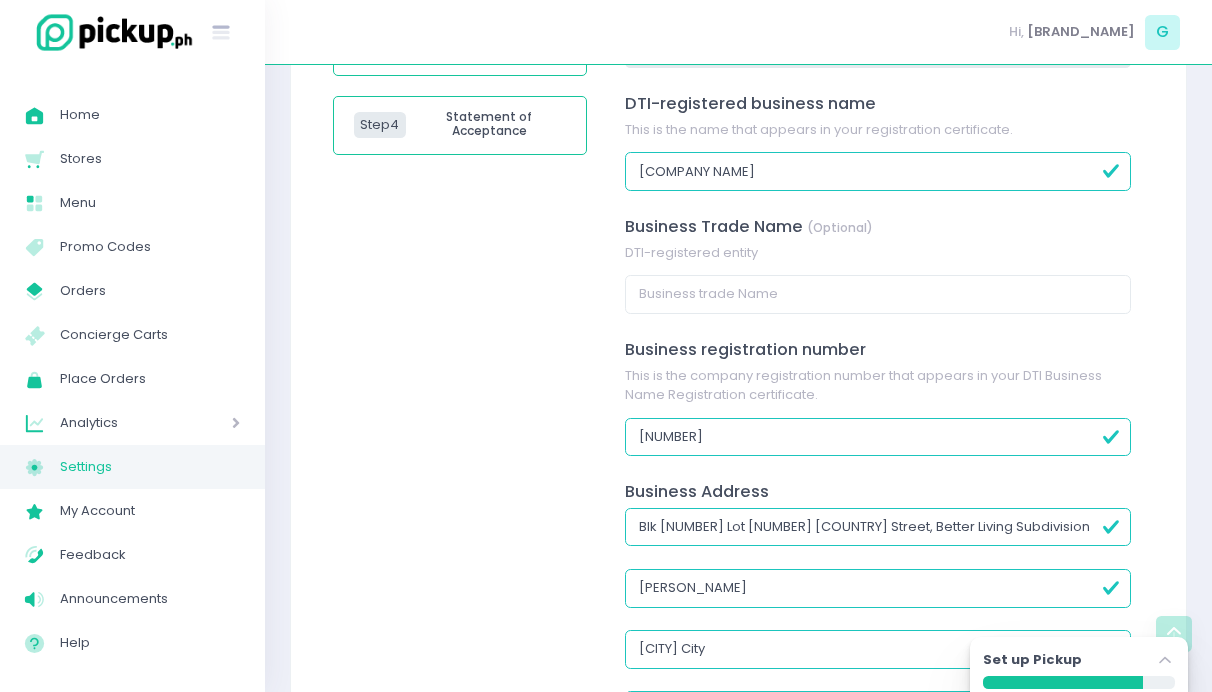 click on "Blk [NUMBER] Lot [NUMBER] [COUNTRY] Street, Better Living Subdivision" at bounding box center (878, 527) 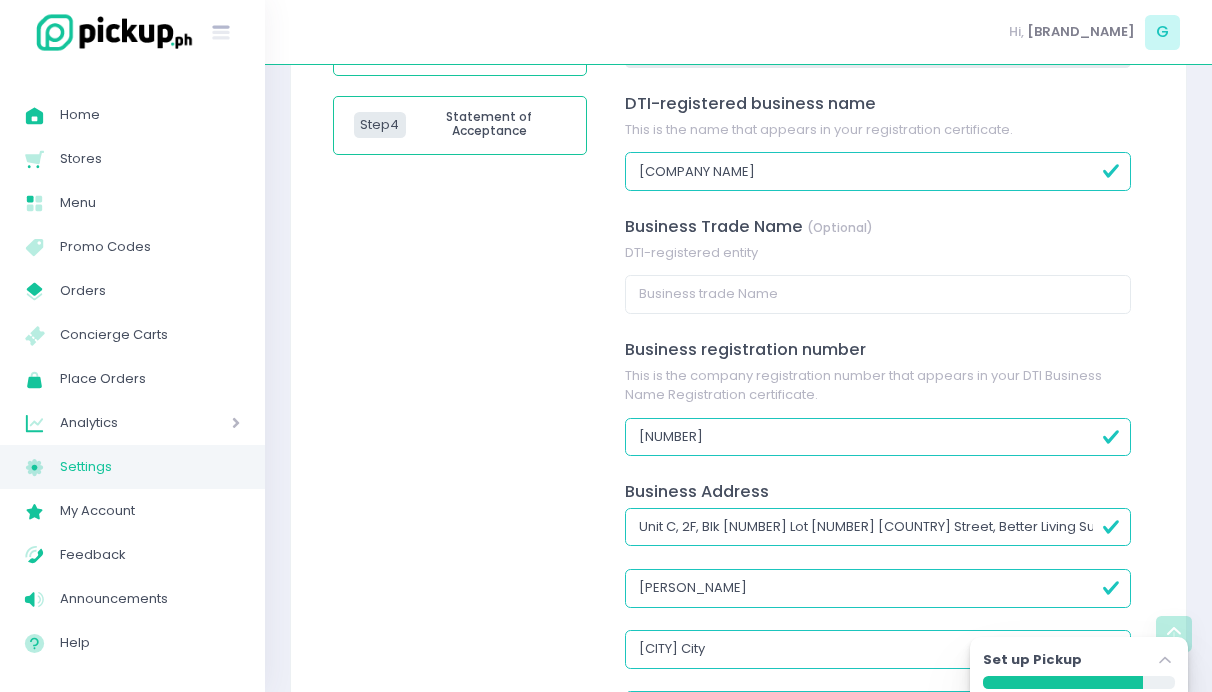 click on "Unit C, 2F, Blk [NUMBER] Lot [NUMBER] [COUNTRY] Street, Better Living Subdivision" at bounding box center [878, 527] 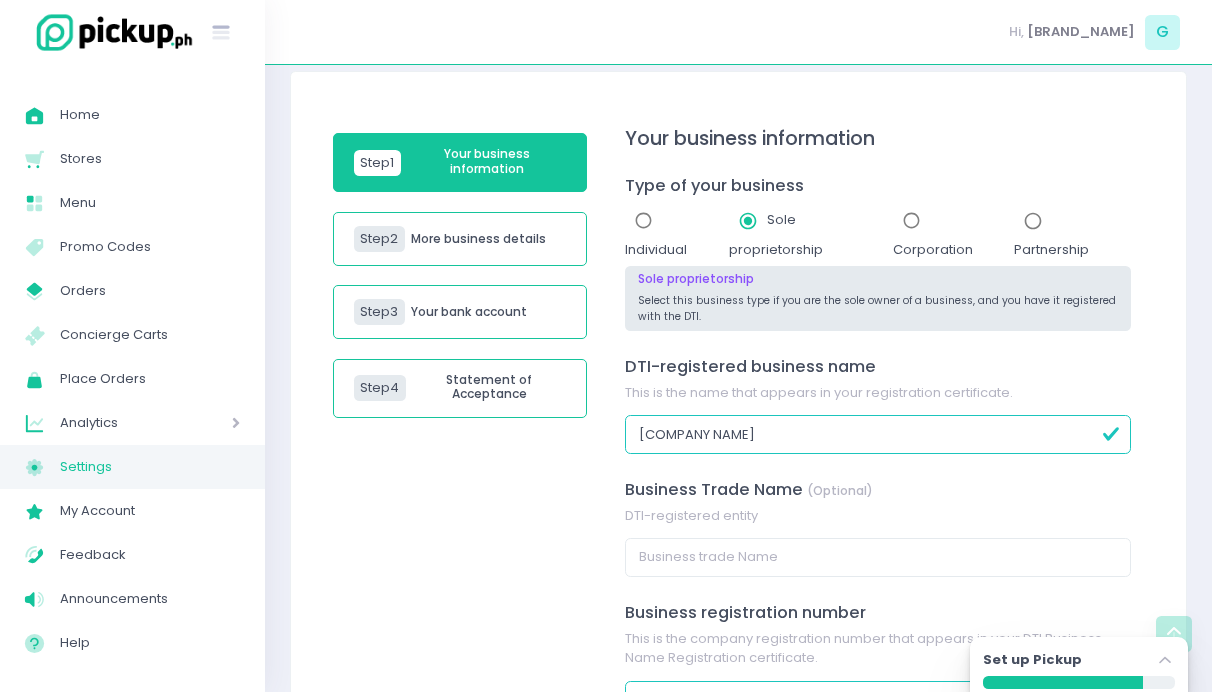 scroll, scrollTop: 0, scrollLeft: 0, axis: both 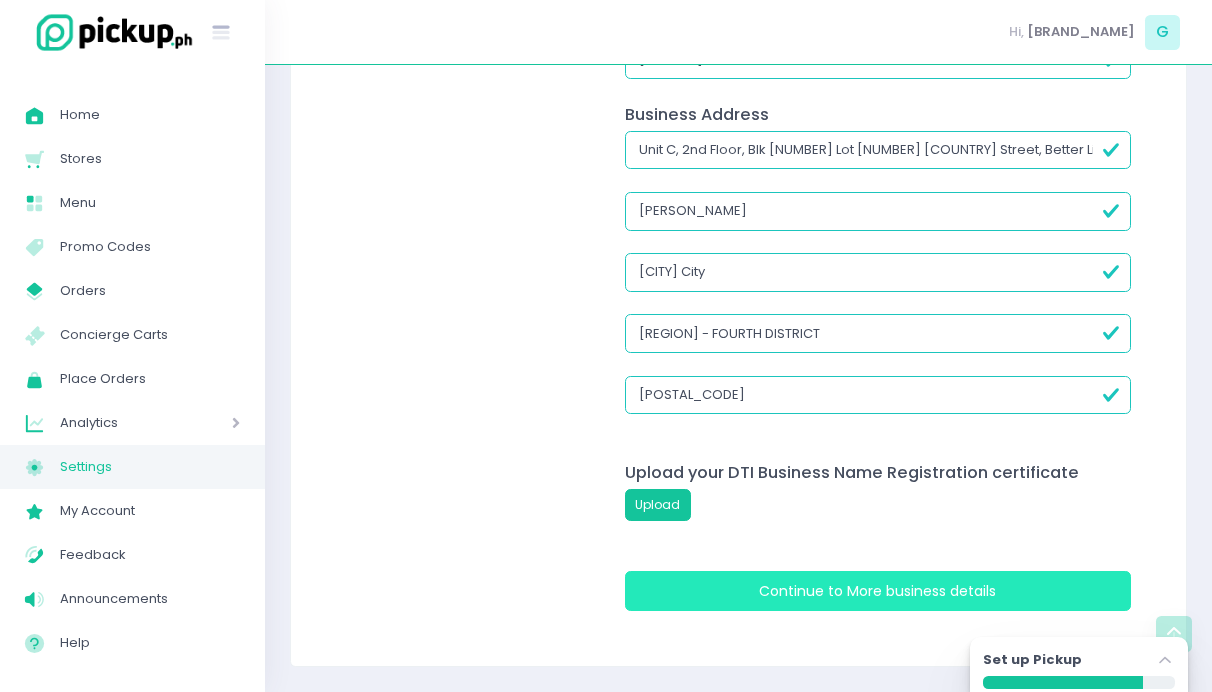 type on "Unit C, 2nd Floor, Blk [NUMBER] Lot [NUMBER] [COUNTRY] Street, Better Living Subdivision" 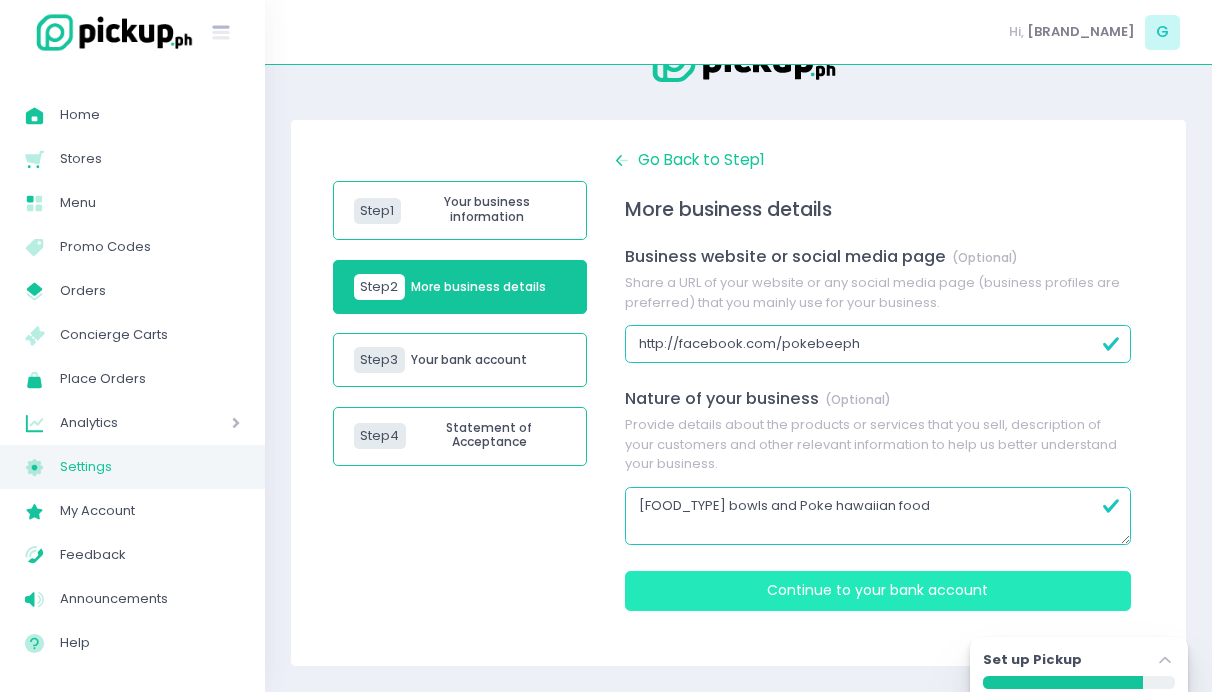 click on "Continue to   Your bank account" at bounding box center [878, 591] 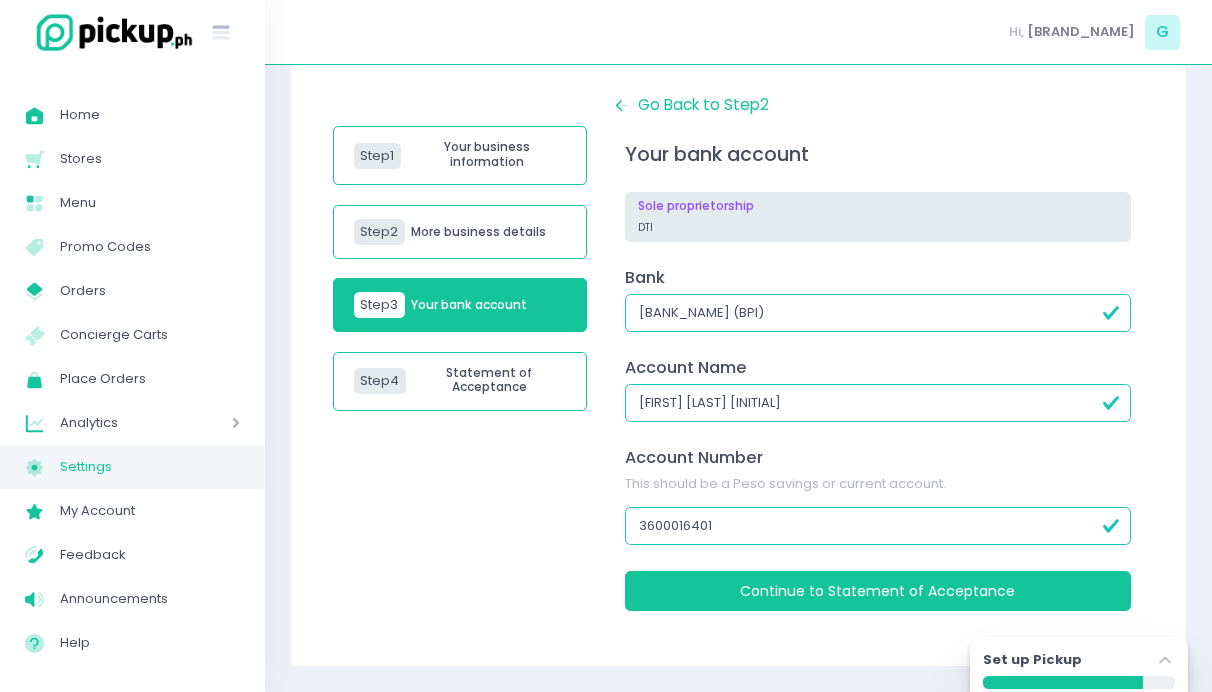 scroll, scrollTop: 125, scrollLeft: 0, axis: vertical 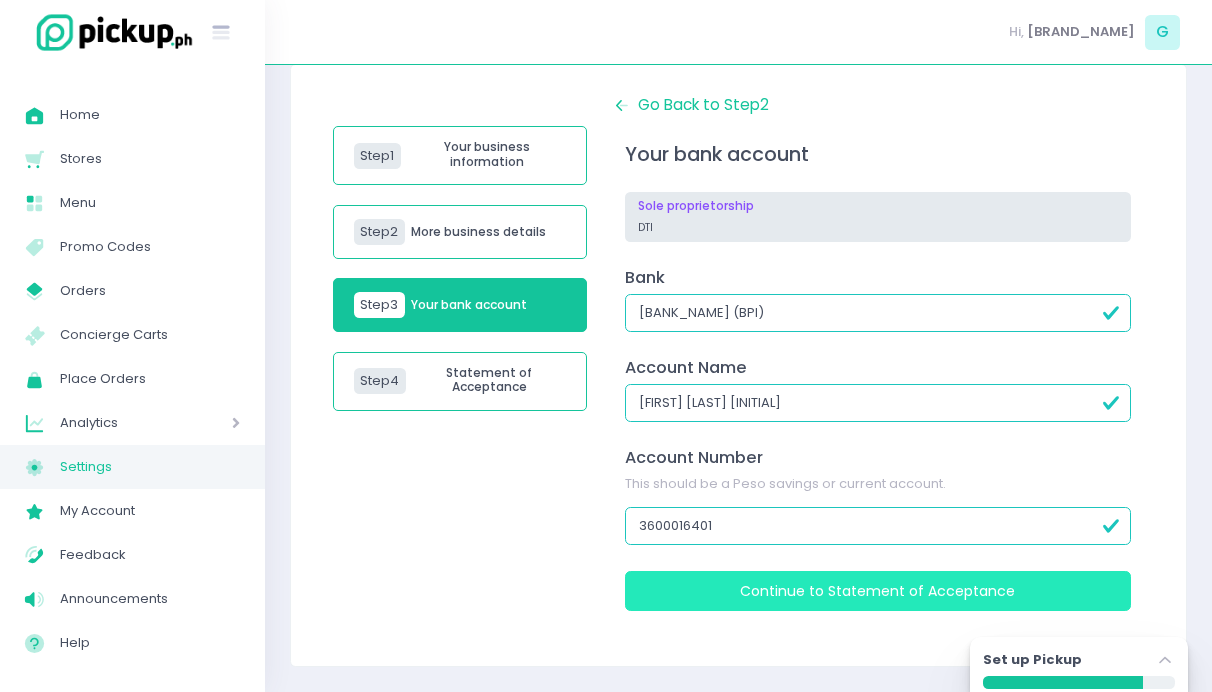 click on "Statement of Acceptance" at bounding box center [921, 591] 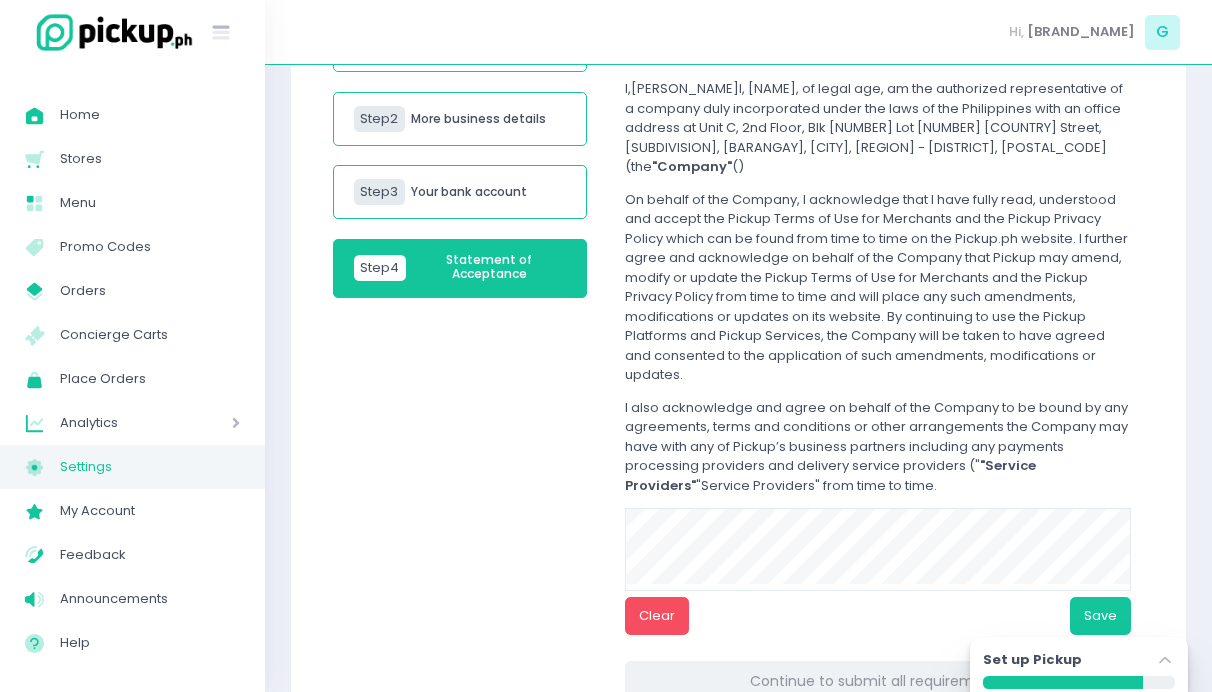scroll, scrollTop: 312, scrollLeft: 0, axis: vertical 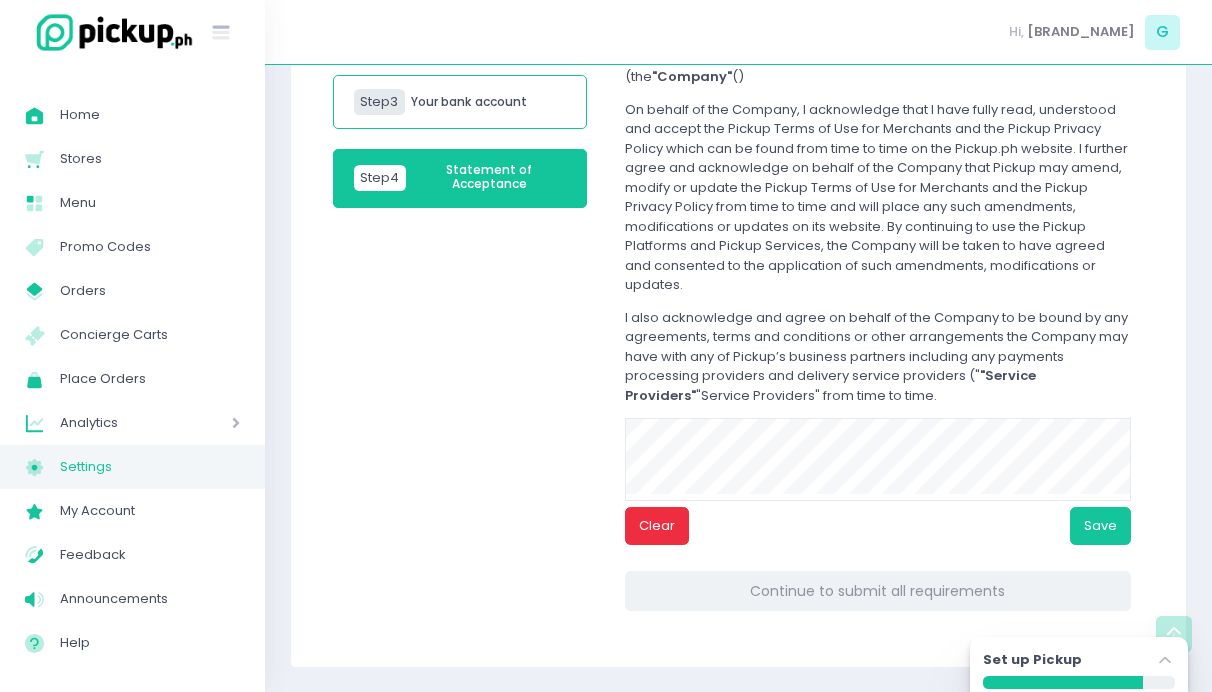 drag, startPoint x: 658, startPoint y: 533, endPoint x: 737, endPoint y: 497, distance: 86.815895 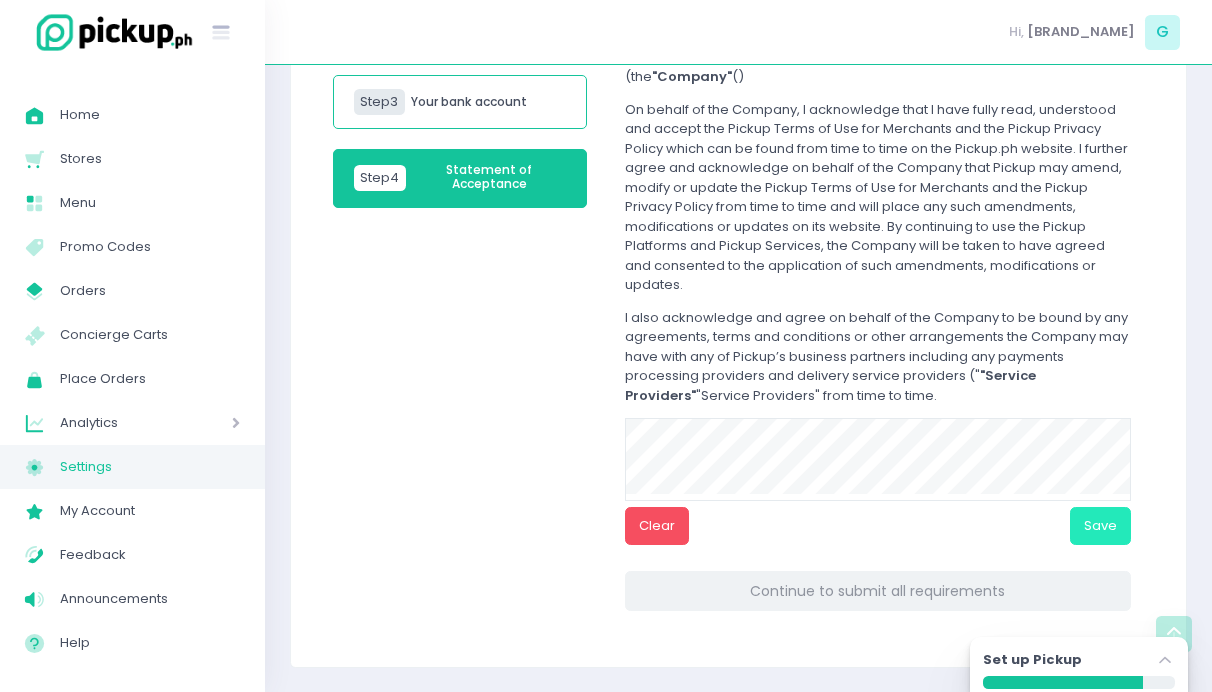 click on "Save" at bounding box center (1100, 526) 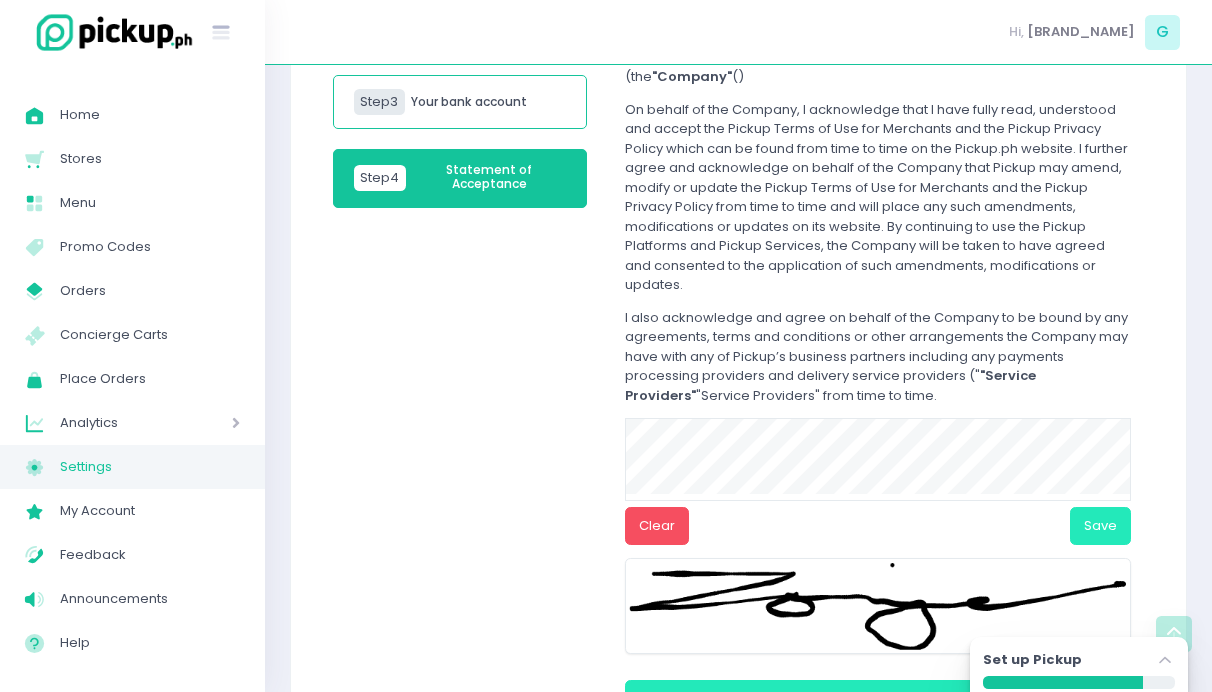 scroll, scrollTop: 421, scrollLeft: 0, axis: vertical 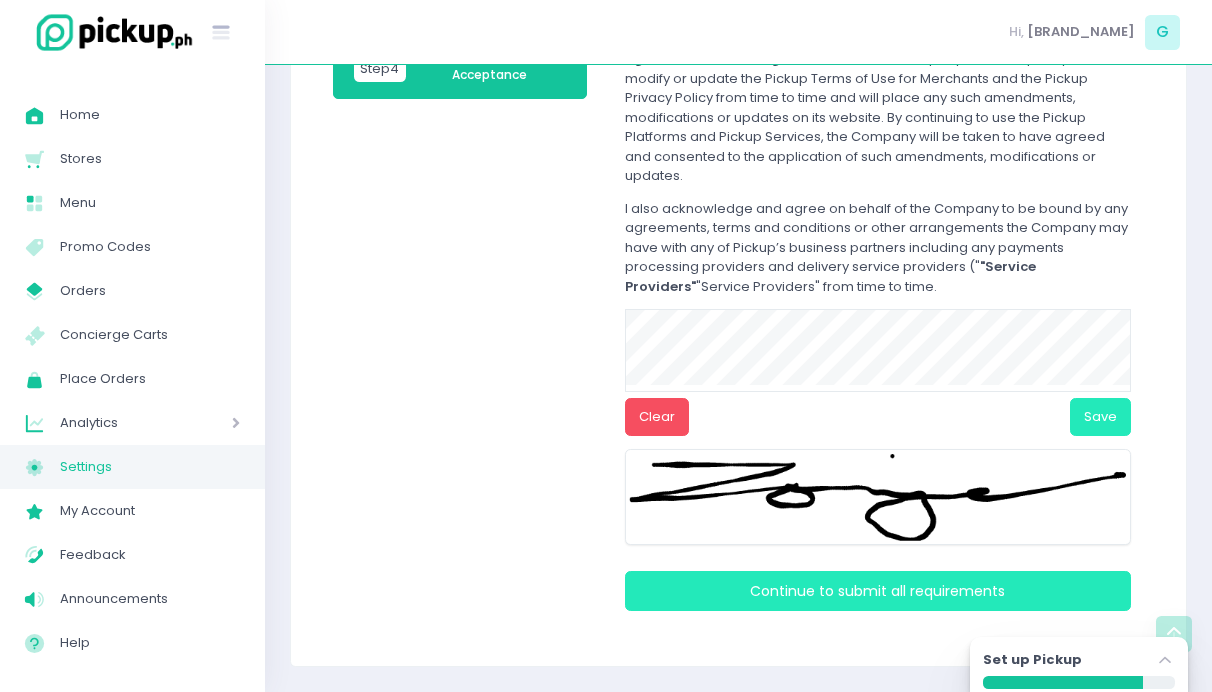 click on "Submit all requirements" at bounding box center (921, 591) 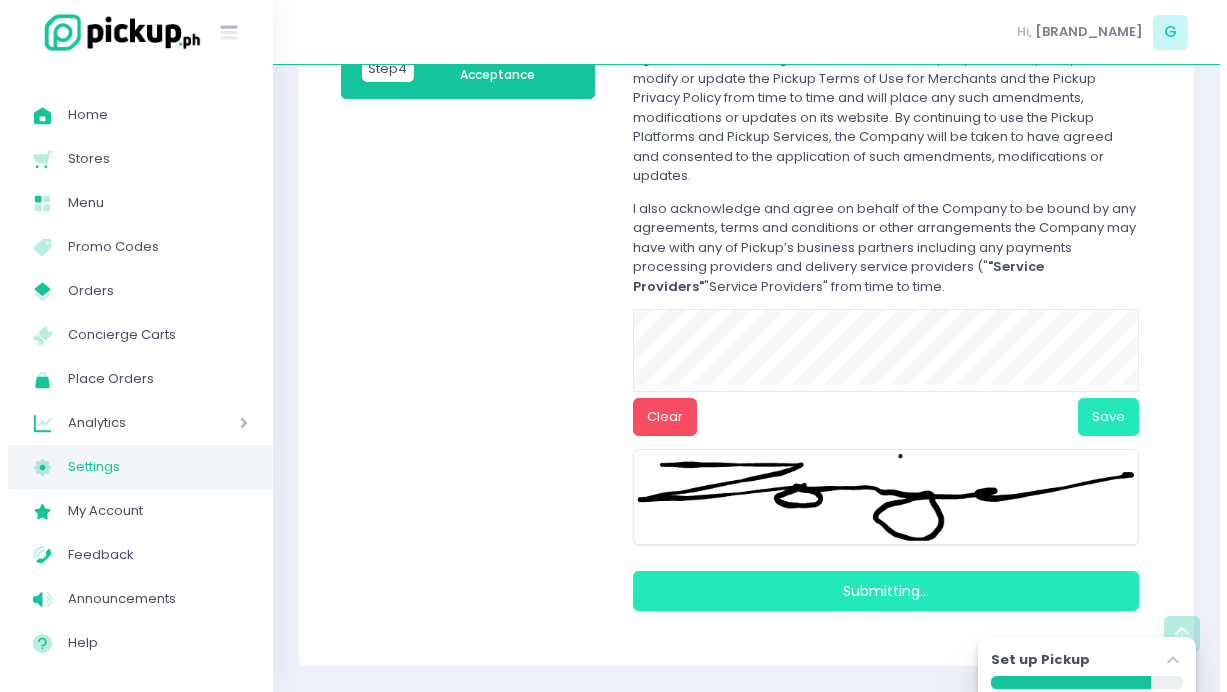 scroll, scrollTop: 405, scrollLeft: 0, axis: vertical 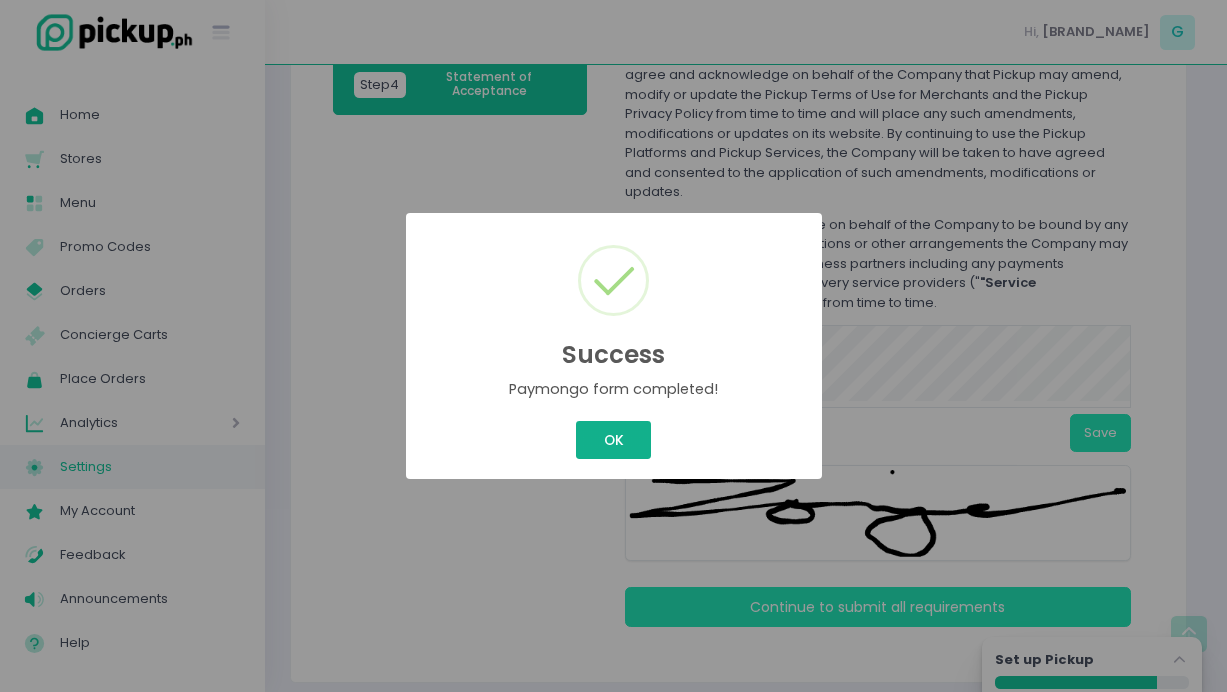 click on "OK" at bounding box center [613, 440] 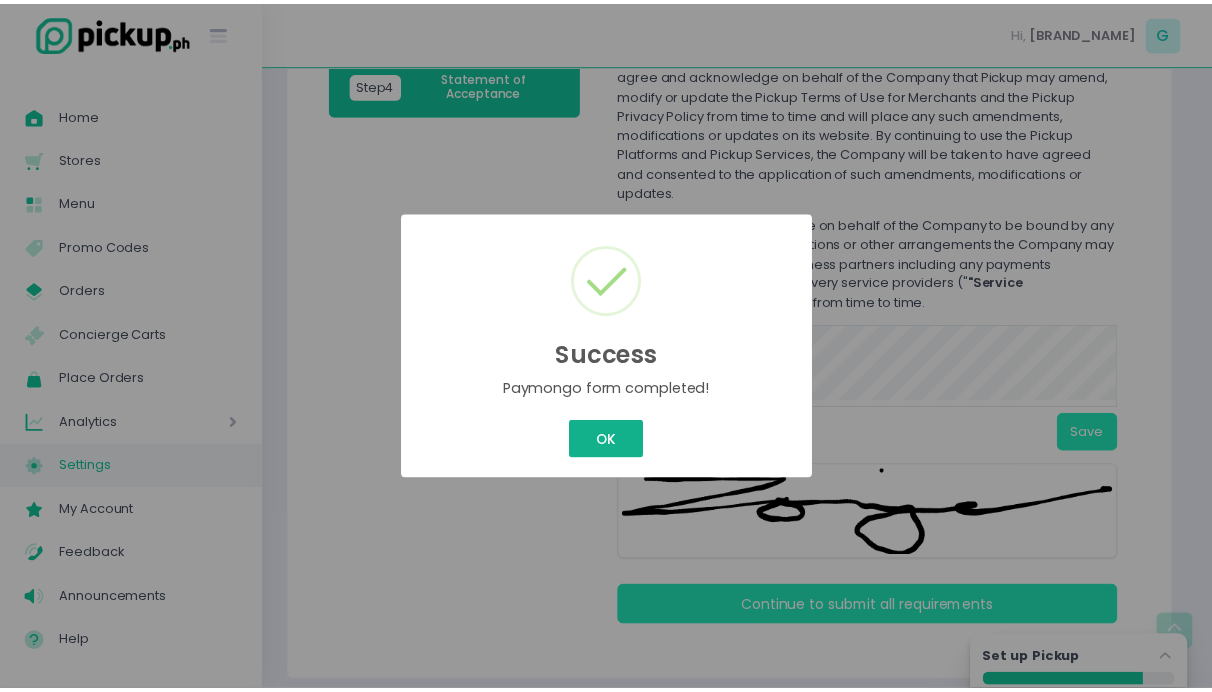 scroll, scrollTop: 0, scrollLeft: 0, axis: both 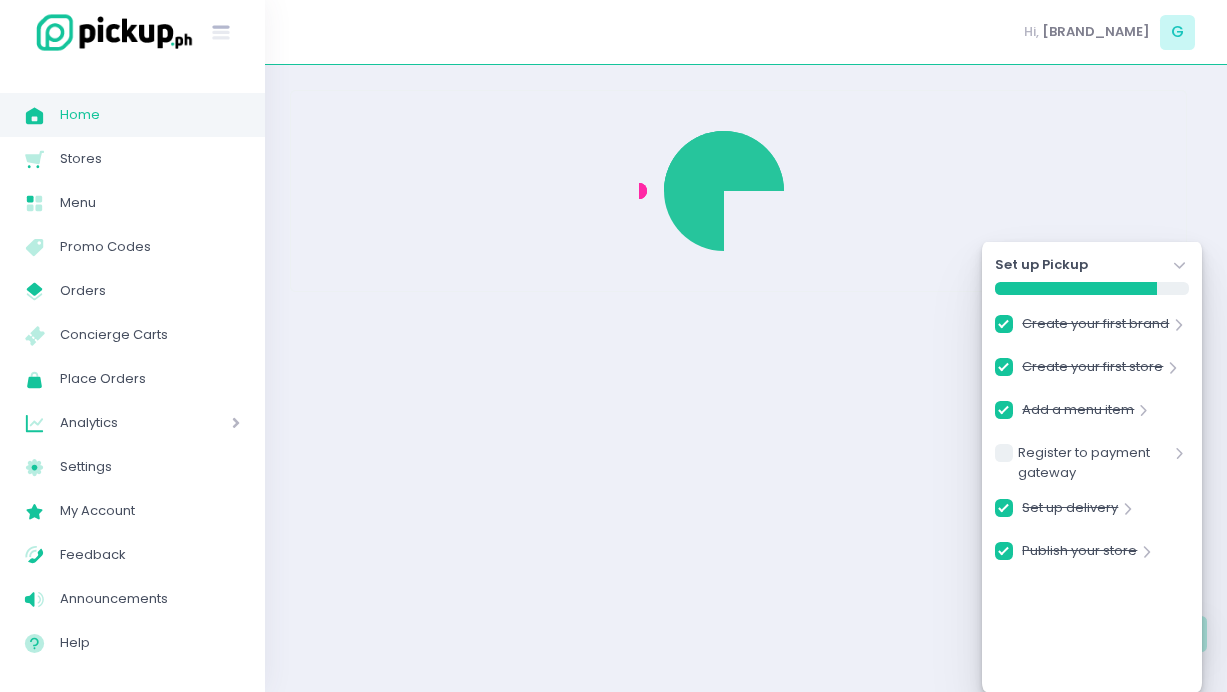 checkbox on "true" 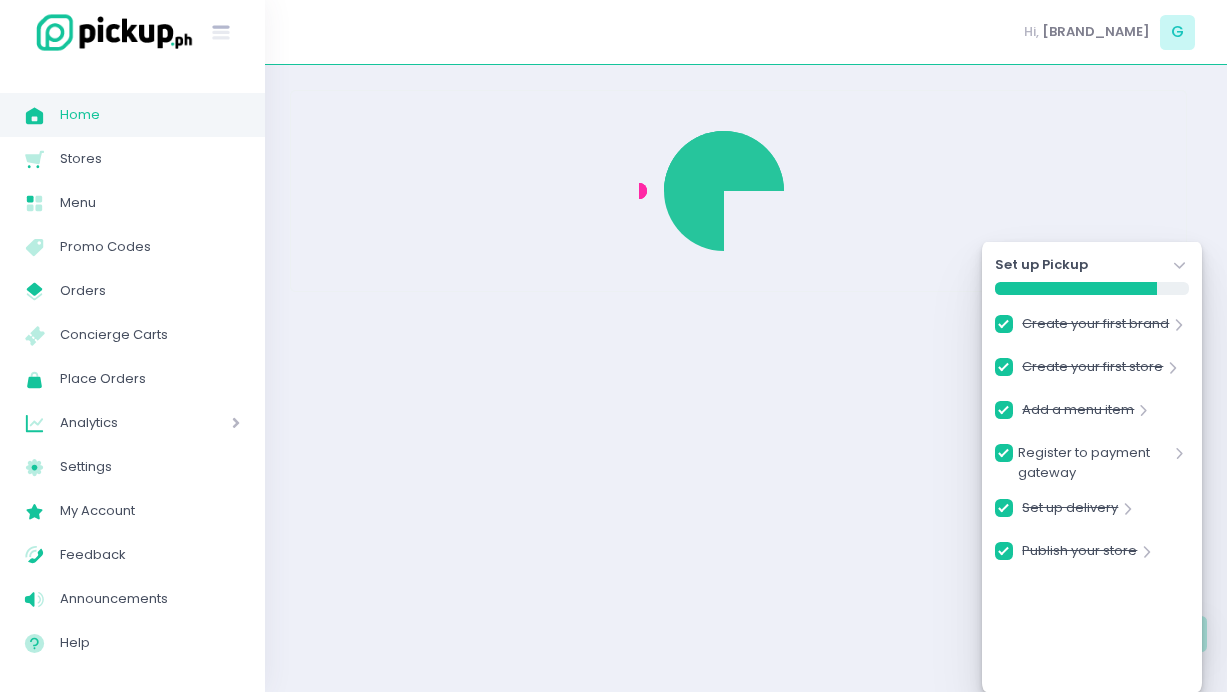 checkbox on "true" 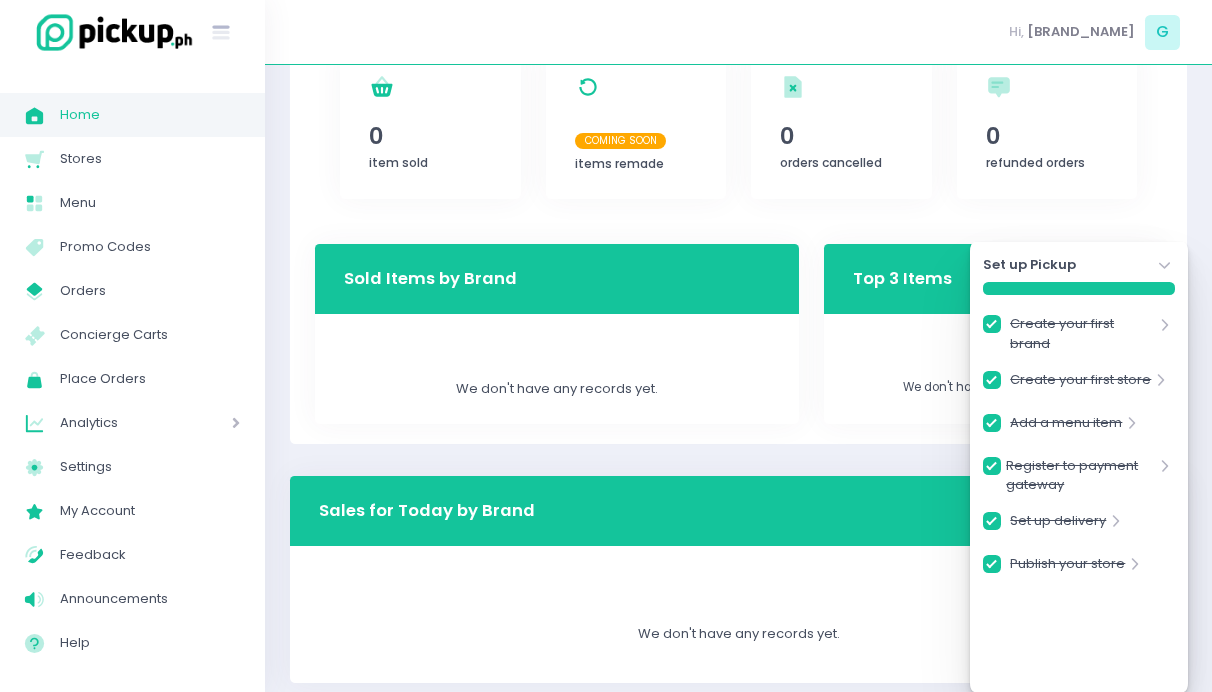 scroll, scrollTop: 571, scrollLeft: 0, axis: vertical 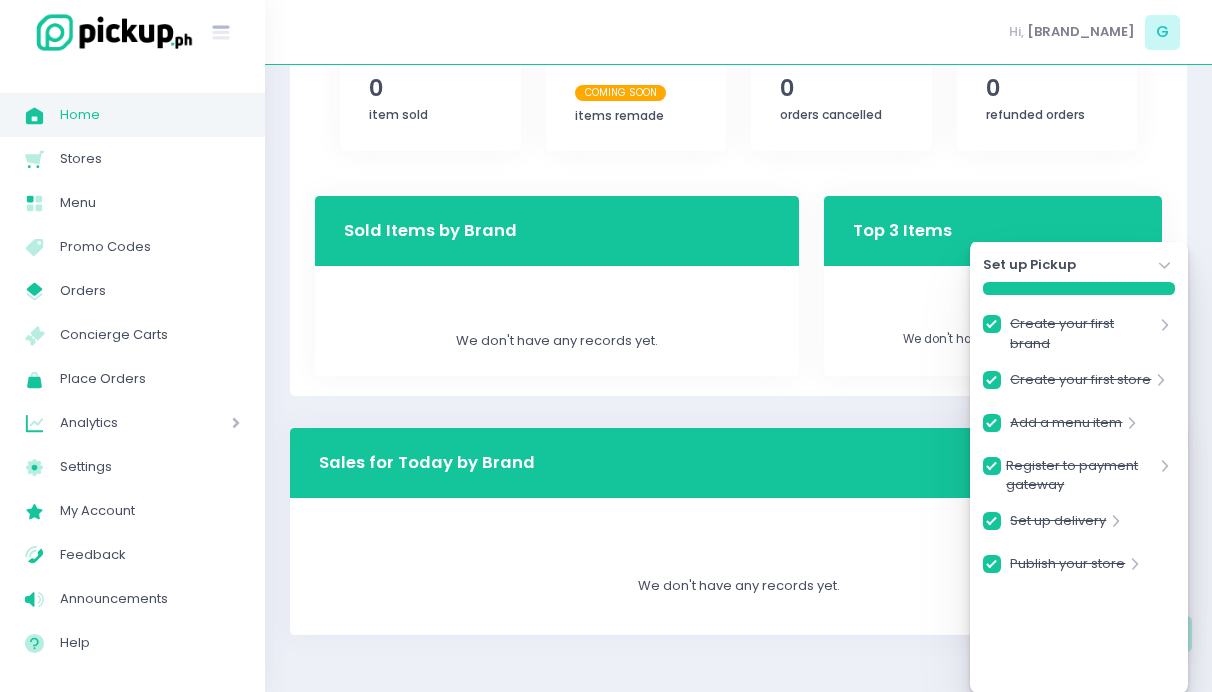 click on "[PERSON_NAME]       Filter By: All Today ₱0.00* Saved by using  PickUp.ph   instead of a delivery app *Average commission for delivery apps is 30% orders served Created with Sketch. 0 orders served orders Created with Sketch. 0  orders average item price Created with Sketch. ₱0.00 average item price total sales Created with Sketch. ₱0.00 total sales returning customers Created with Sketch. 0% returning customers item sold Created with Sketch. 0 item sold items remade Created with Sketch. Coming Soon items remade orders cancelled Created with Sketch. 0 orders cancelled refunded orders Created with Sketch. 0 refunded orders Sold Items by Brand We don't have any records yet. Top 3 Items We don't have any records yet. Sales for Today by Brand We don't have any records yet." at bounding box center [738, 77] 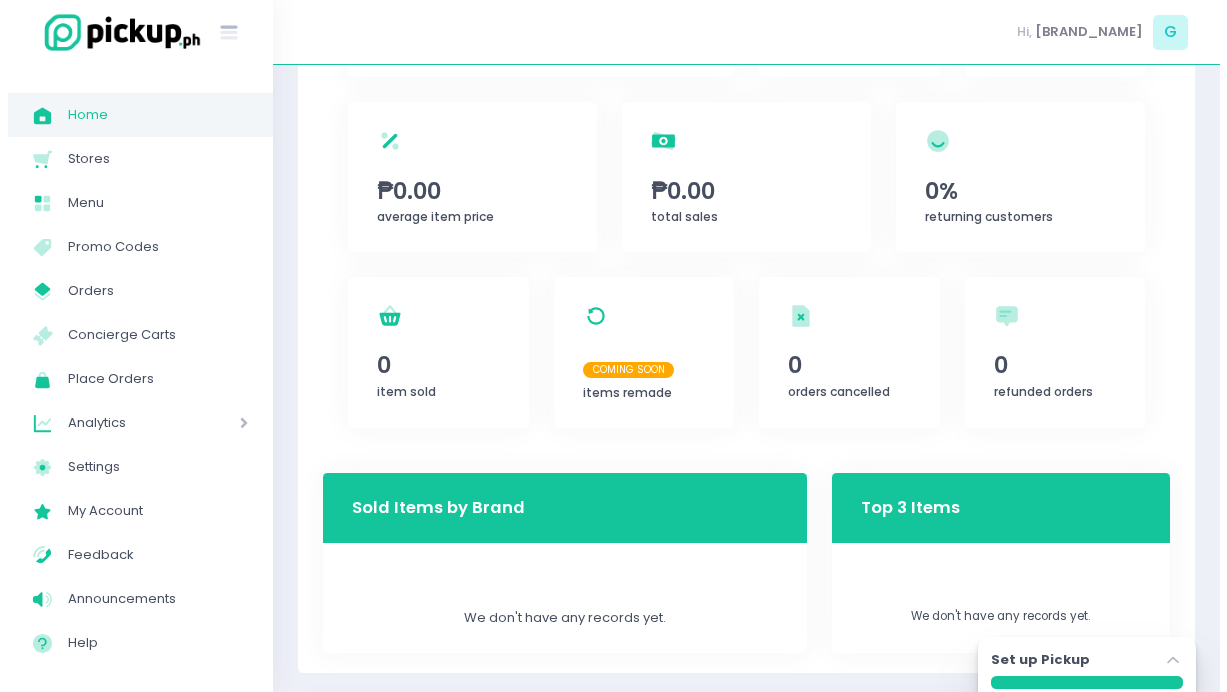 scroll, scrollTop: 0, scrollLeft: 0, axis: both 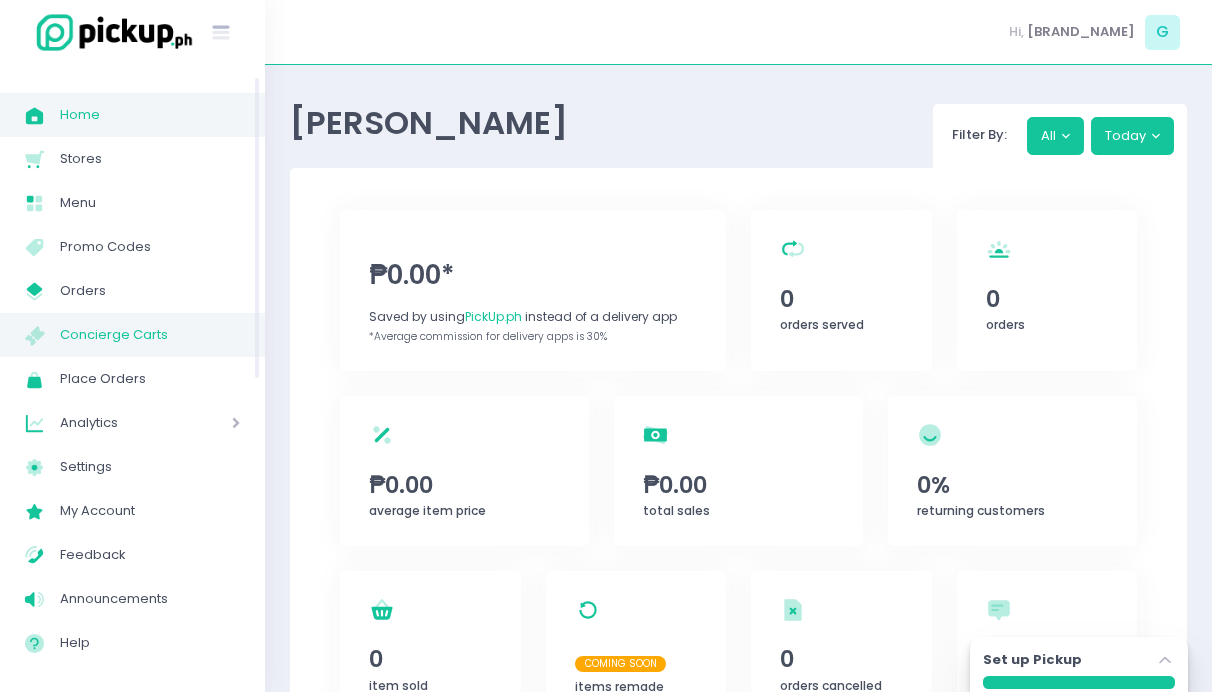click on "Concierge Carts" at bounding box center [150, 335] 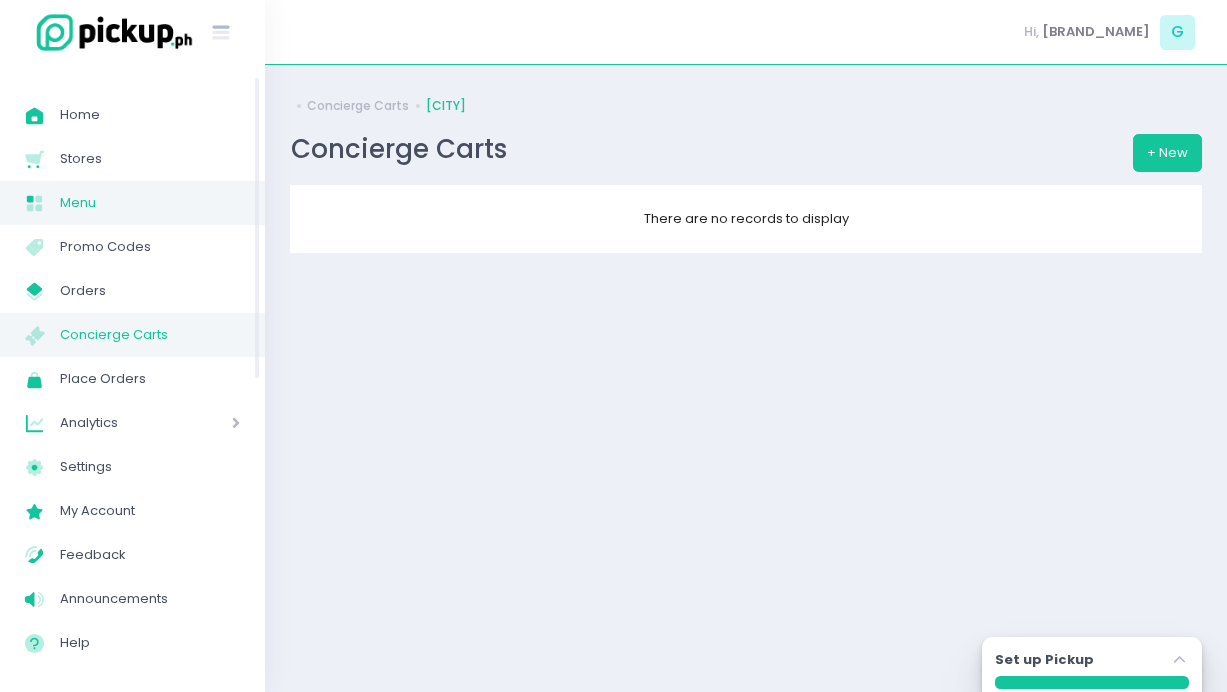 click on "Menu" at bounding box center (150, 203) 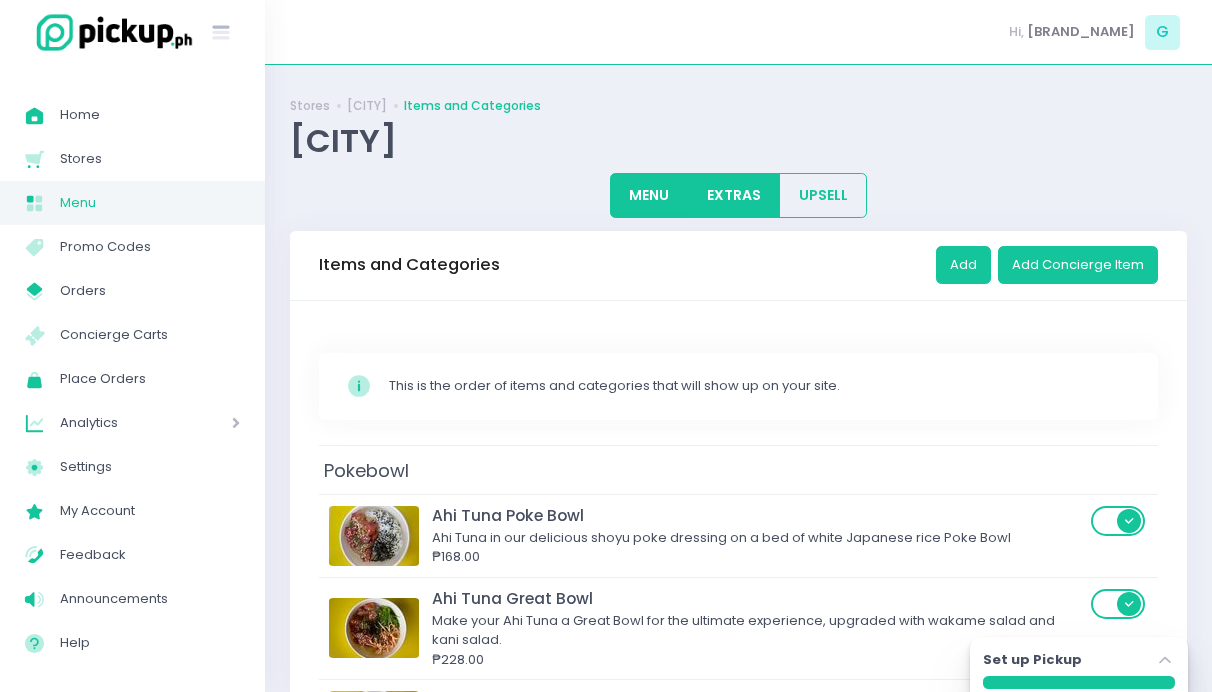 click on "EXTRAS" at bounding box center [734, 195] 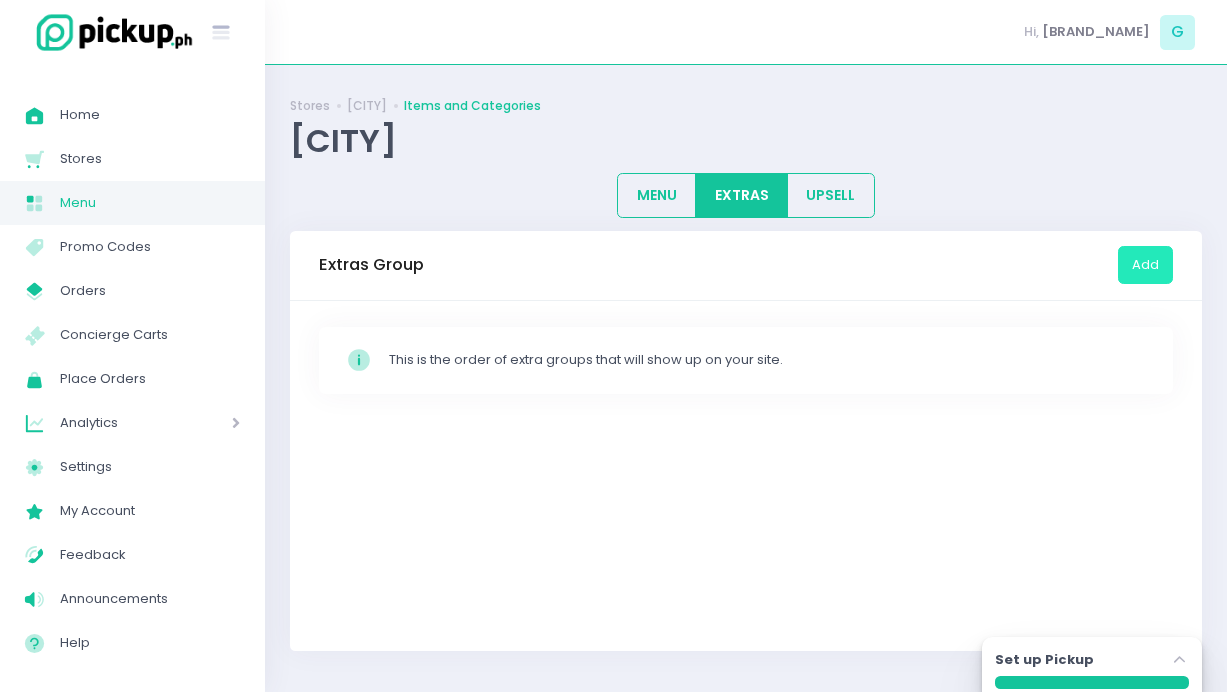click on "Add" at bounding box center [1145, 265] 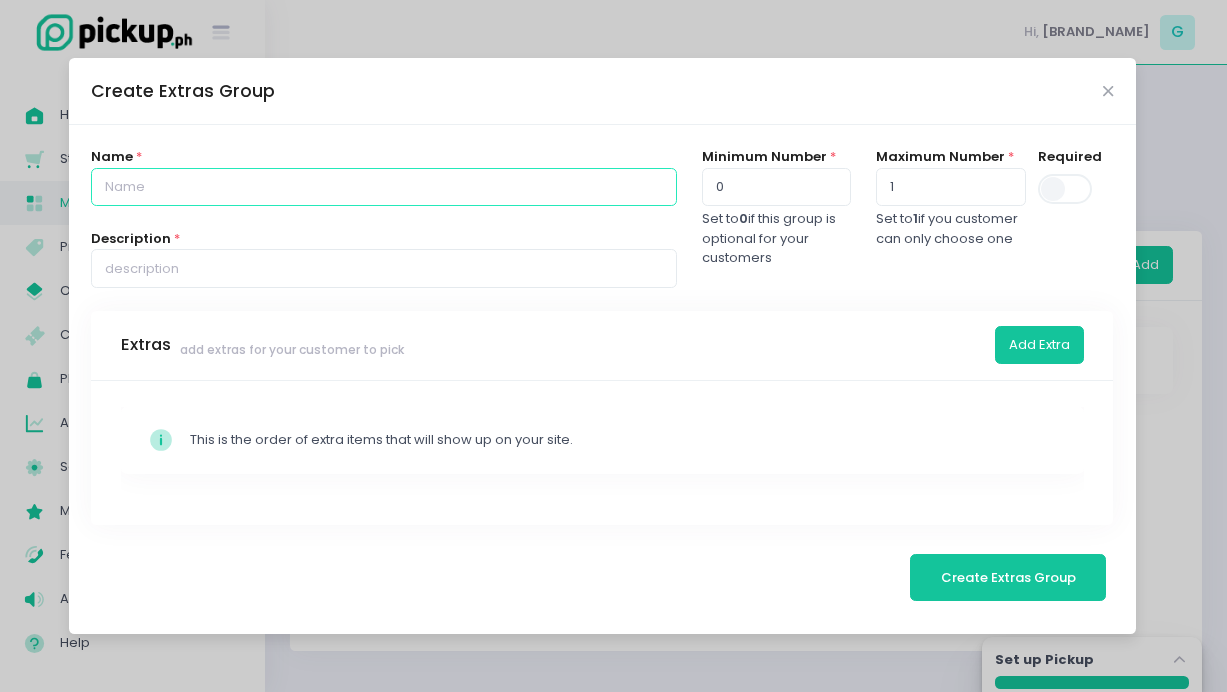 click at bounding box center [383, 187] 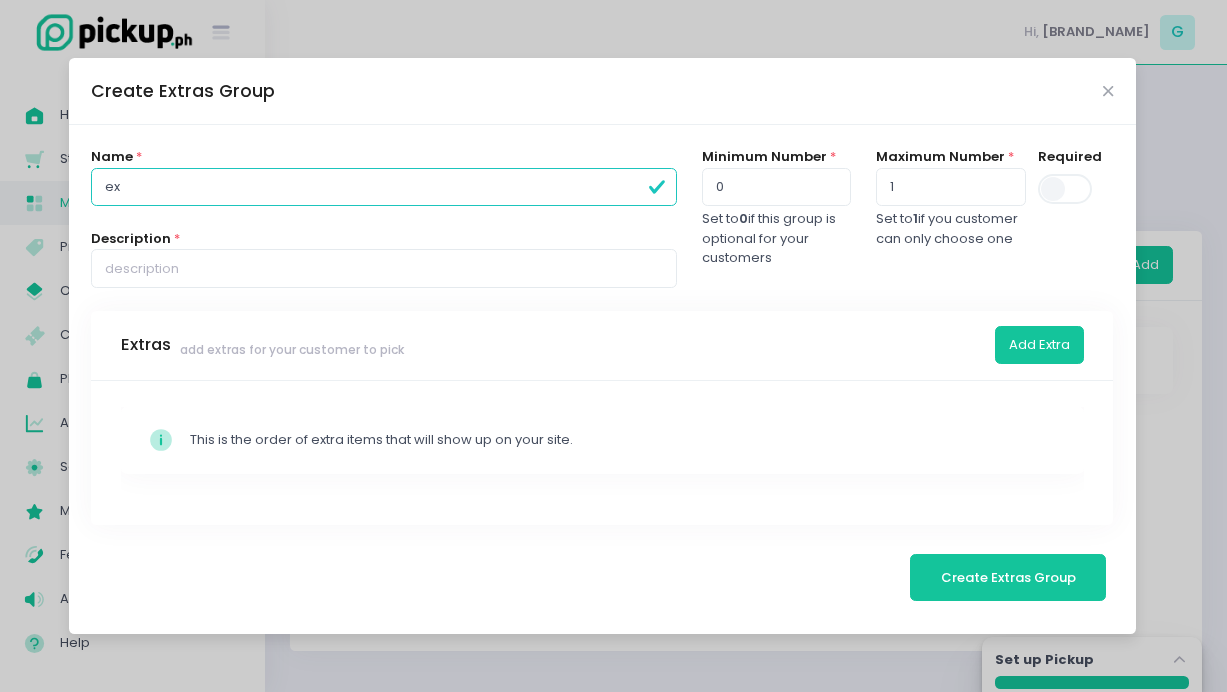 type on "e" 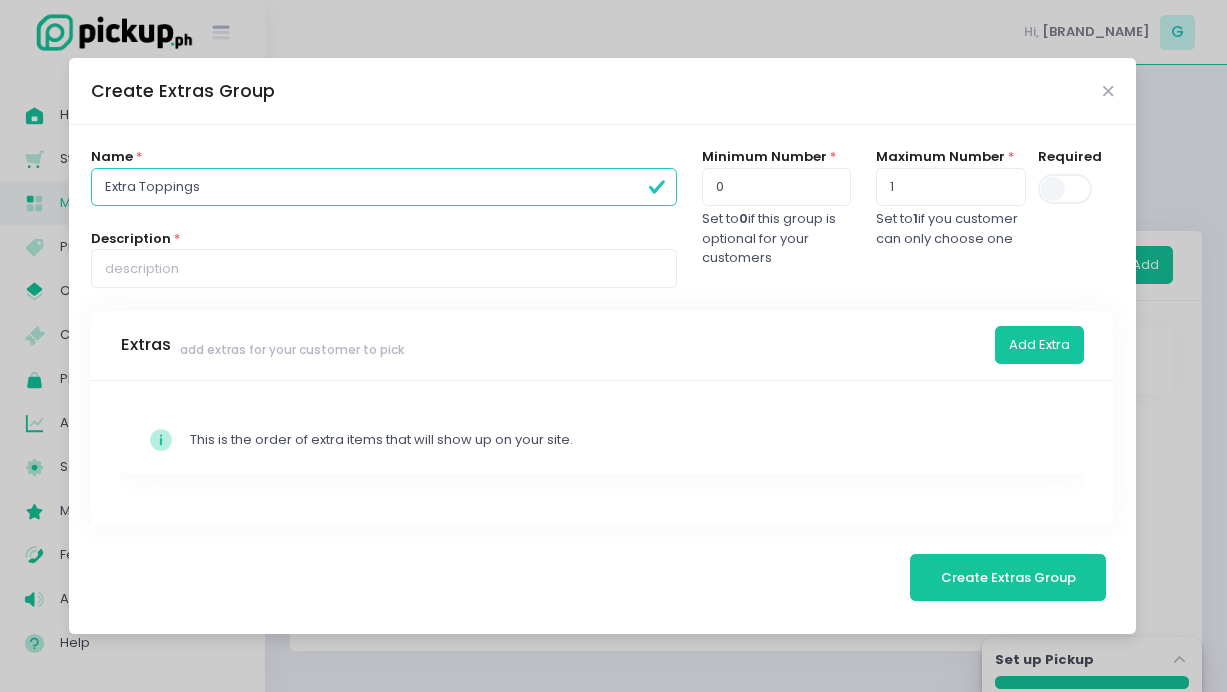 type on "Extra Toppings" 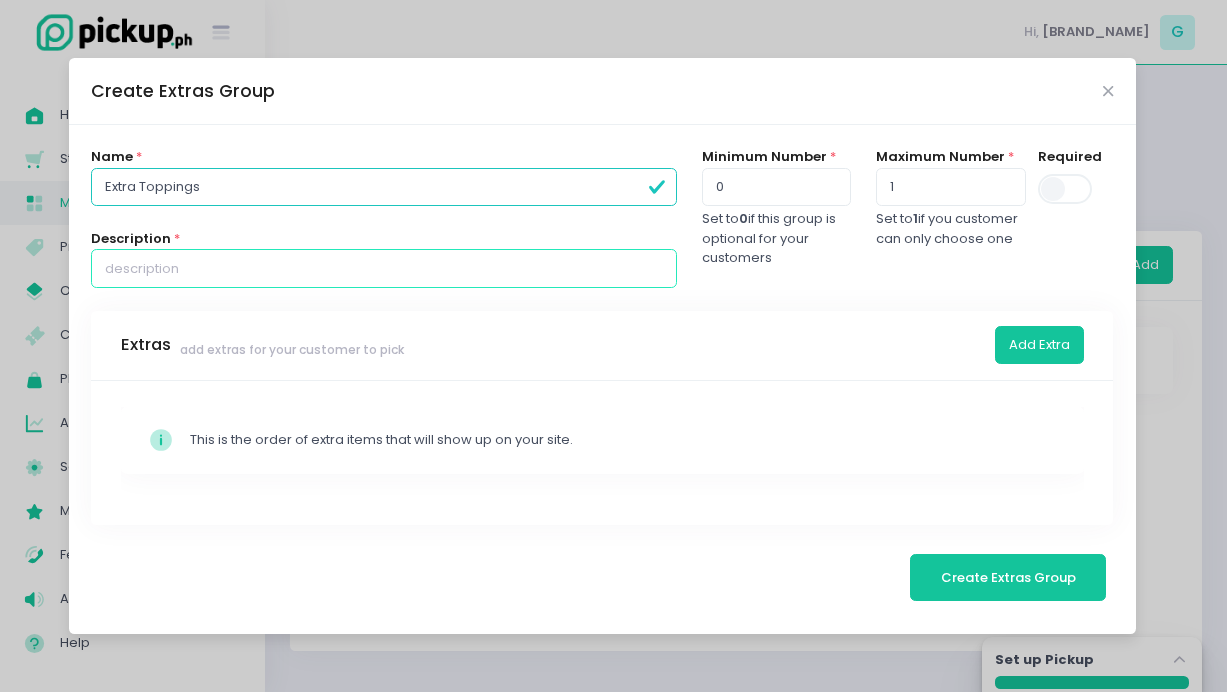 click at bounding box center [383, 268] 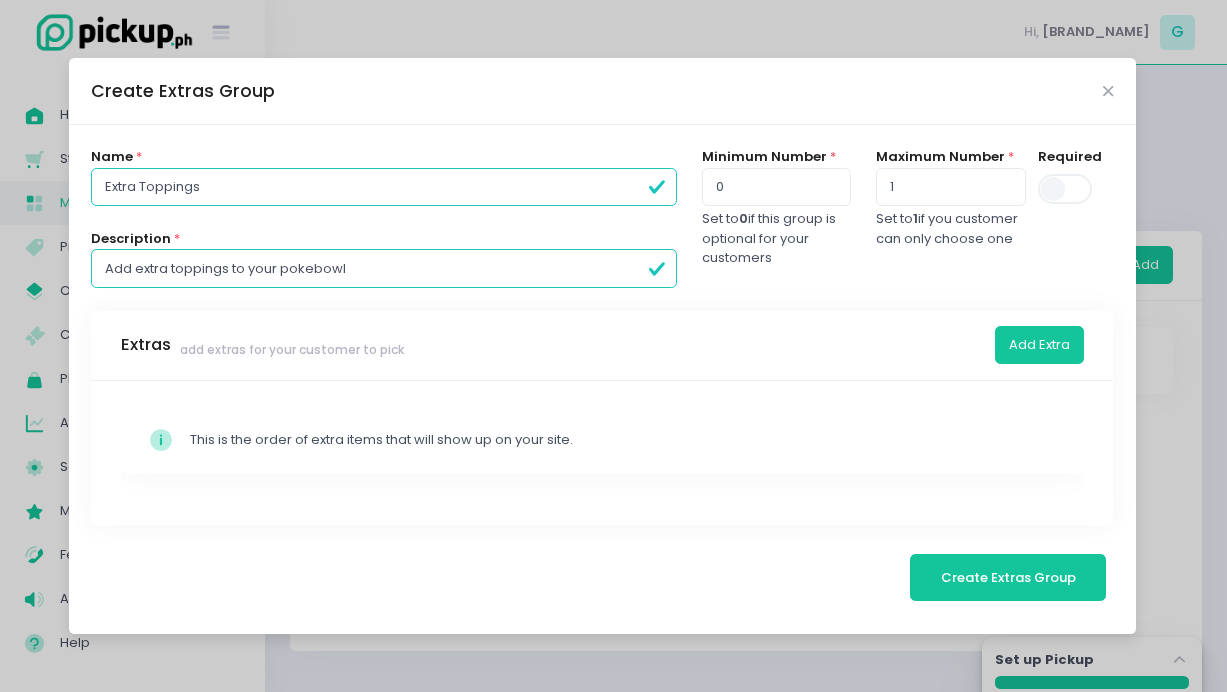 type on "Add extra toppings to your pokebowl" 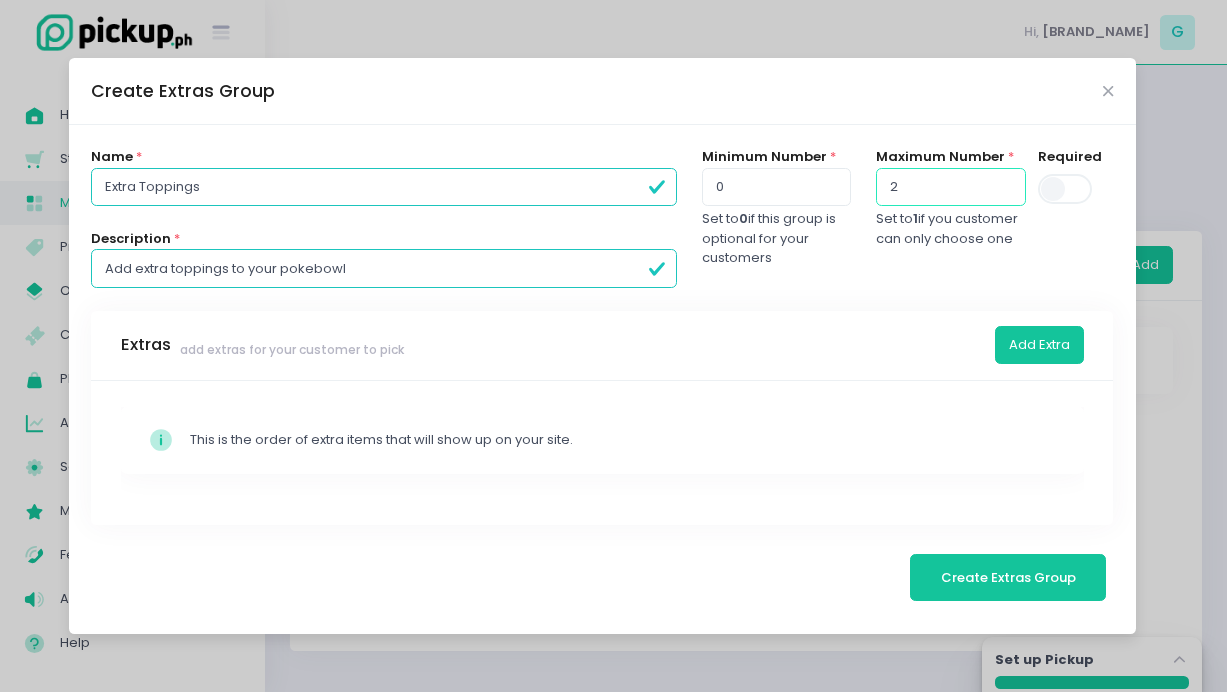type on "2" 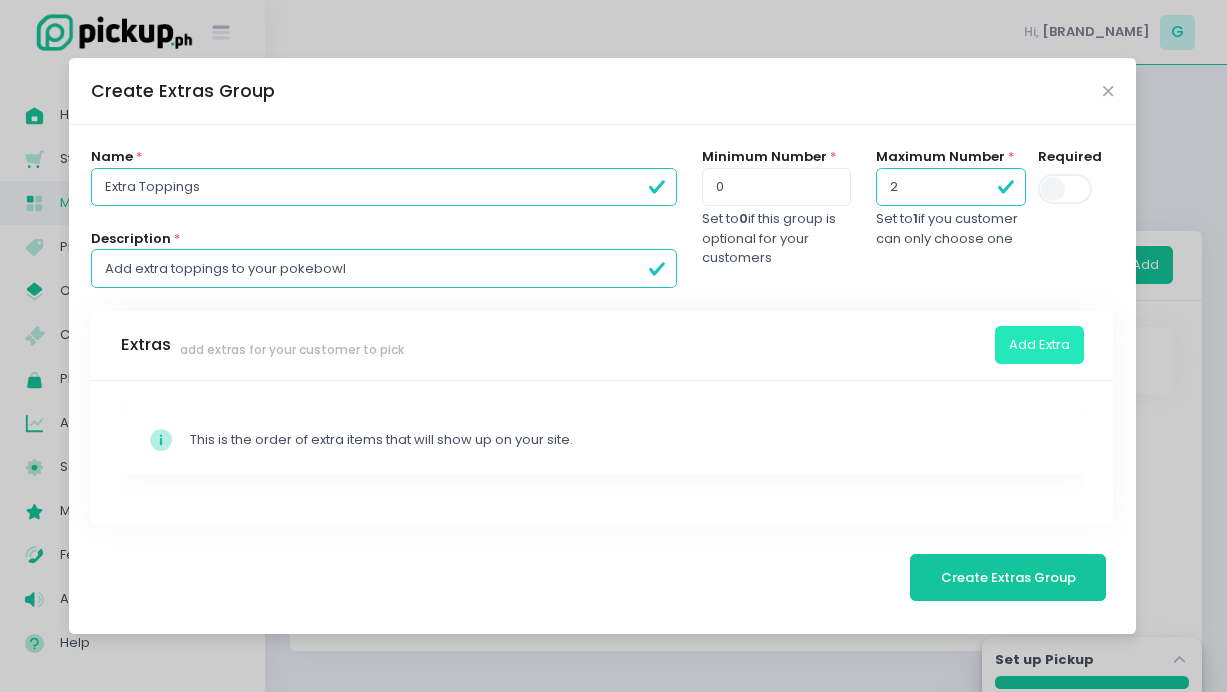 drag, startPoint x: 1038, startPoint y: 350, endPoint x: 854, endPoint y: 371, distance: 185.19449 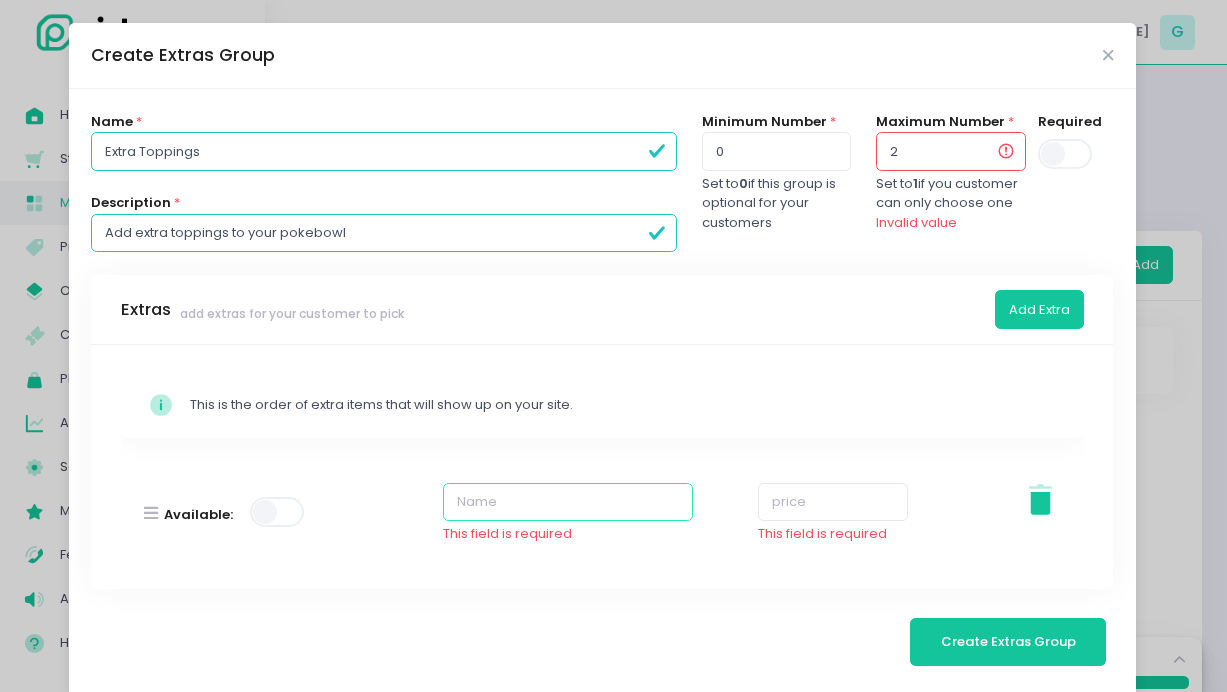 click at bounding box center (568, 502) 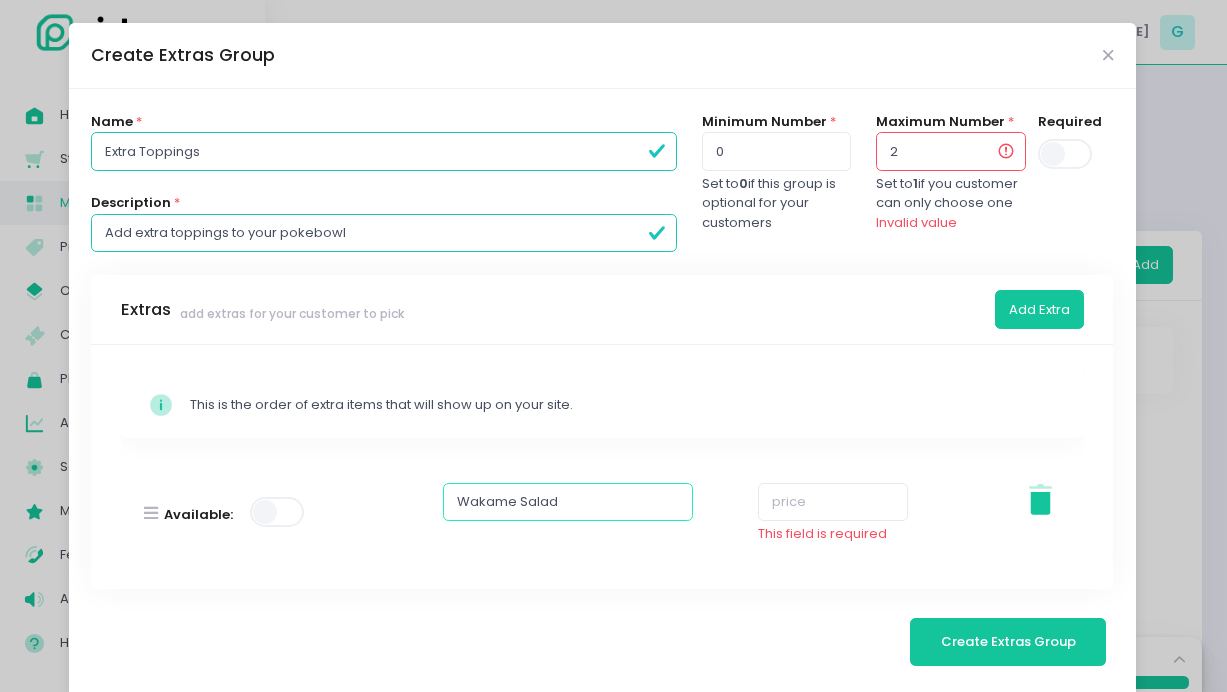 type on "Wakame Salad" 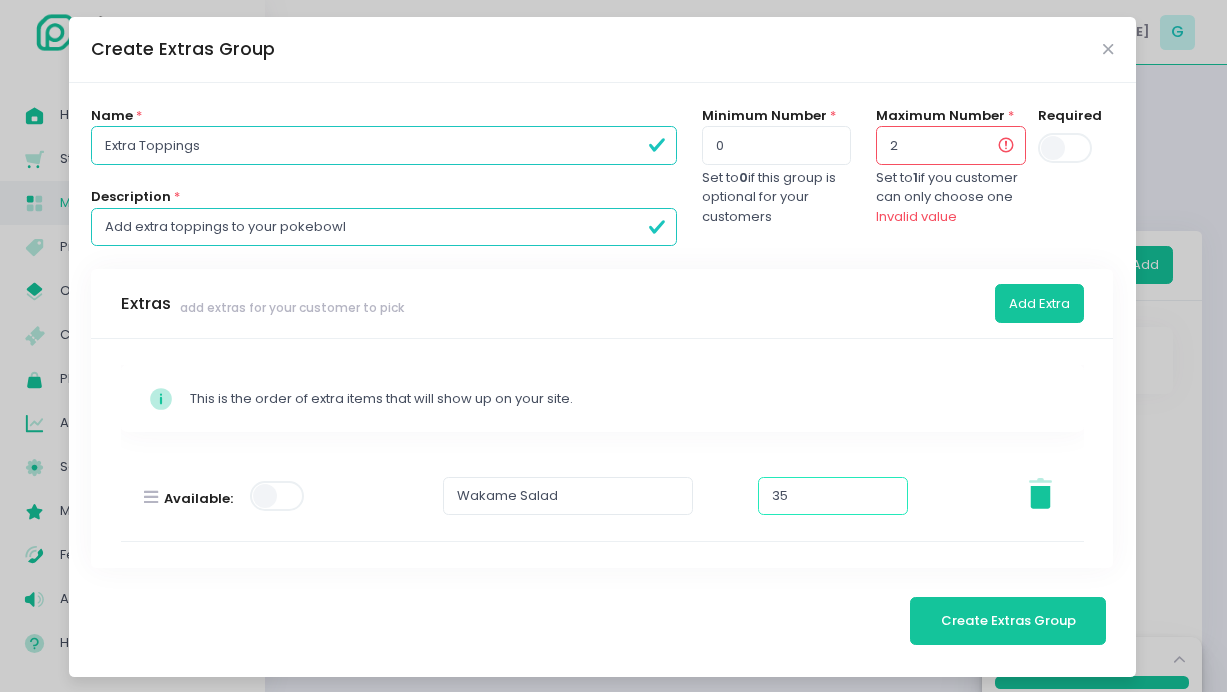 scroll, scrollTop: 14, scrollLeft: 0, axis: vertical 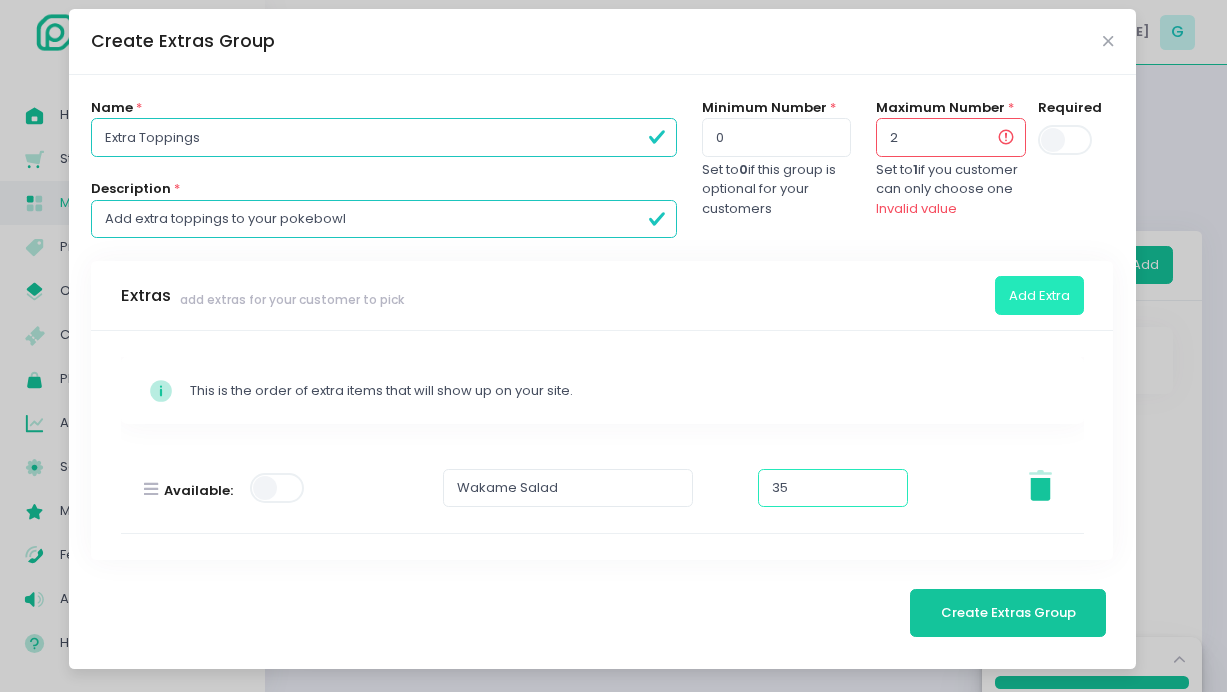 type on "35" 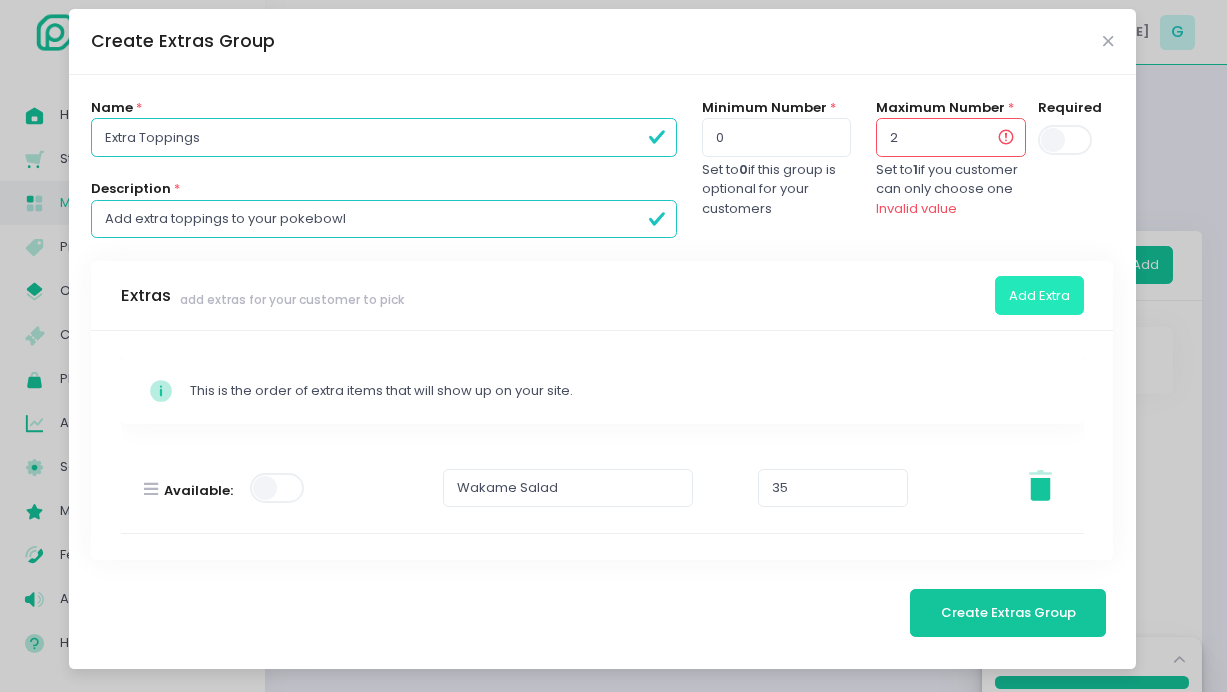 click on "Add Extra" at bounding box center (1039, 295) 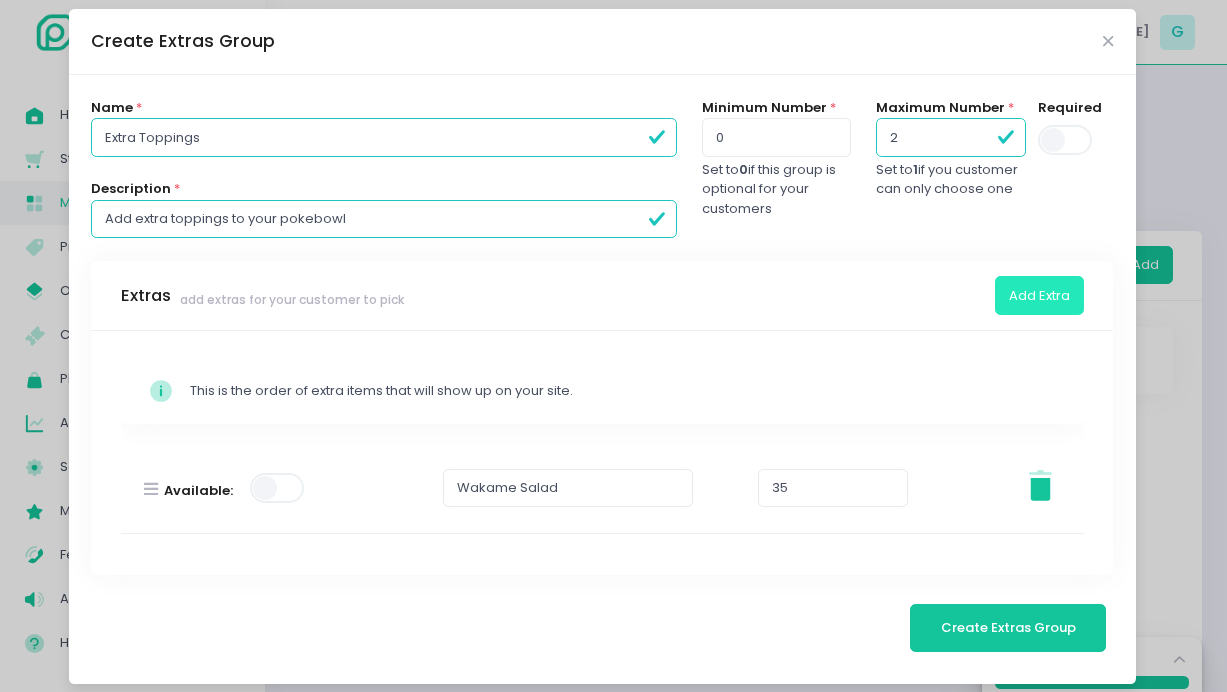 click on "Add Extra" at bounding box center (1039, 295) 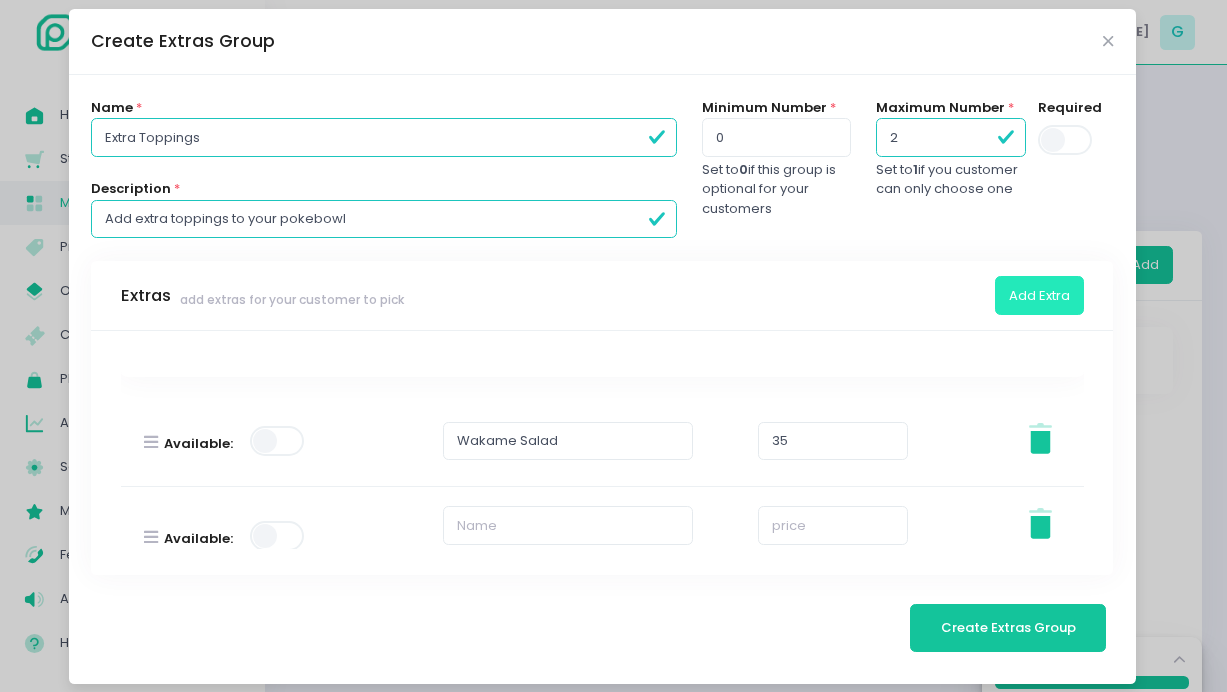scroll, scrollTop: 46, scrollLeft: 0, axis: vertical 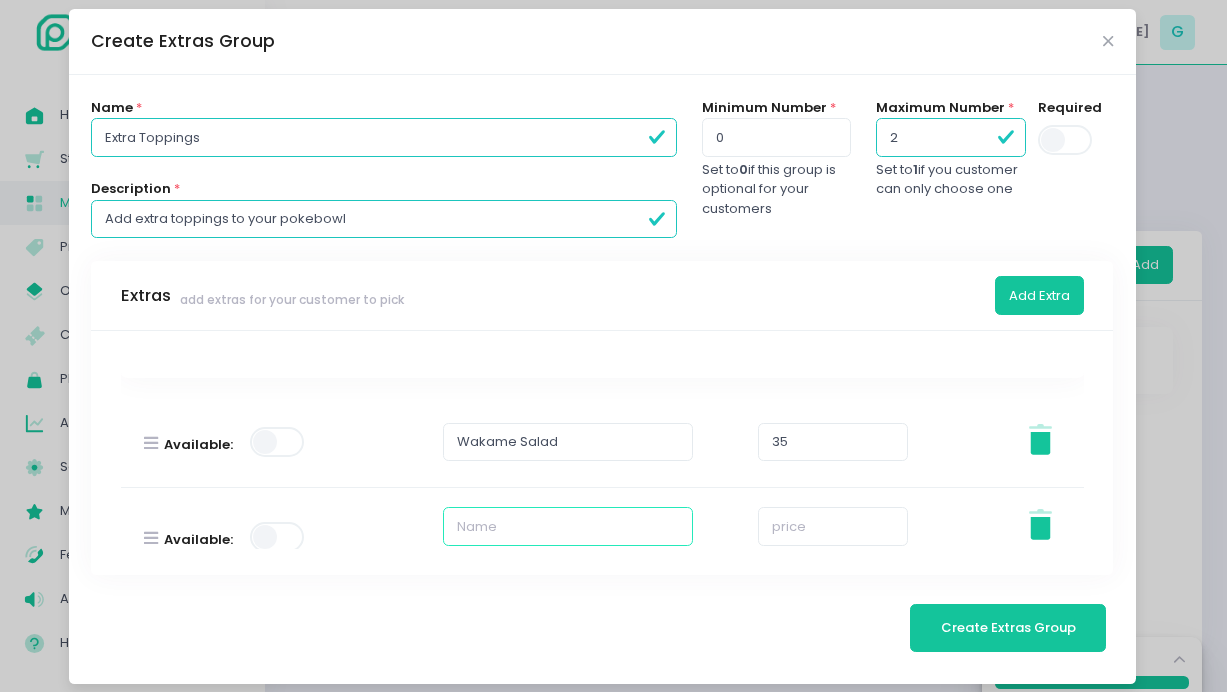 click at bounding box center [568, 526] 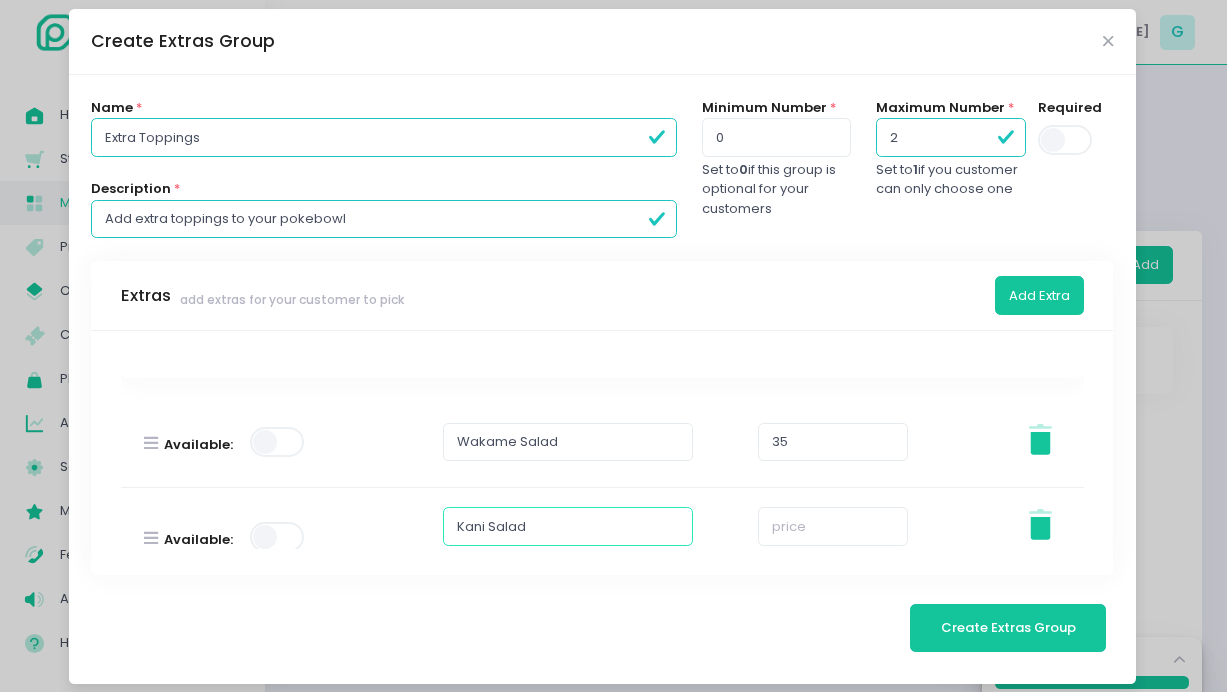 type on "Kani Salad" 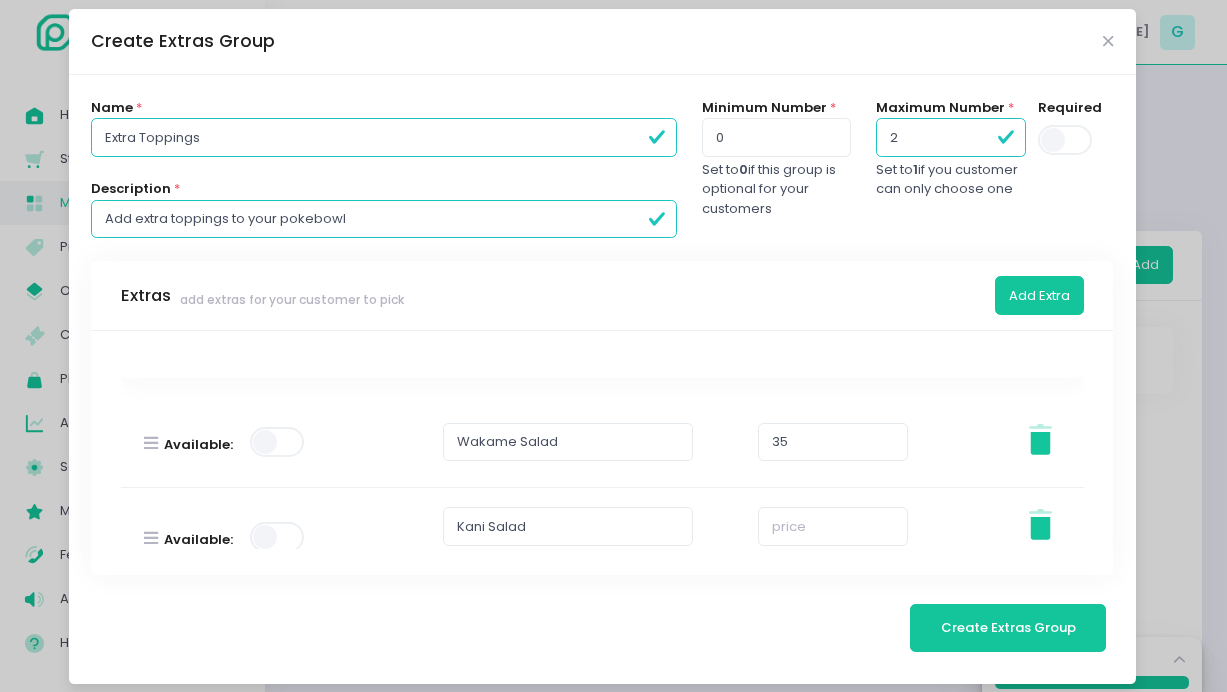 click on "This field is required" at bounding box center (833, 528) 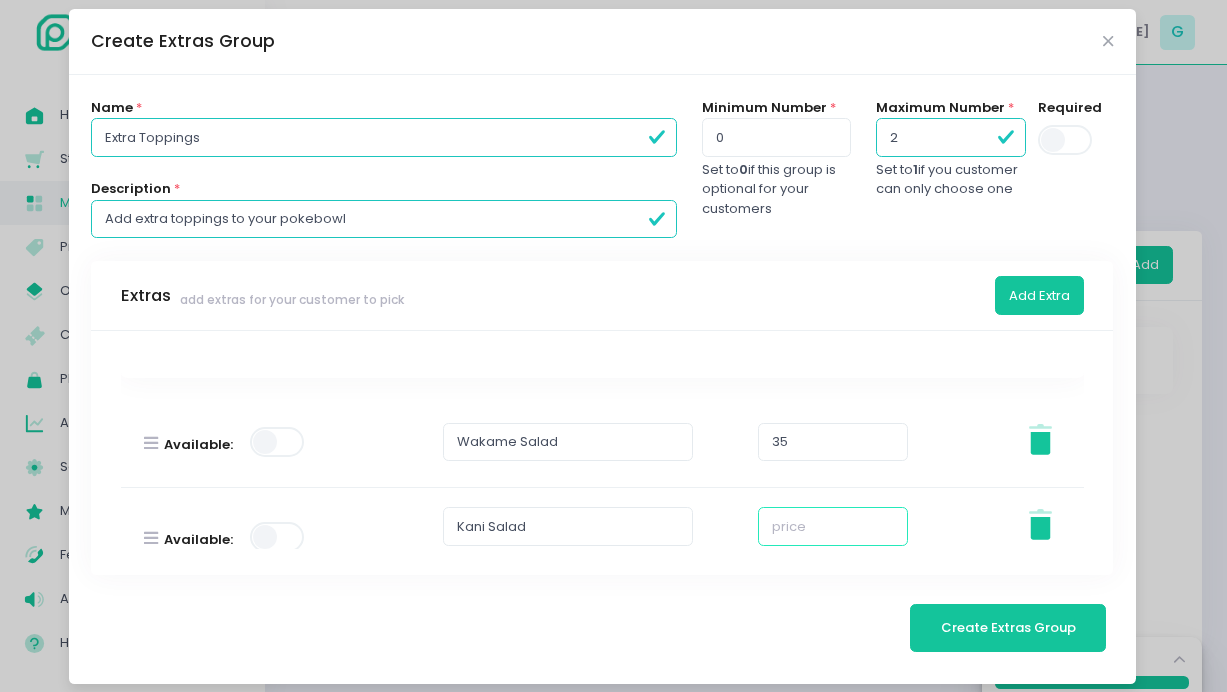 click at bounding box center [833, 526] 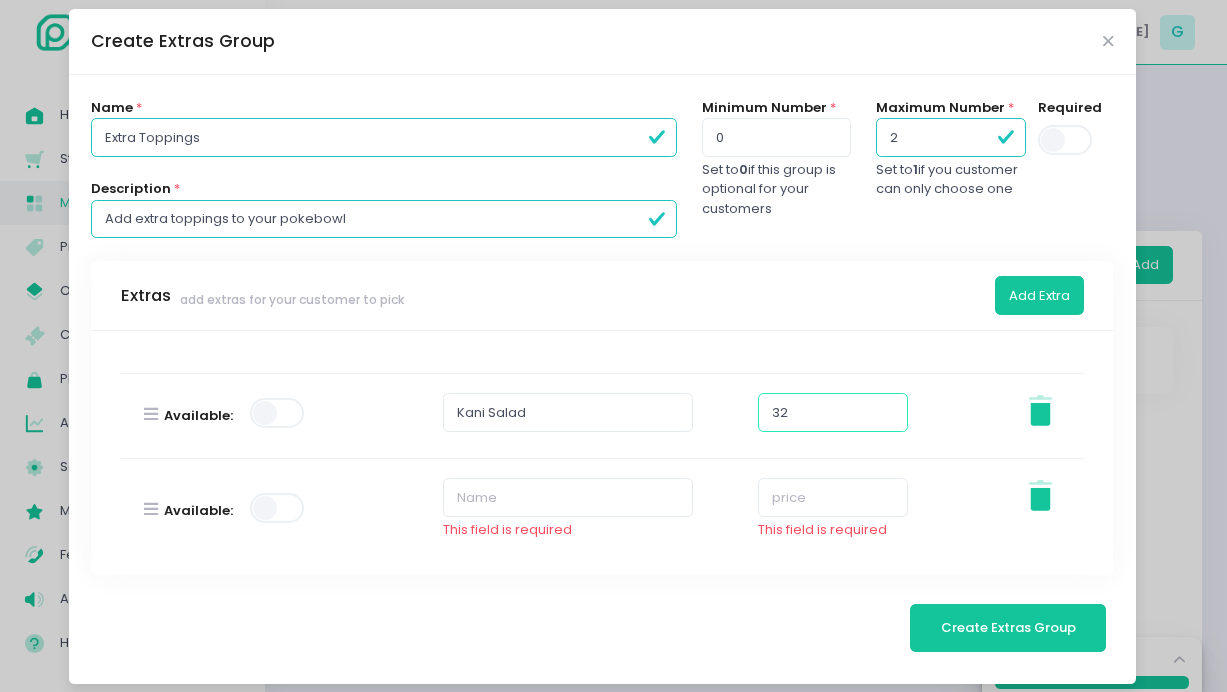 scroll, scrollTop: 174, scrollLeft: 0, axis: vertical 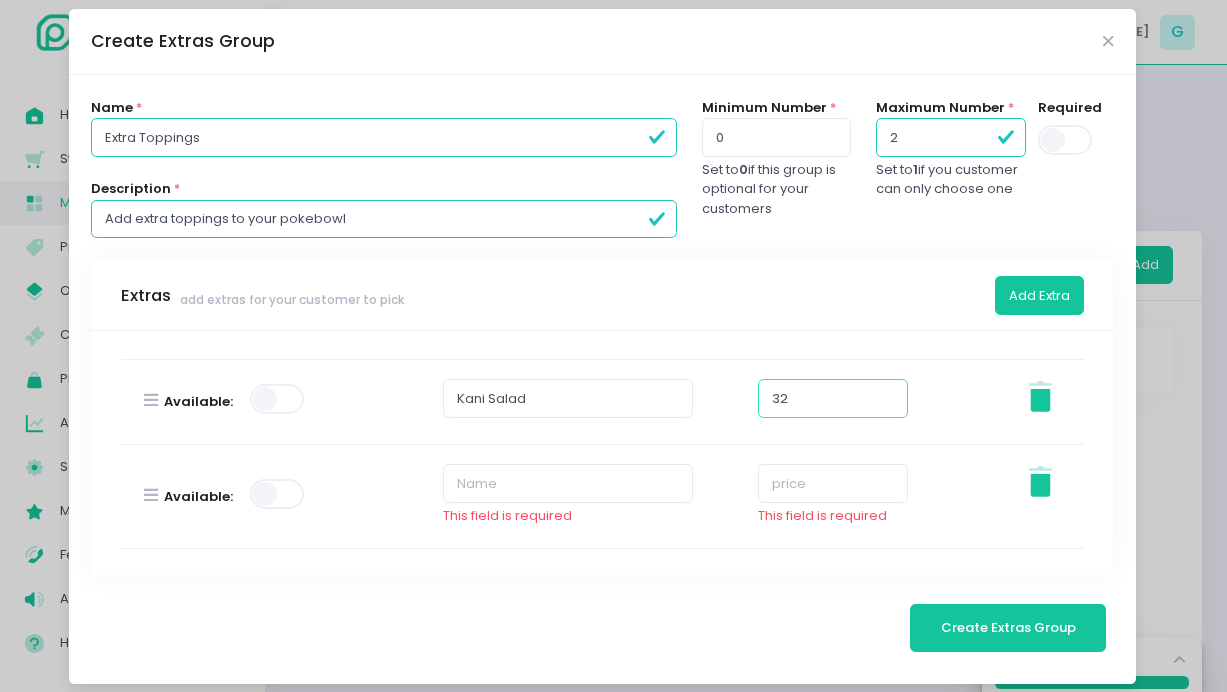 type on "32" 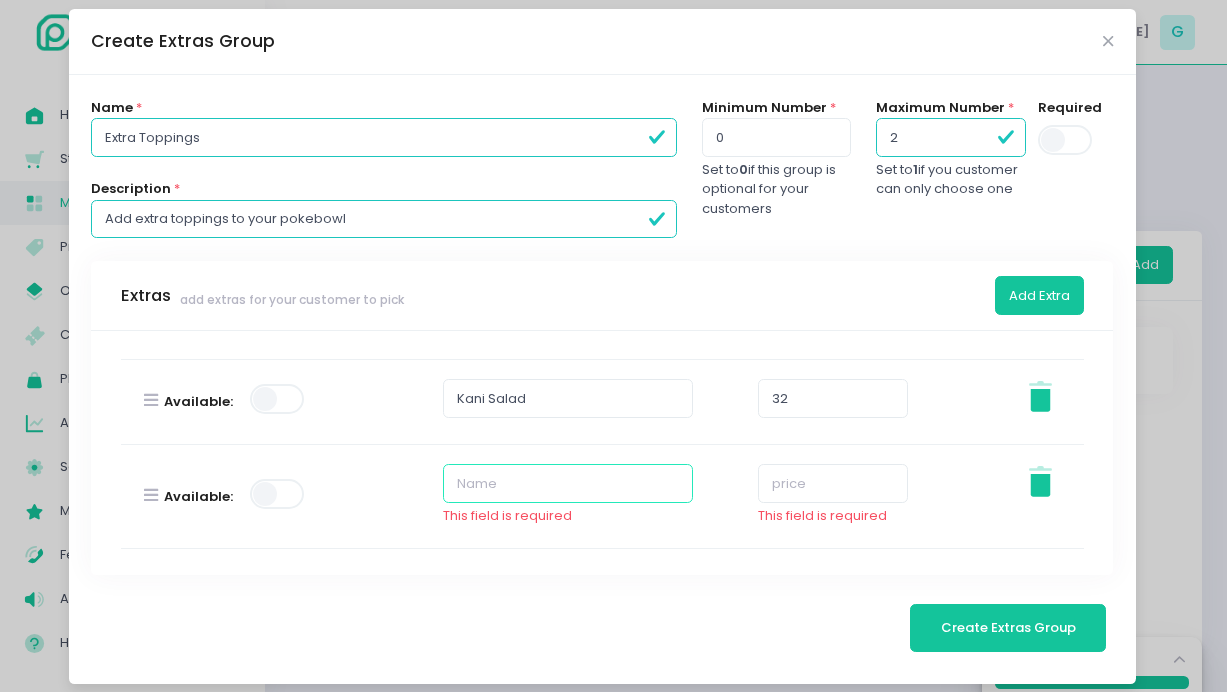 click at bounding box center (568, 483) 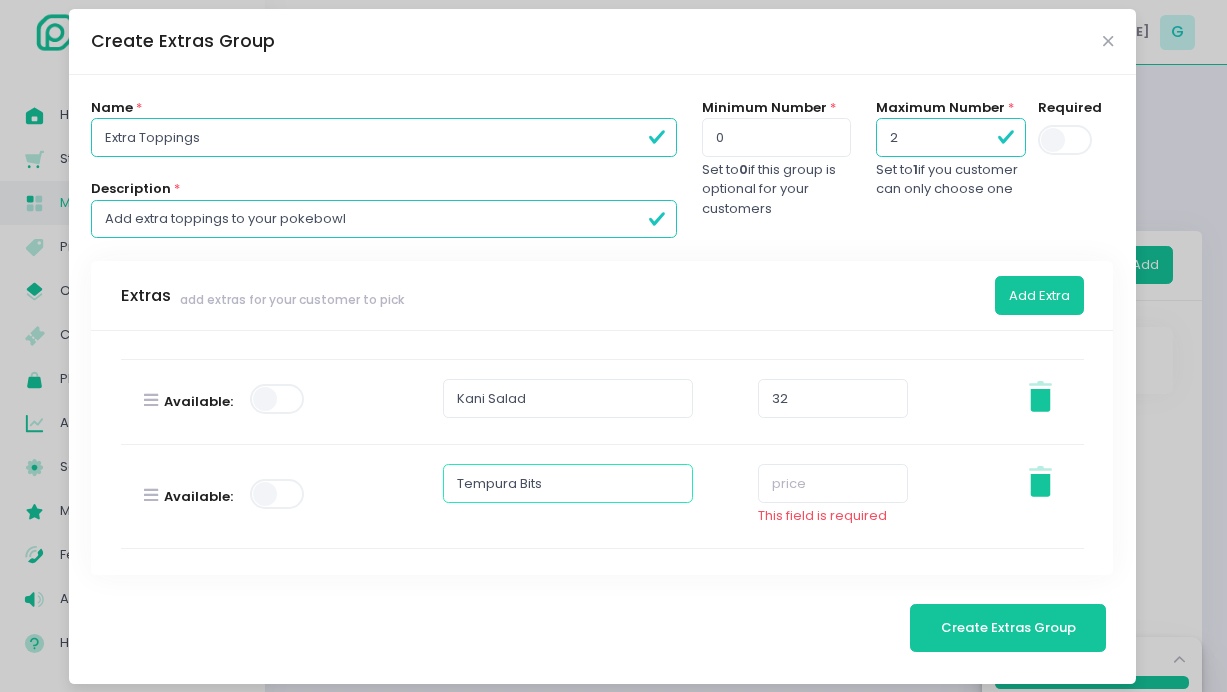 type on "Tempura Bits" 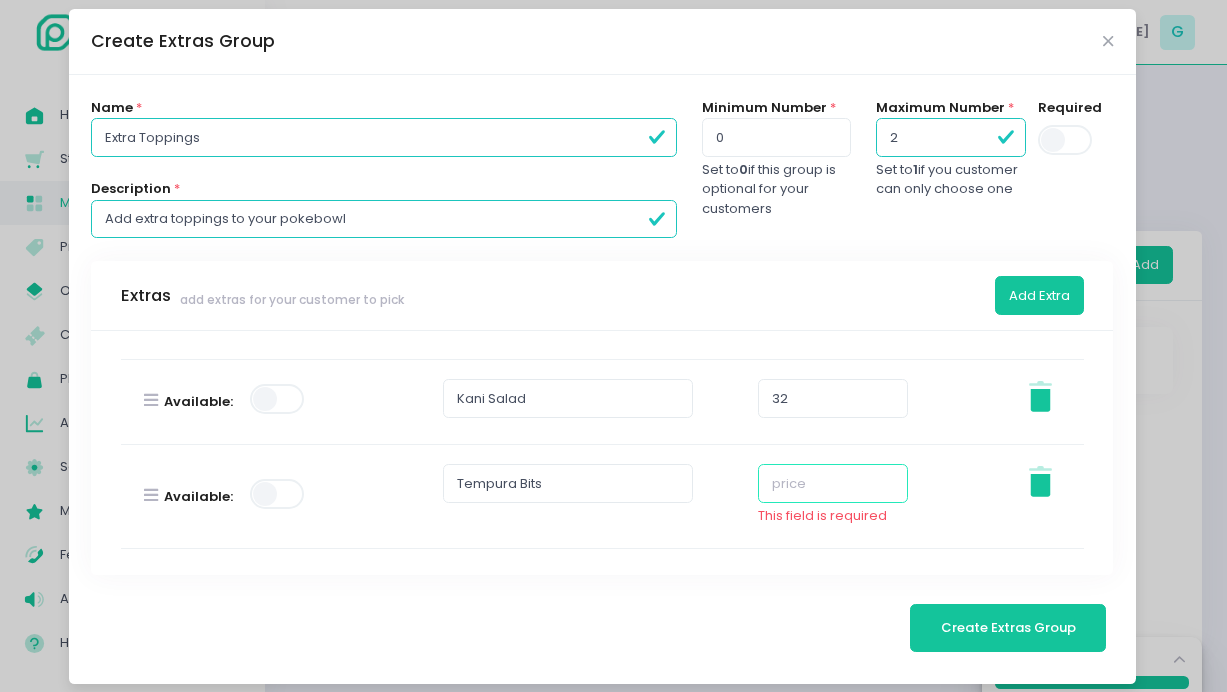 click at bounding box center (833, 483) 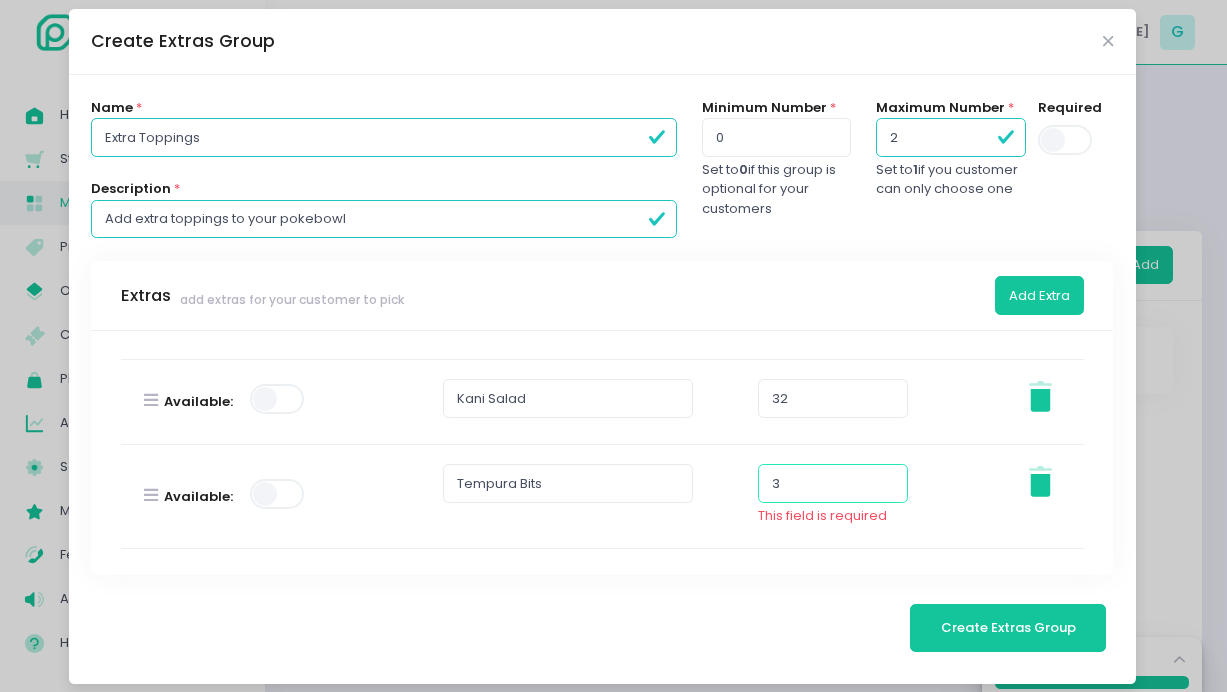 scroll, scrollTop: 154, scrollLeft: 0, axis: vertical 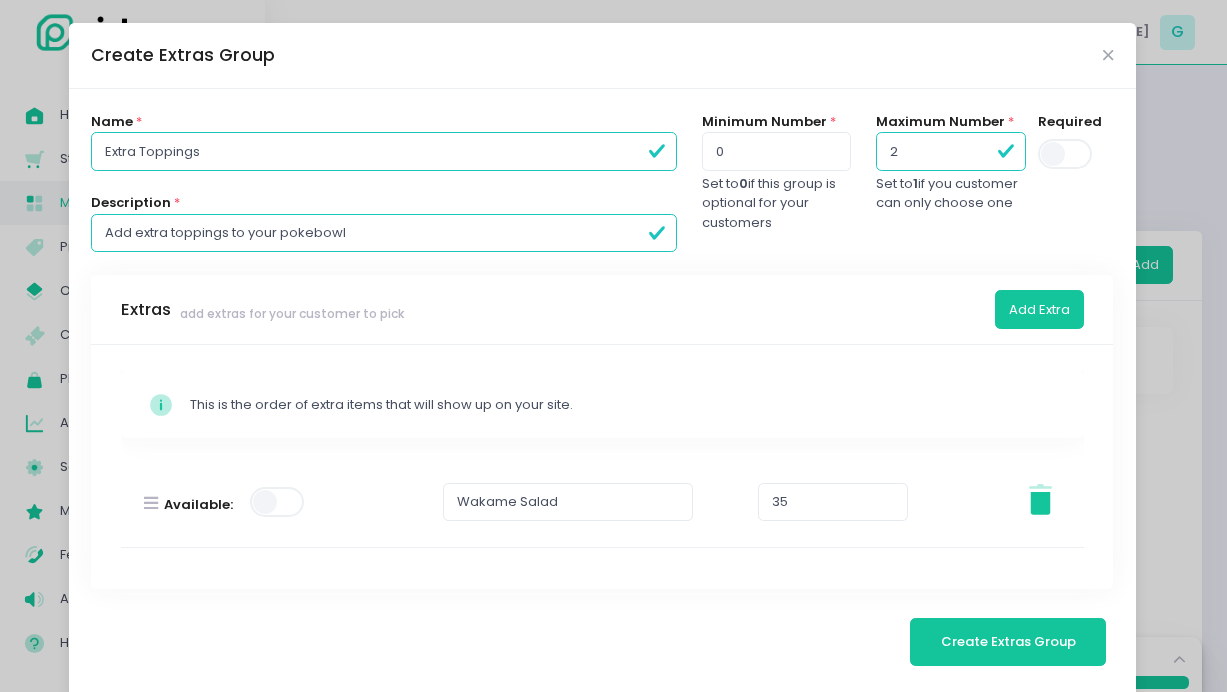 type on "35" 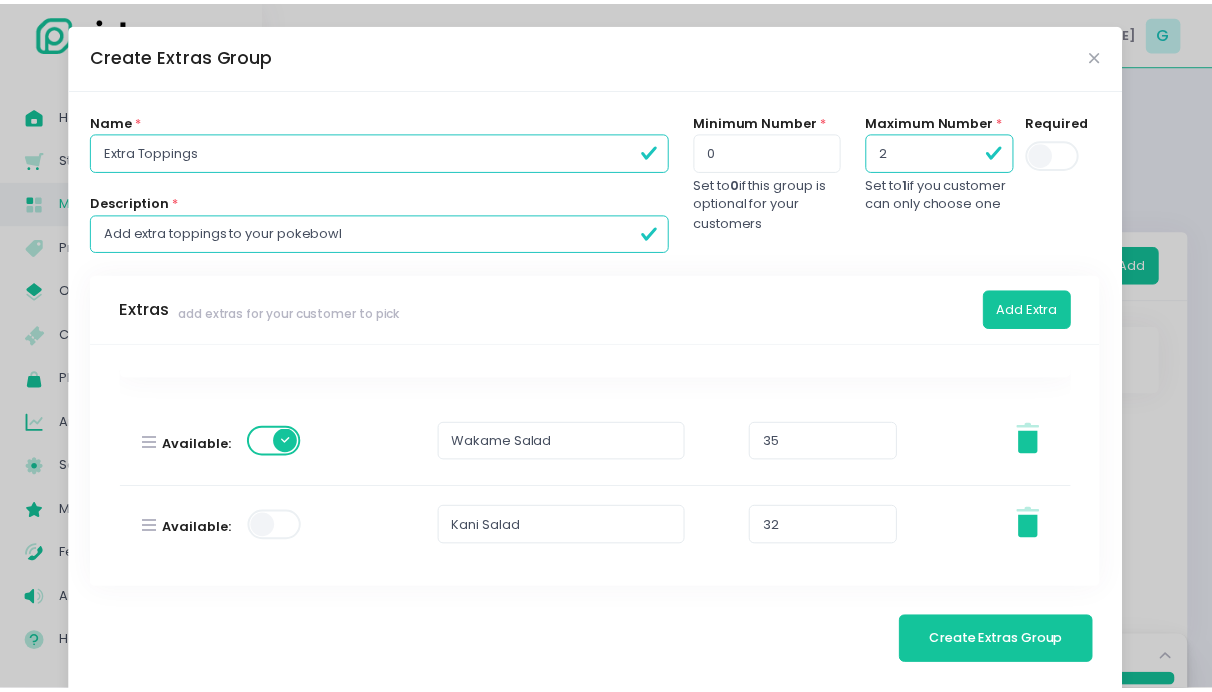 scroll, scrollTop: 154, scrollLeft: 0, axis: vertical 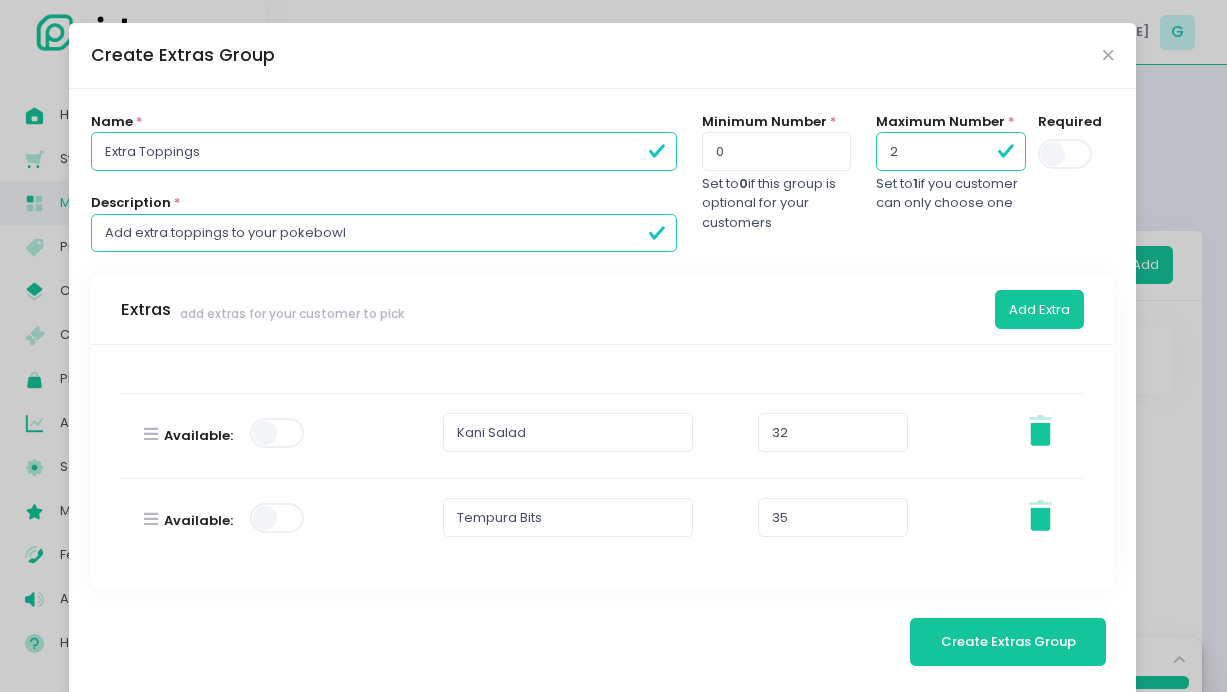 click at bounding box center (278, 433) 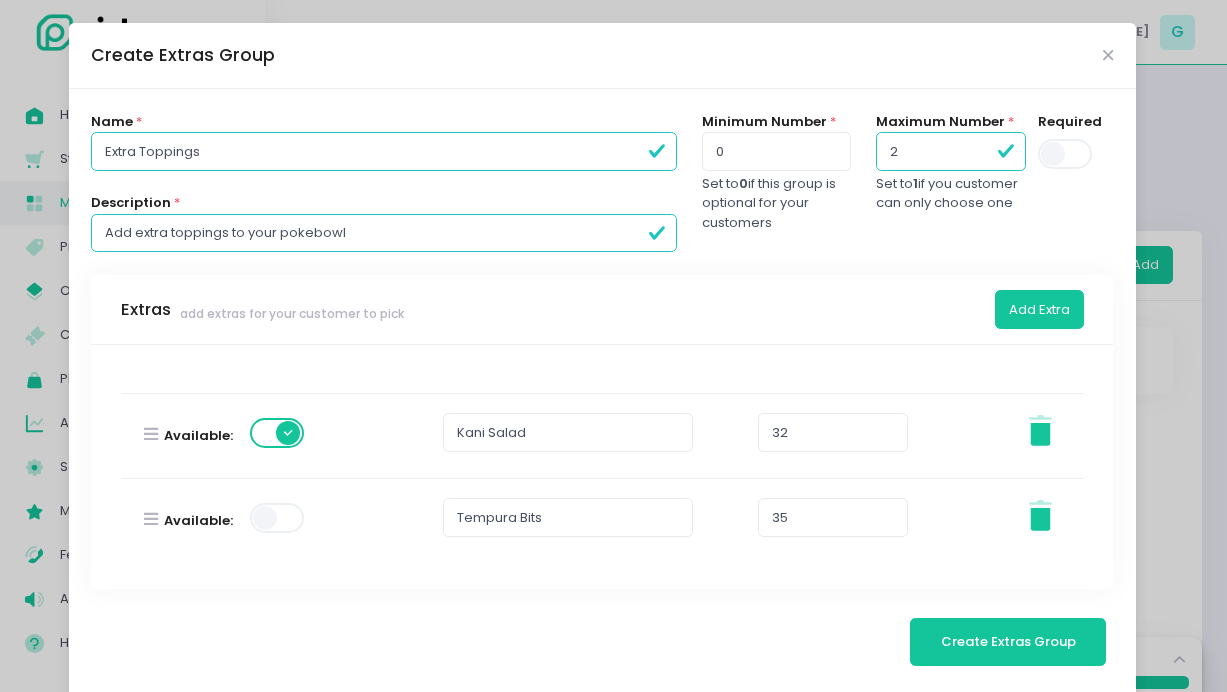 click at bounding box center [278, 518] 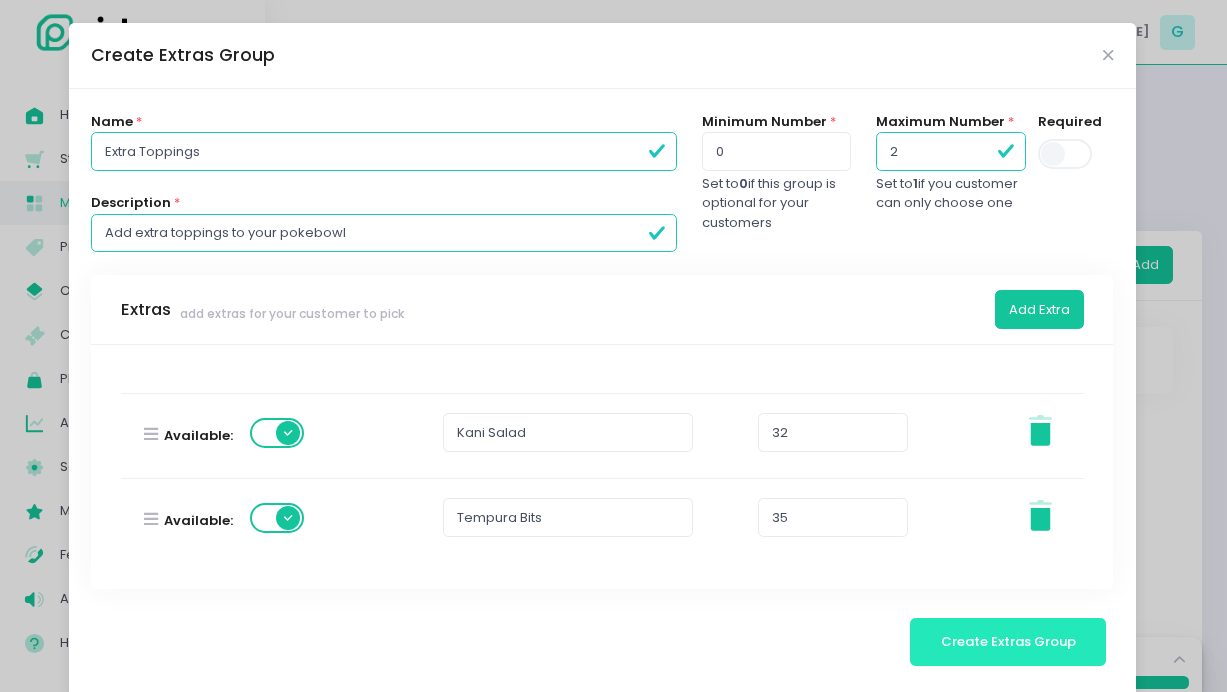 click on "Create Extras Group" at bounding box center (1008, 641) 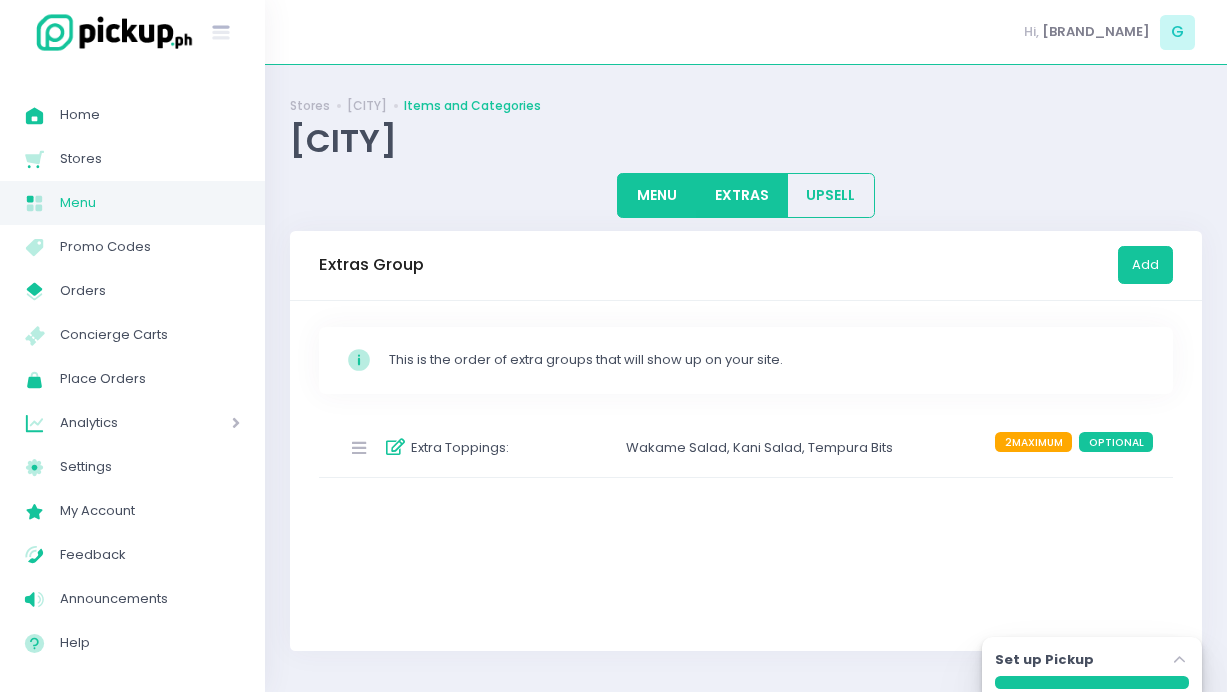 click on "MENU" at bounding box center [656, 195] 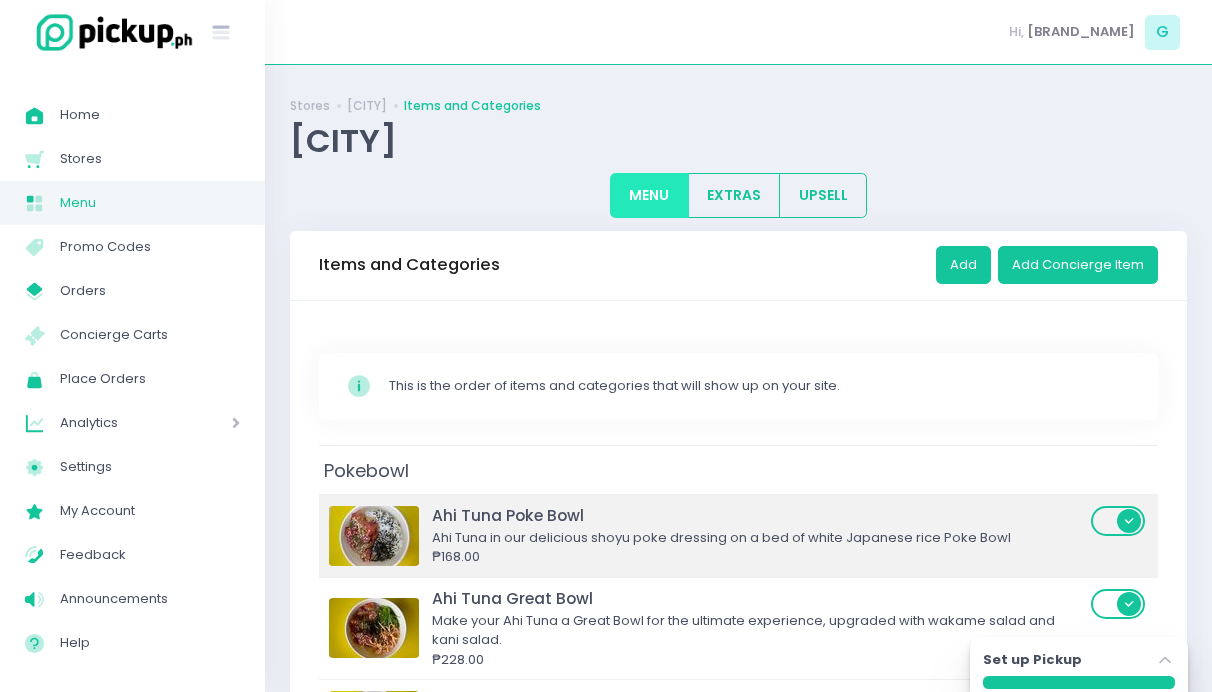 click on "₱168.00" at bounding box center (758, 557) 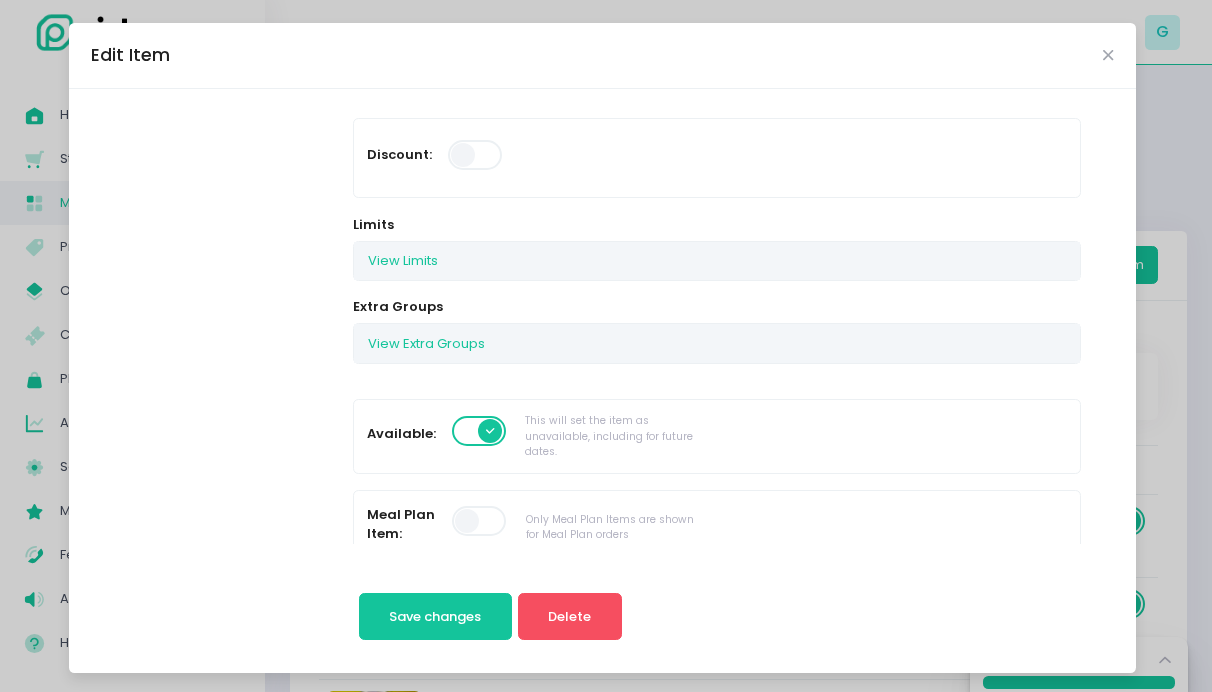 scroll, scrollTop: 264, scrollLeft: 0, axis: vertical 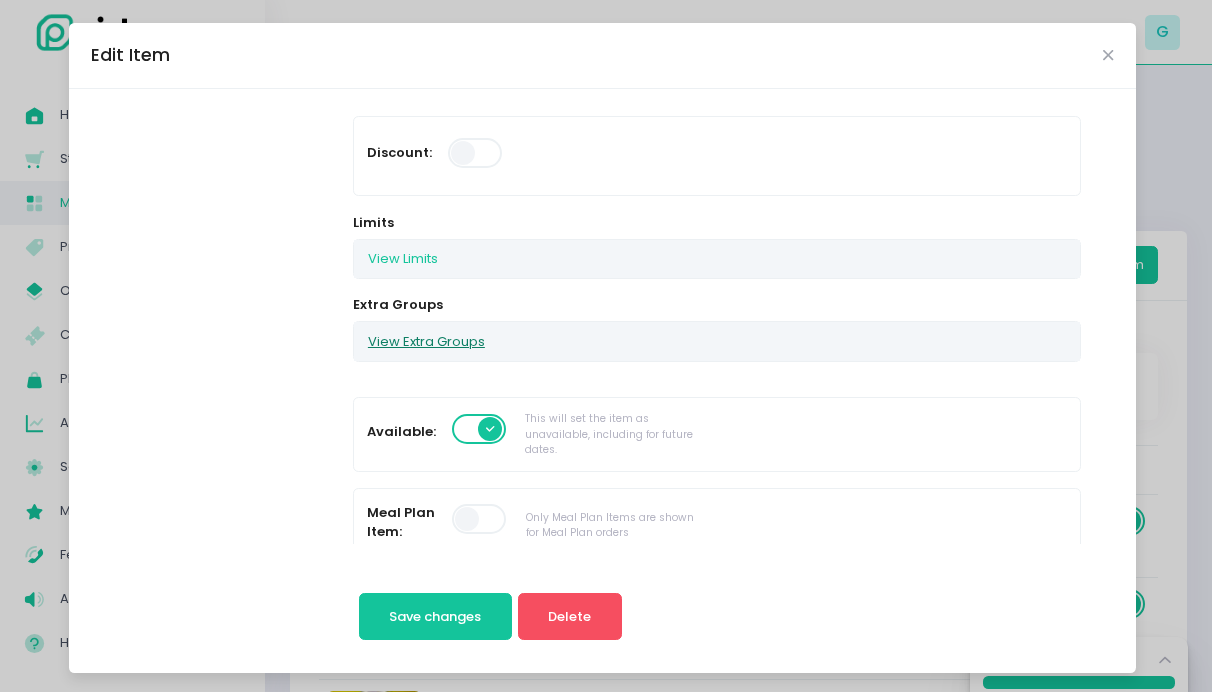 click on "View Extra Groups" at bounding box center [426, 341] 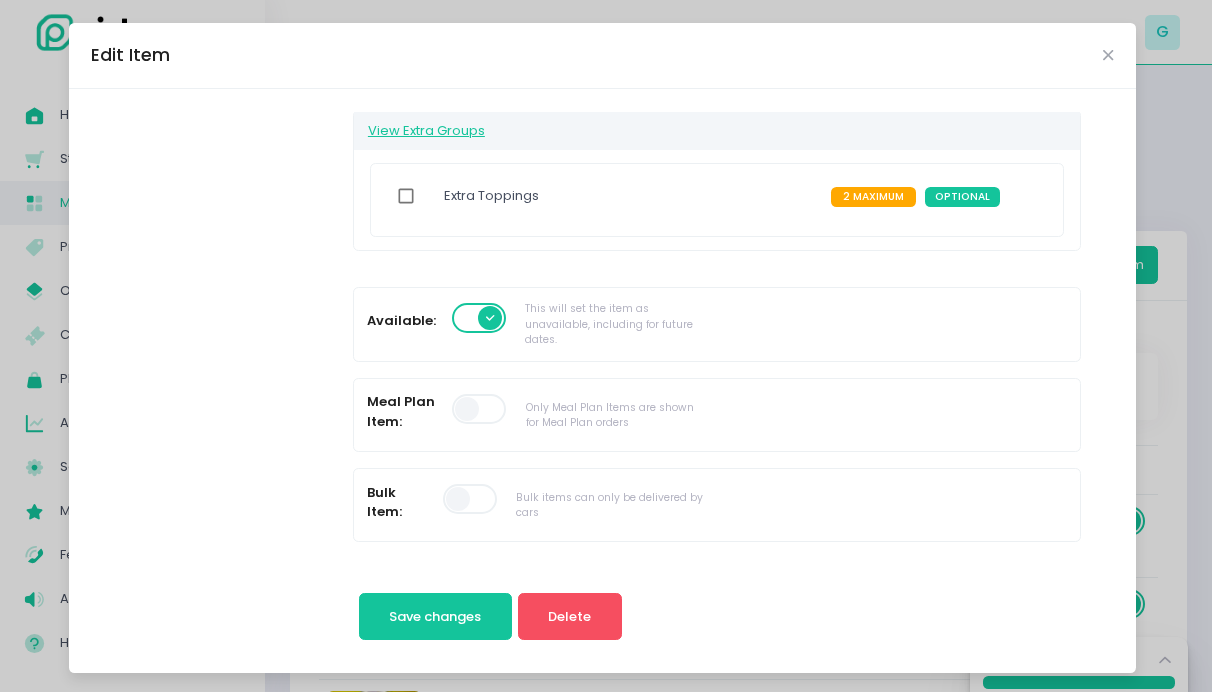 scroll, scrollTop: 476, scrollLeft: 0, axis: vertical 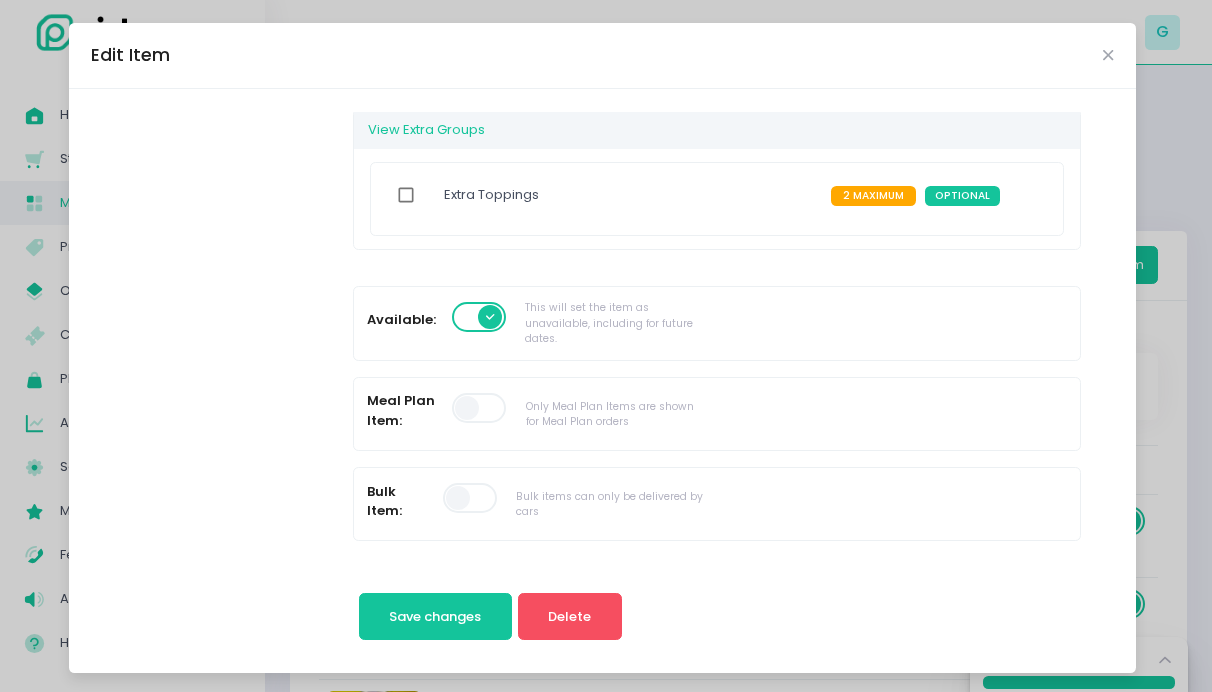click at bounding box center [406, 195] 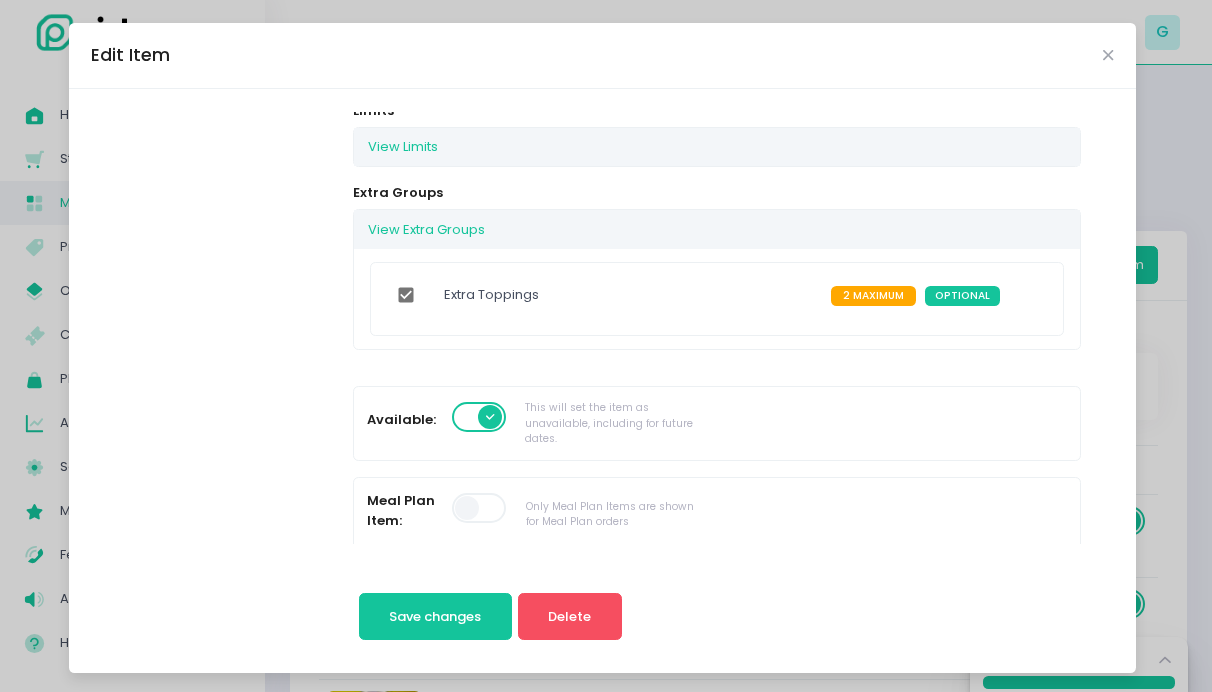 scroll, scrollTop: 382, scrollLeft: 0, axis: vertical 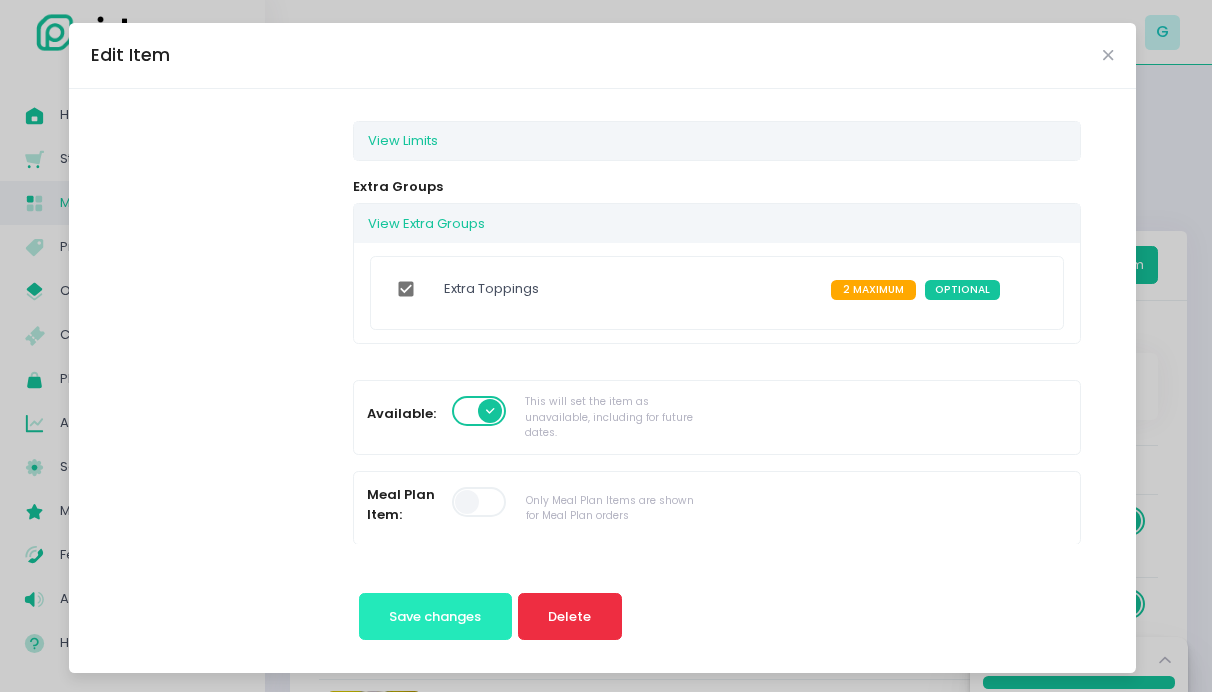 drag, startPoint x: 425, startPoint y: 615, endPoint x: 516, endPoint y: 596, distance: 92.96236 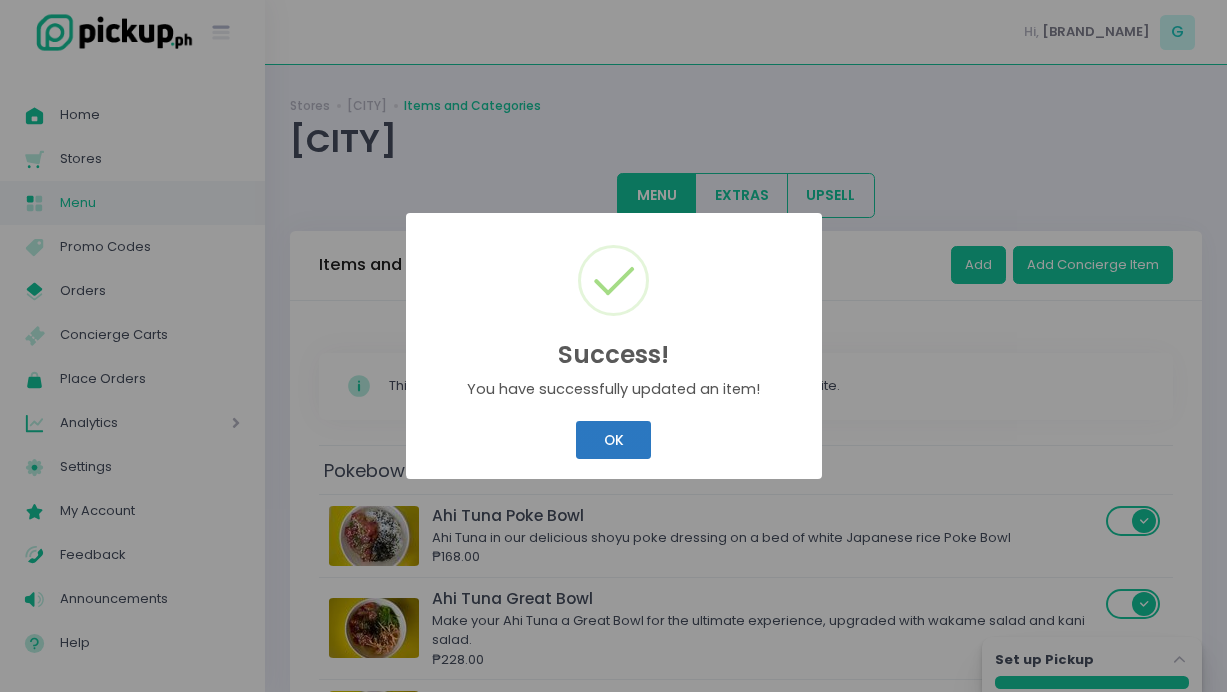 click on "Success! × You have successfully updated an item! OK Cancel" at bounding box center (613, 346) 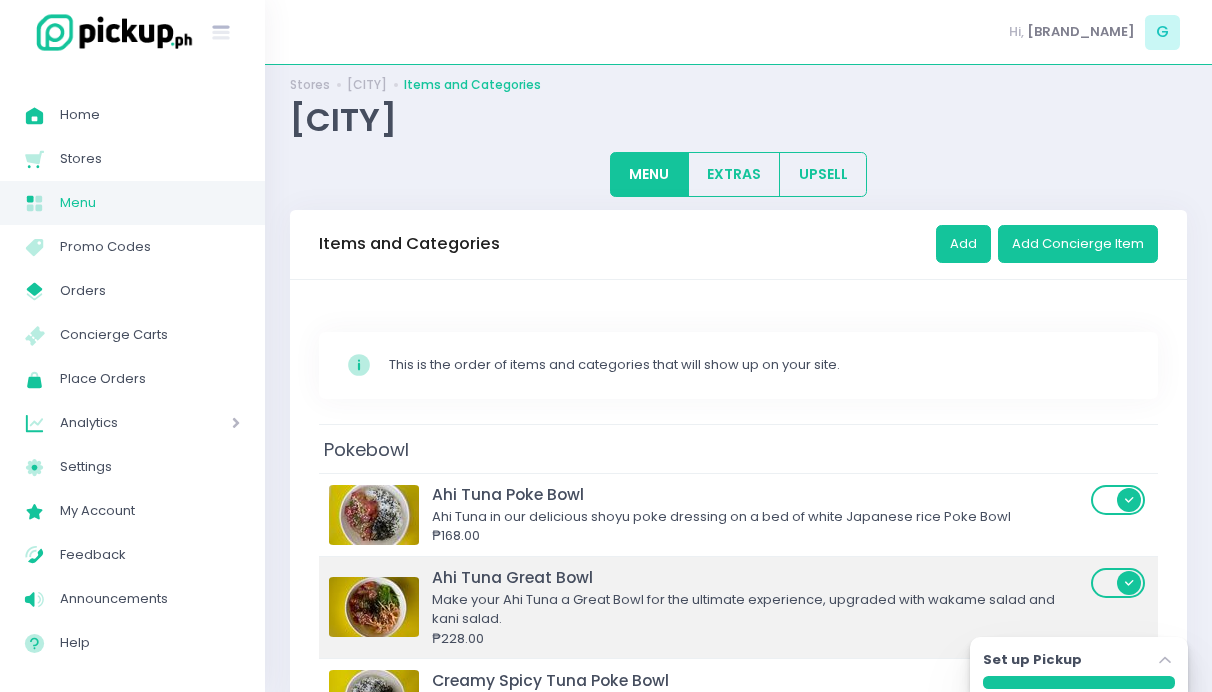 scroll, scrollTop: 91, scrollLeft: 0, axis: vertical 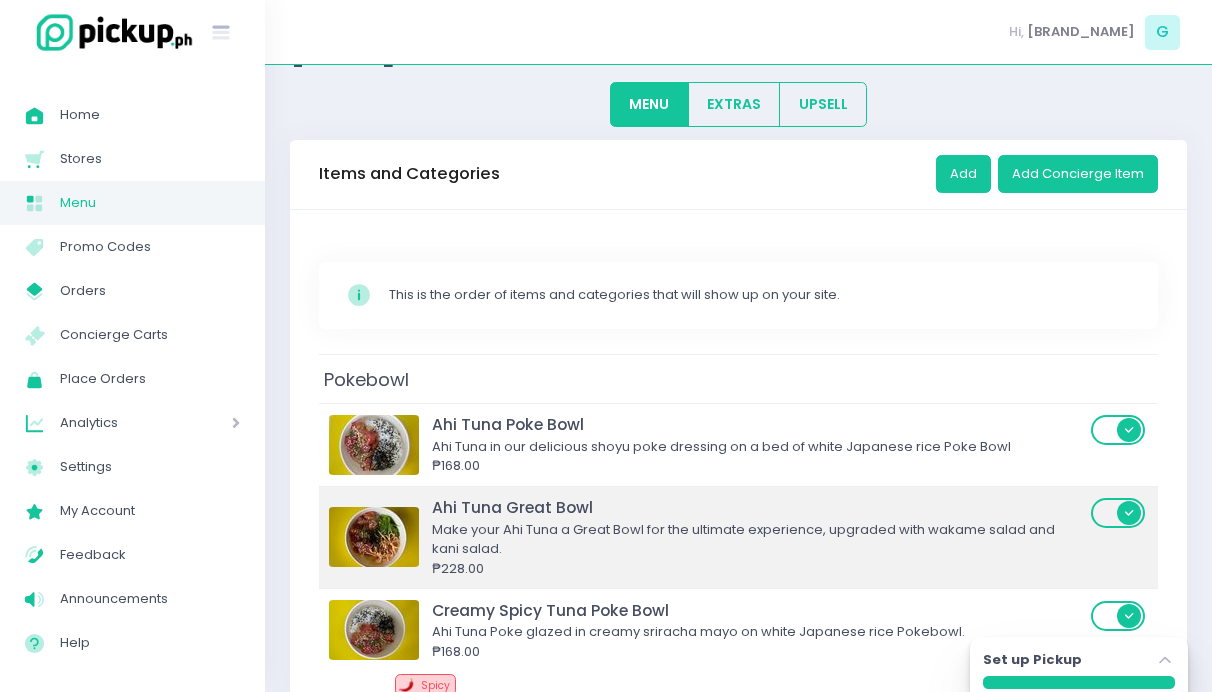 click on "Make your Ahi Tuna a Great Bowl for the ultimate experience, upgraded with wakame salad and kani salad." at bounding box center (758, 539) 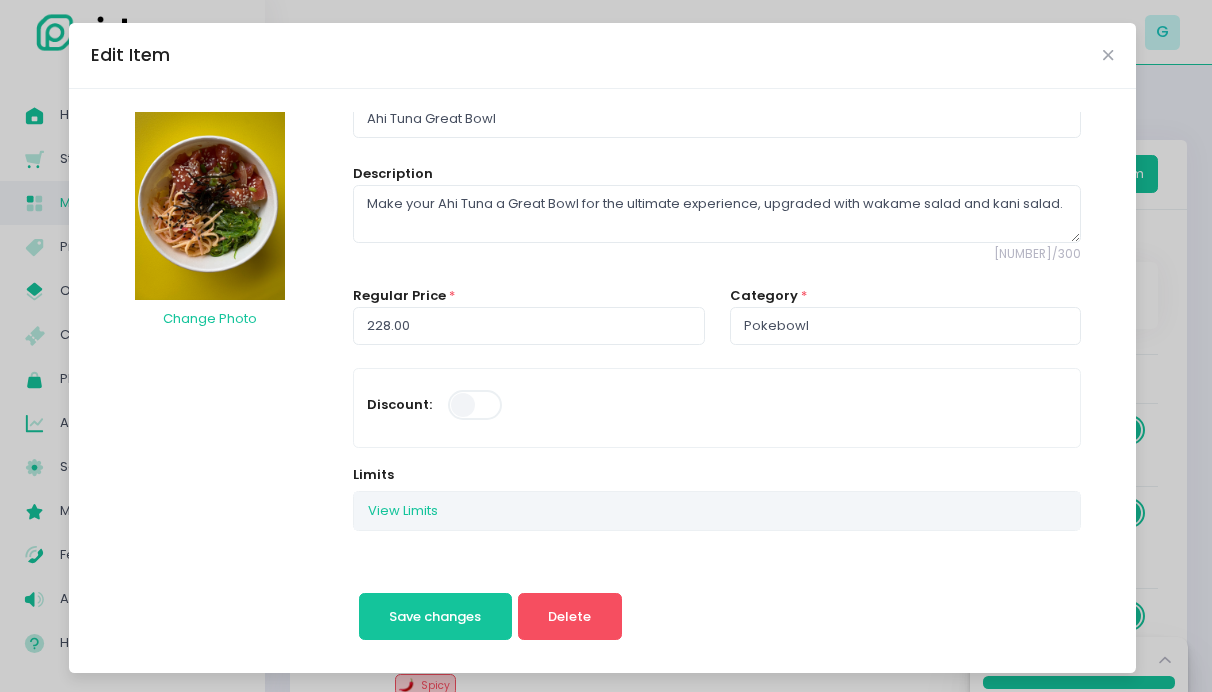 scroll, scrollTop: 28, scrollLeft: 0, axis: vertical 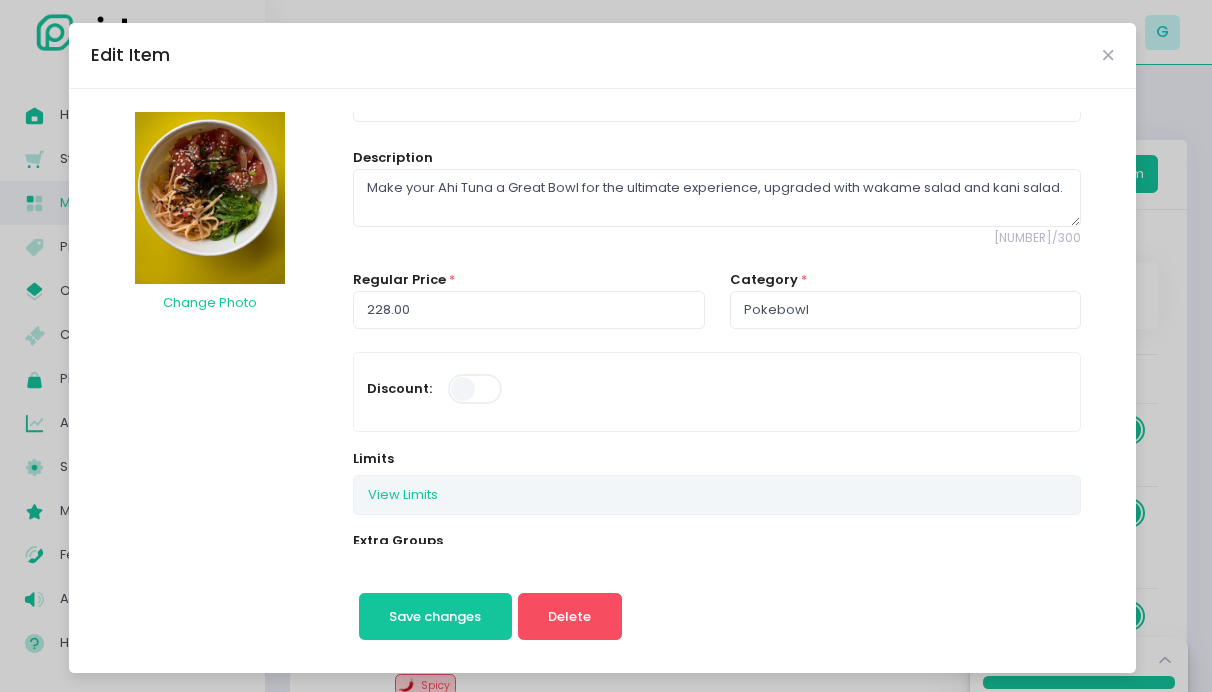 click at bounding box center [476, 389] 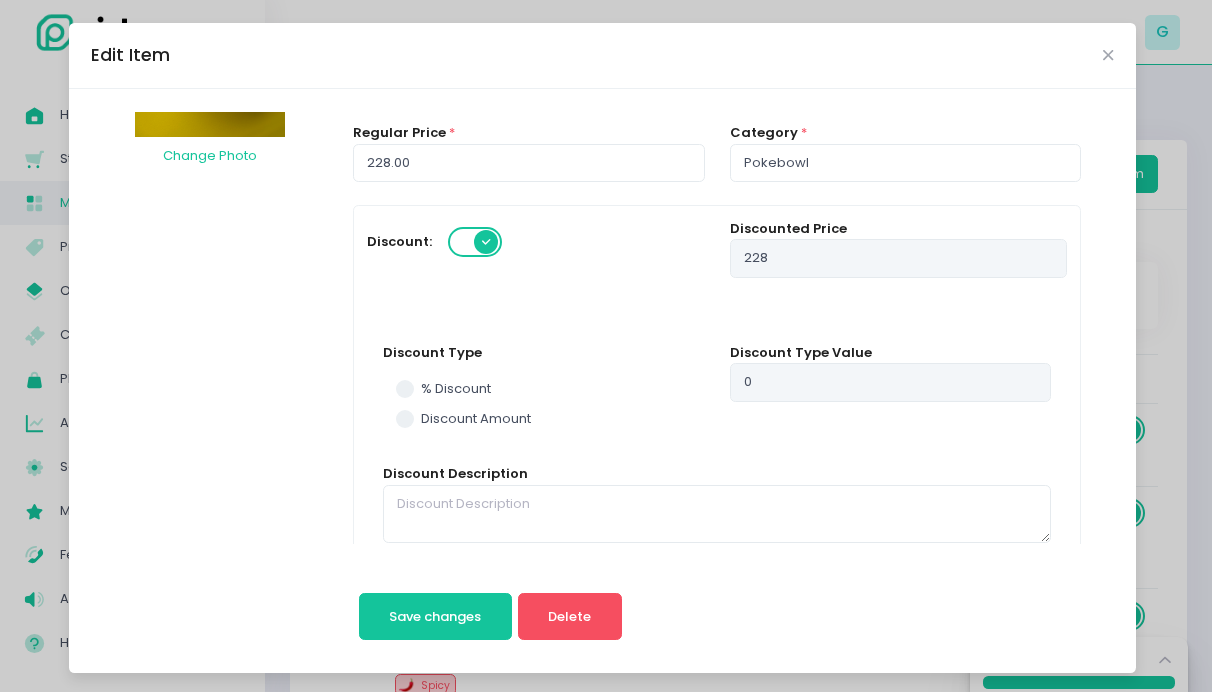 scroll, scrollTop: 182, scrollLeft: 0, axis: vertical 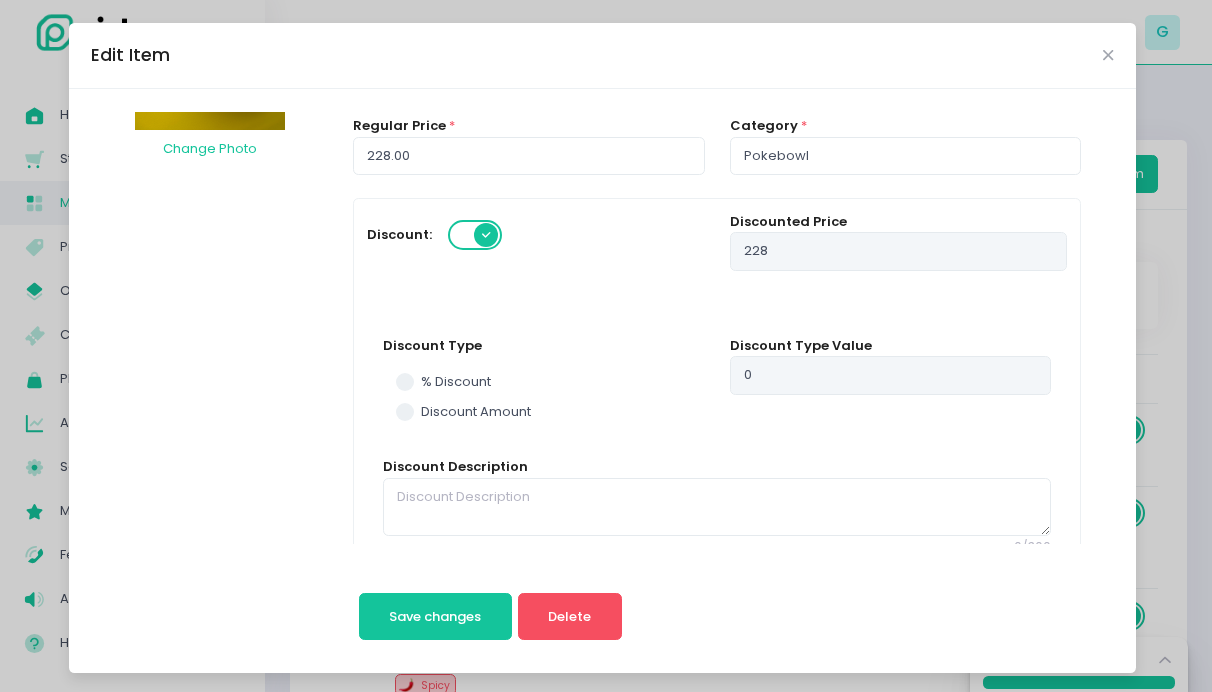 click at bounding box center [405, 382] 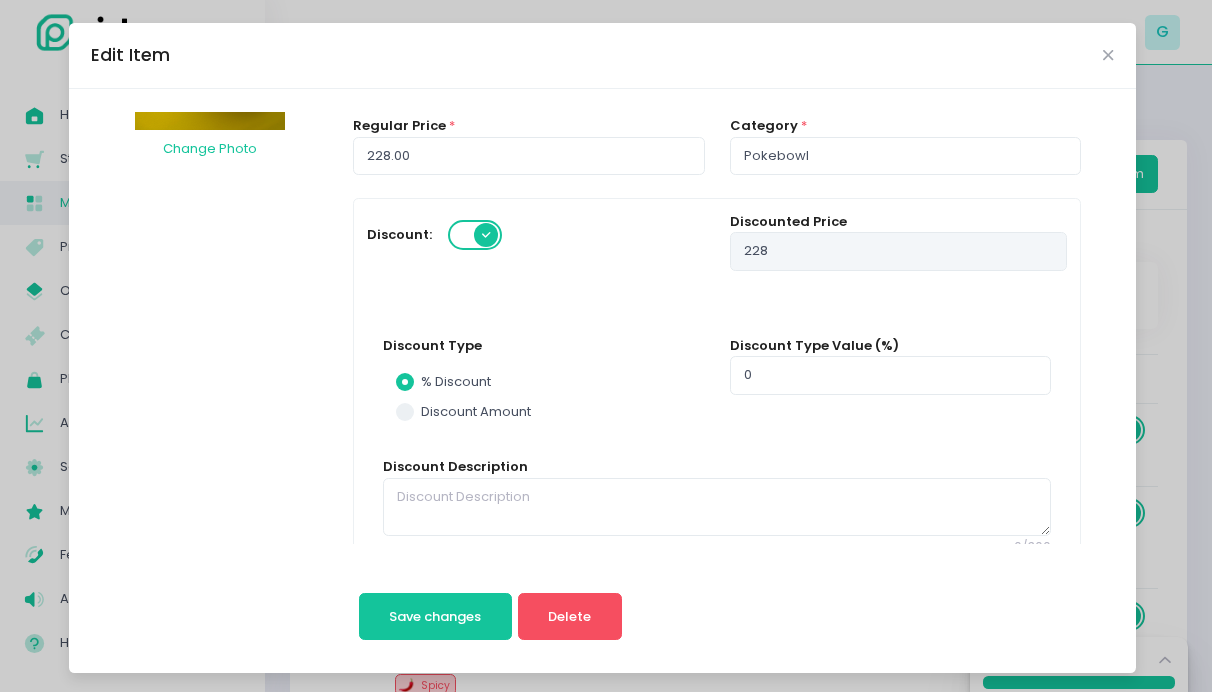 click at bounding box center [405, 382] 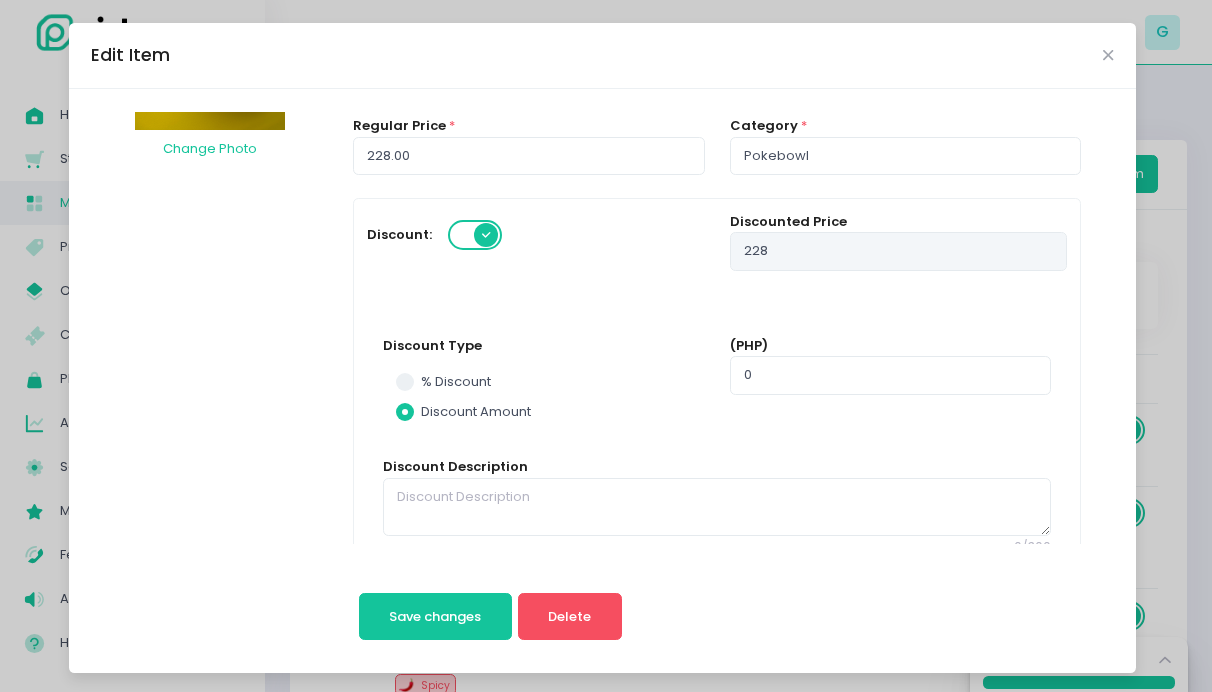 click at bounding box center (405, 382) 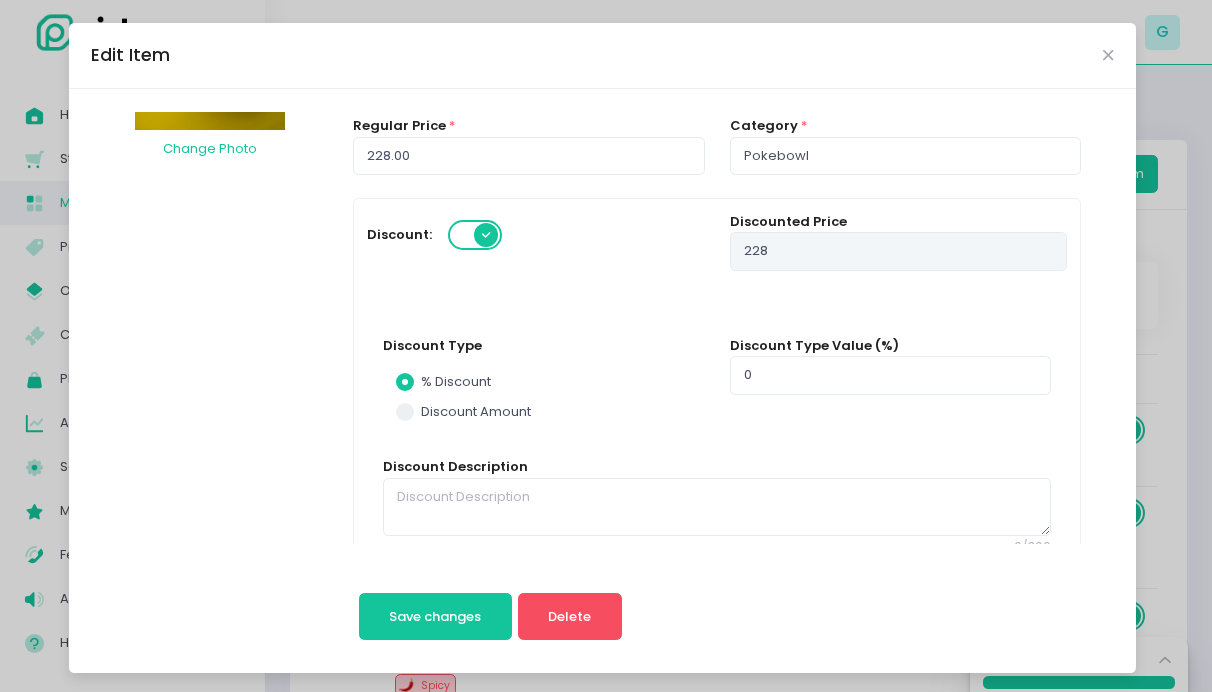 click at bounding box center (476, 235) 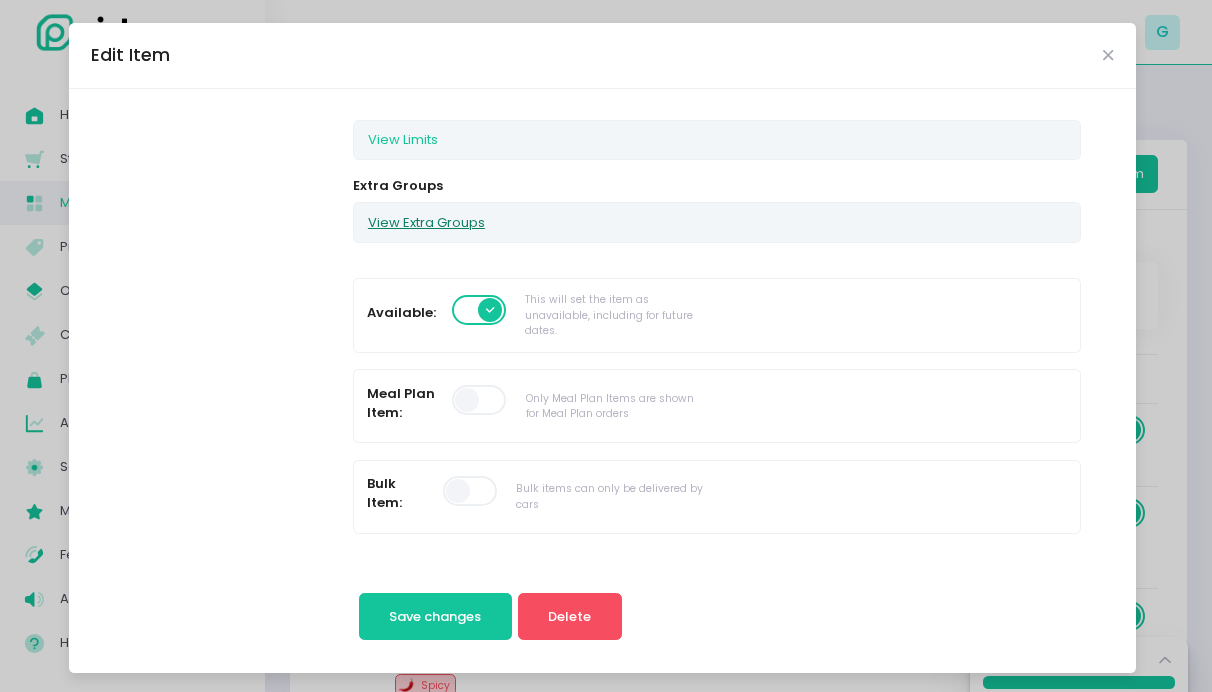 click on "View Extra Groups" at bounding box center [426, 222] 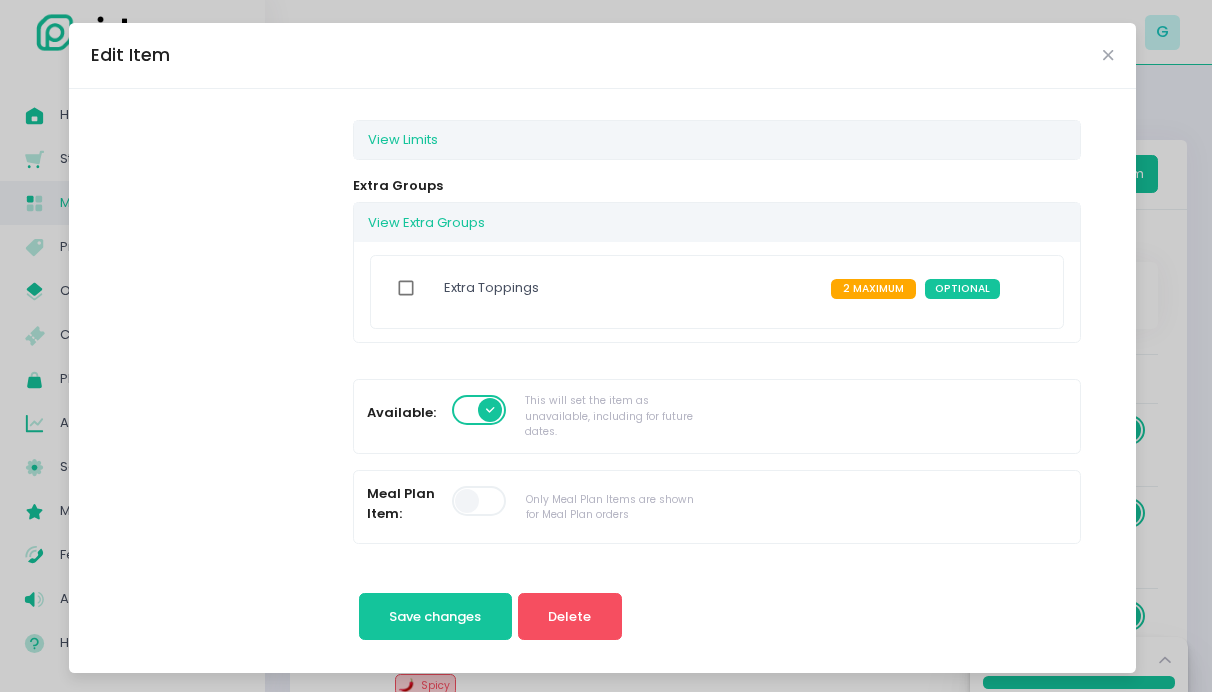 click at bounding box center (406, 288) 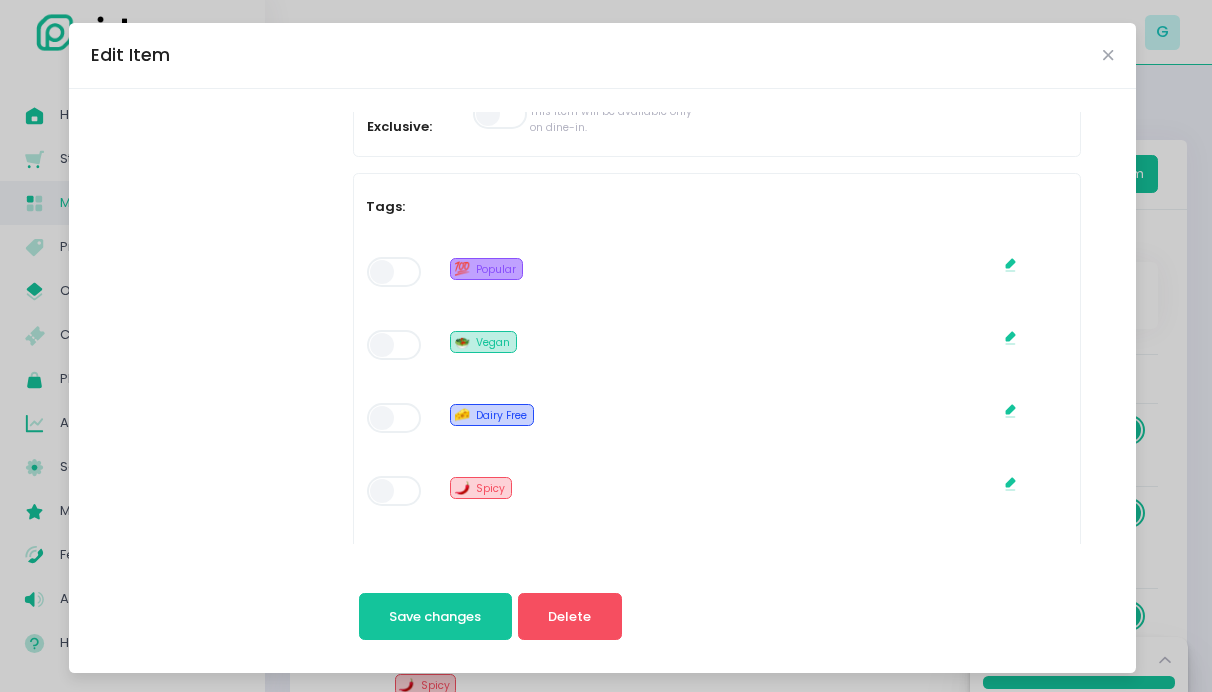 scroll, scrollTop: 880, scrollLeft: 0, axis: vertical 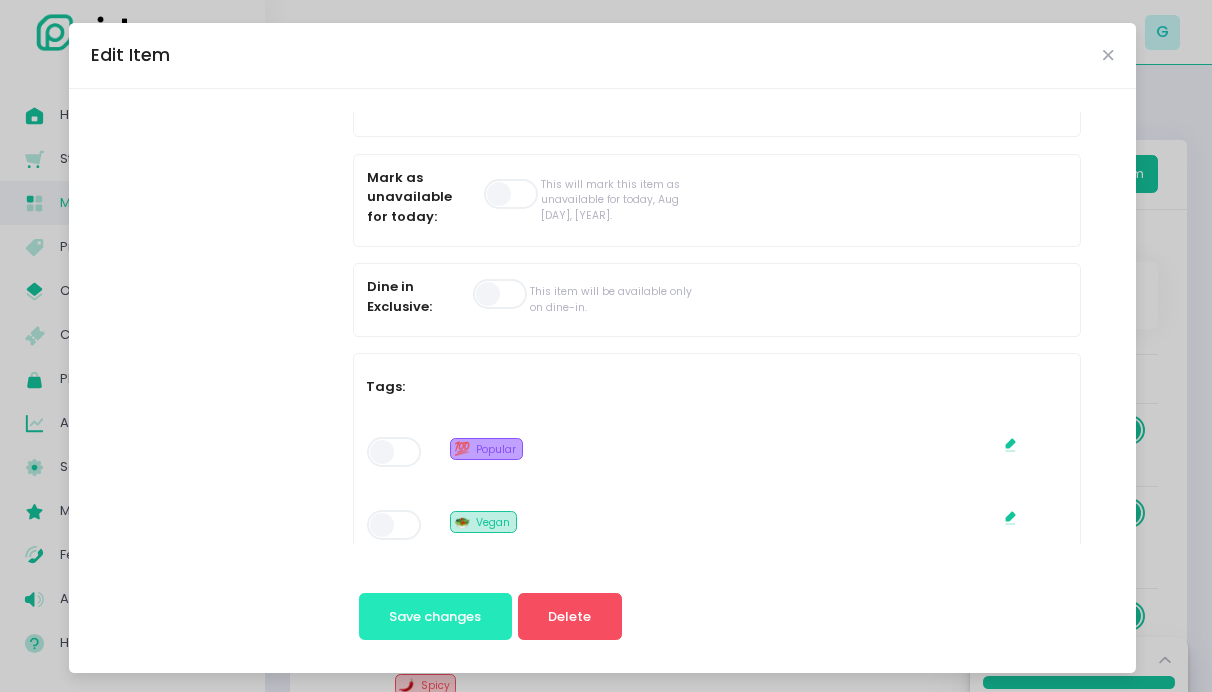 click on "Save changes" at bounding box center (435, 616) 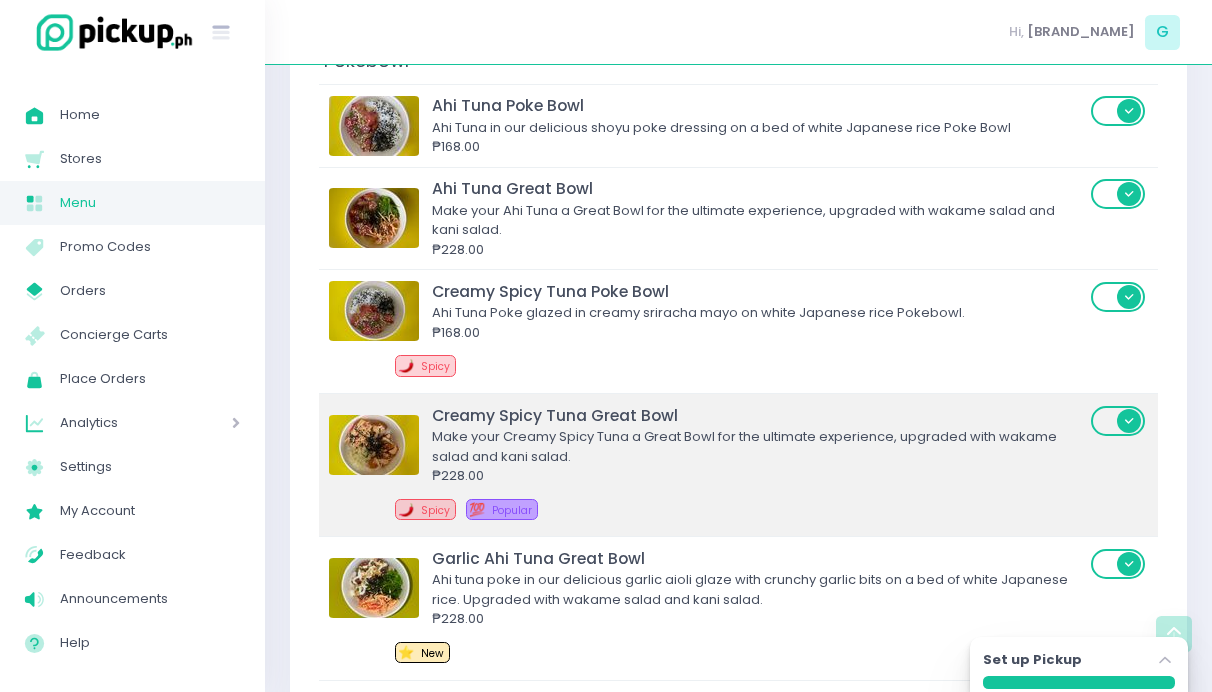 scroll, scrollTop: 349, scrollLeft: 0, axis: vertical 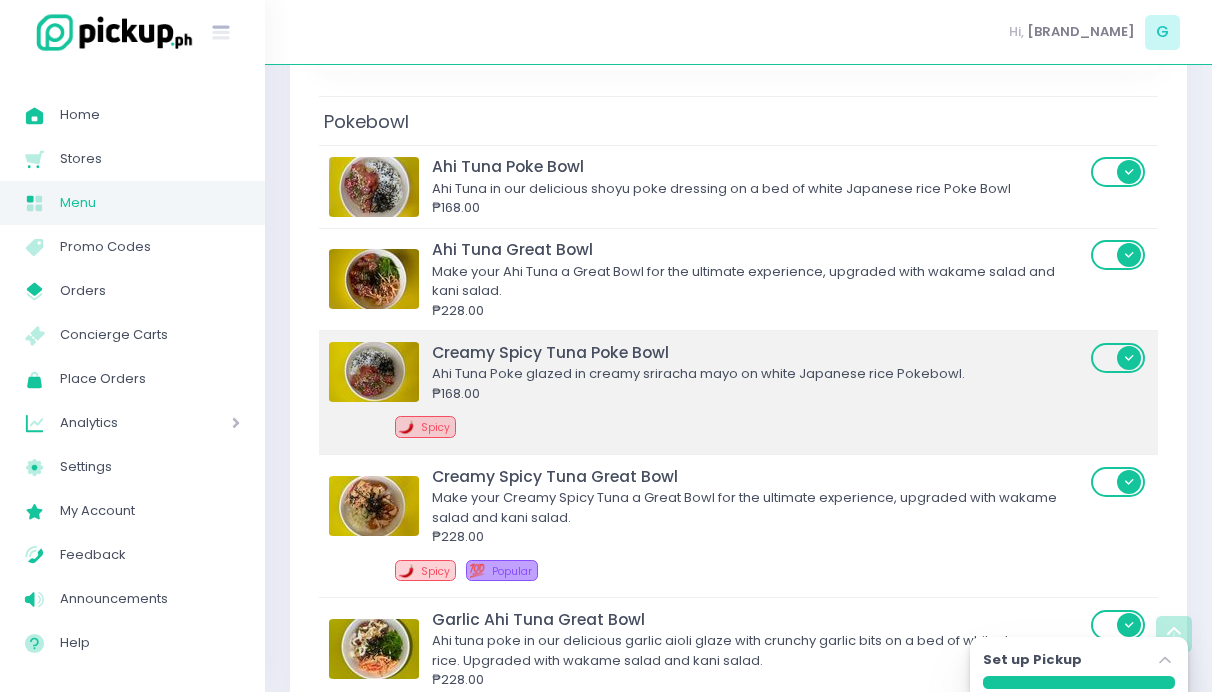 click on "Ahi Tuna Poke glazed in creamy sriracha mayo on white Japanese rice Pokebowl." at bounding box center [758, 374] 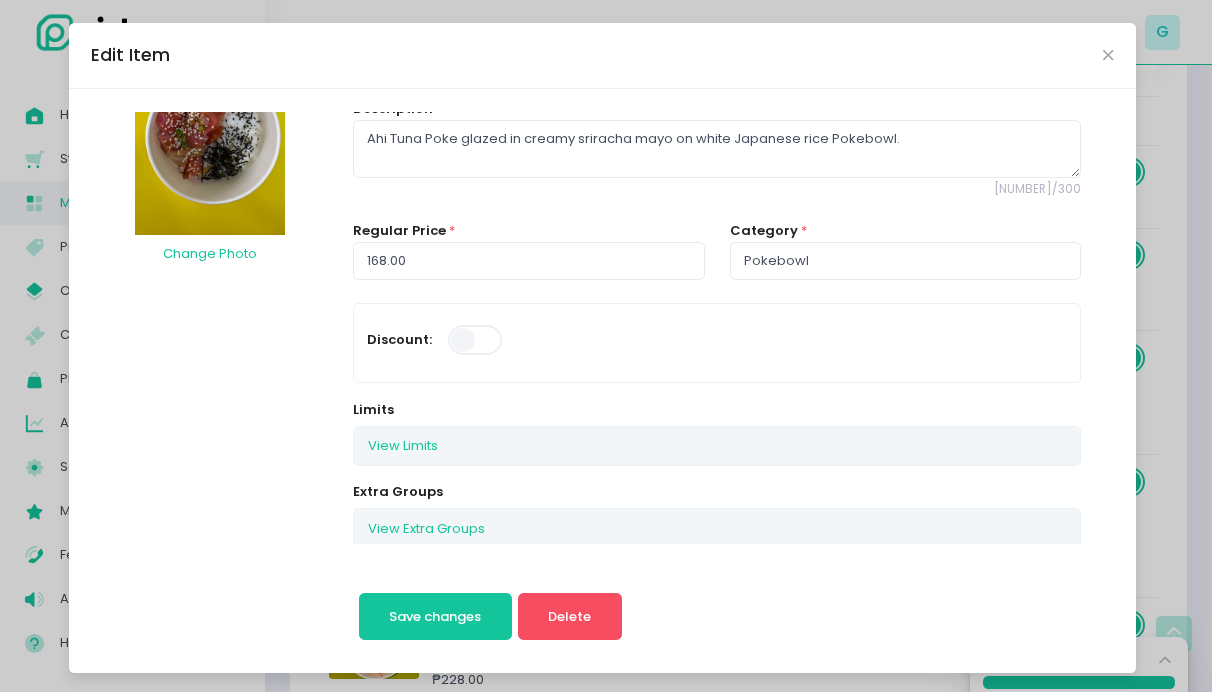 scroll, scrollTop: 337, scrollLeft: 0, axis: vertical 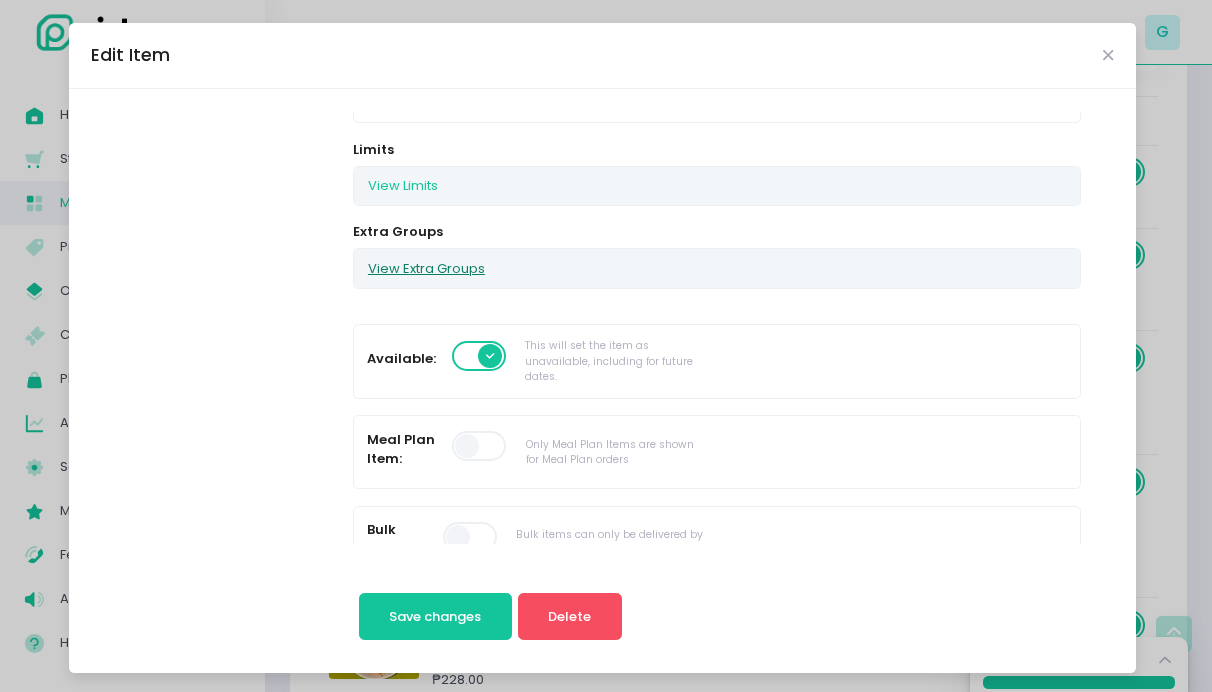 click on "View Extra Groups" at bounding box center [426, 268] 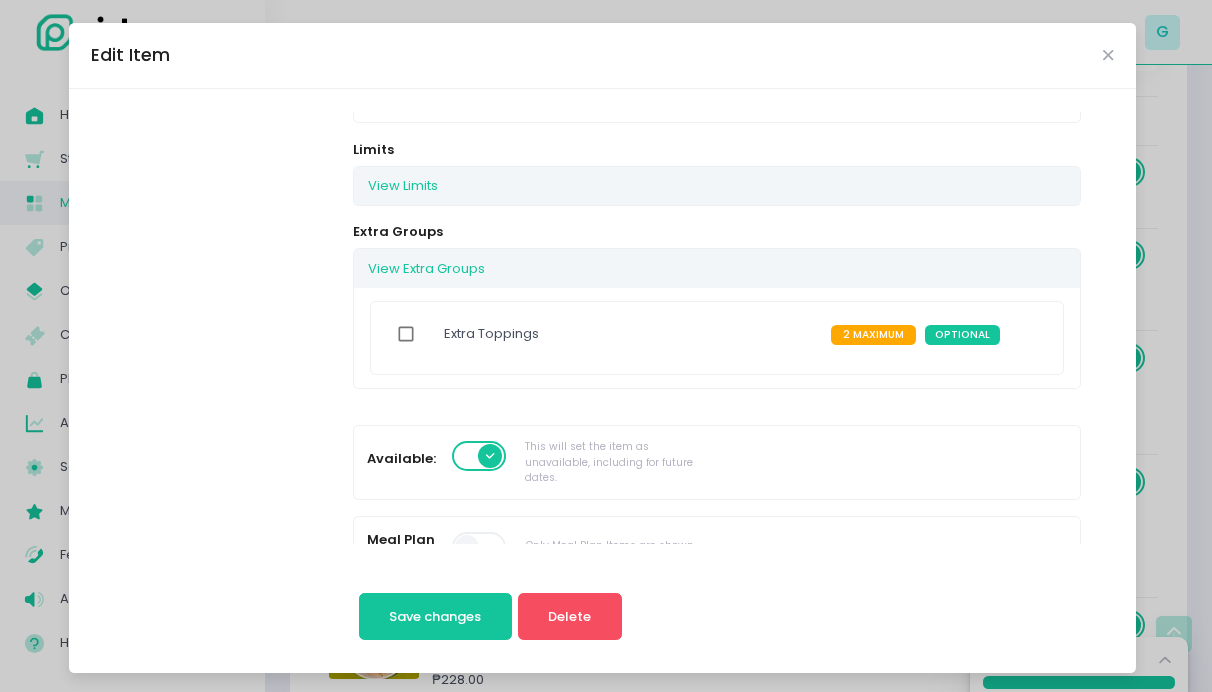 click at bounding box center (406, 334) 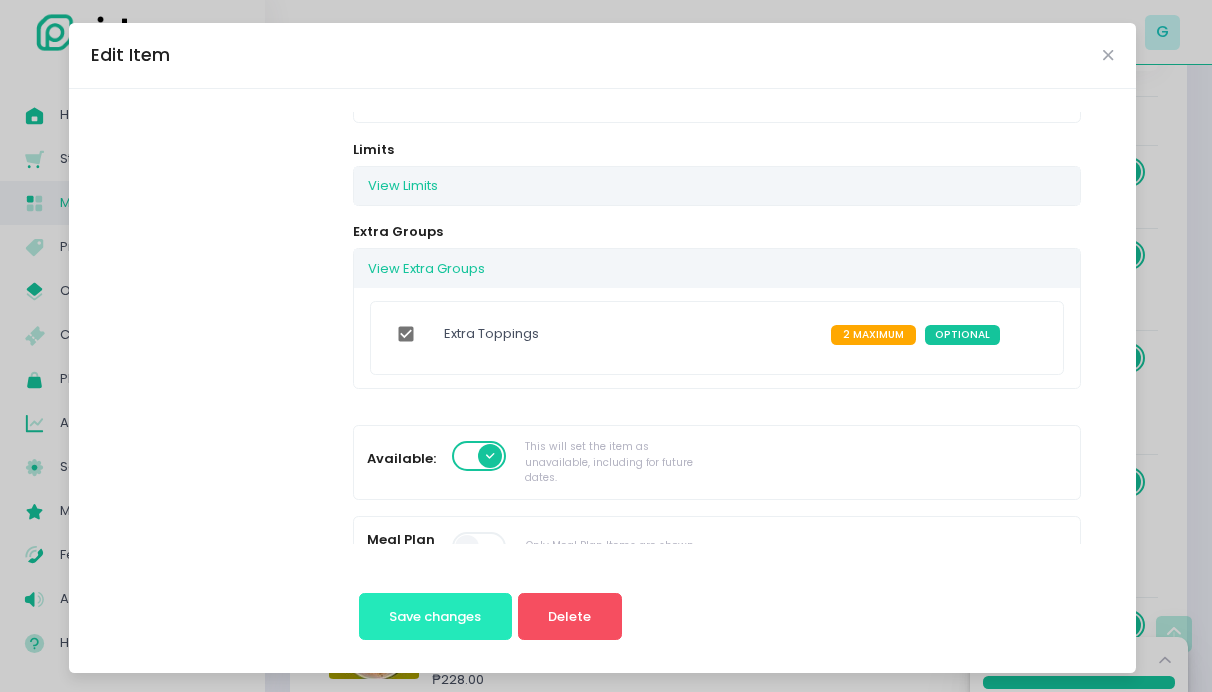 click on "Save changes" at bounding box center (435, 616) 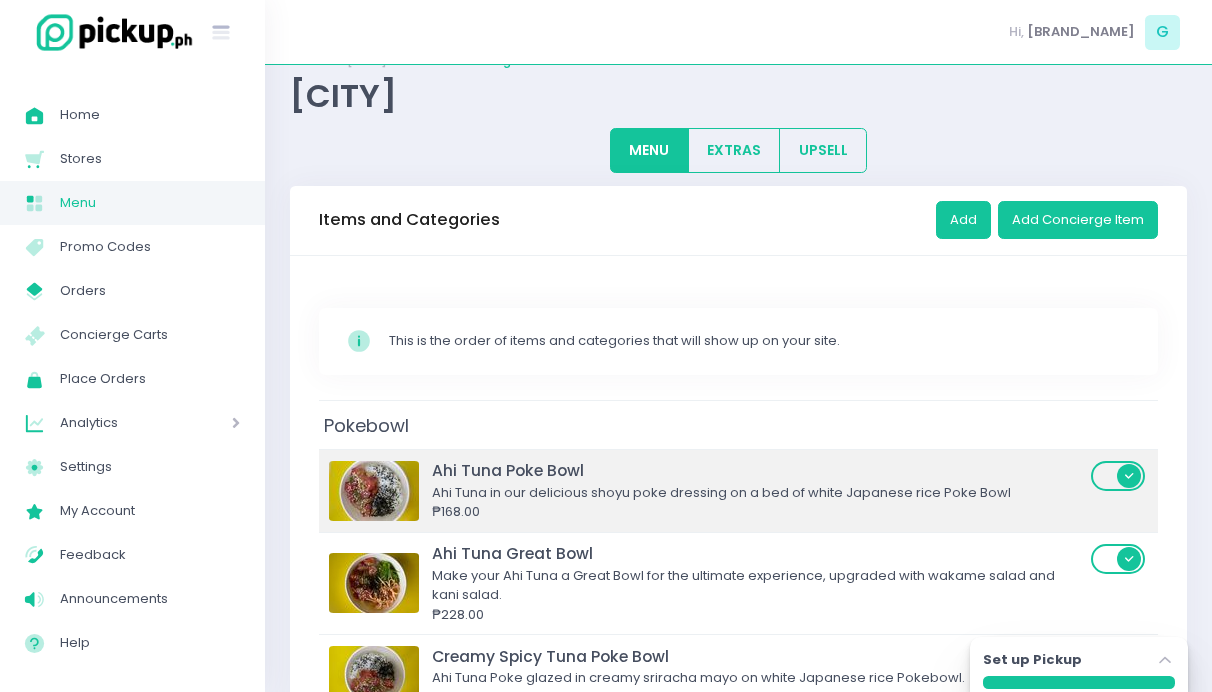 scroll, scrollTop: 45, scrollLeft: 0, axis: vertical 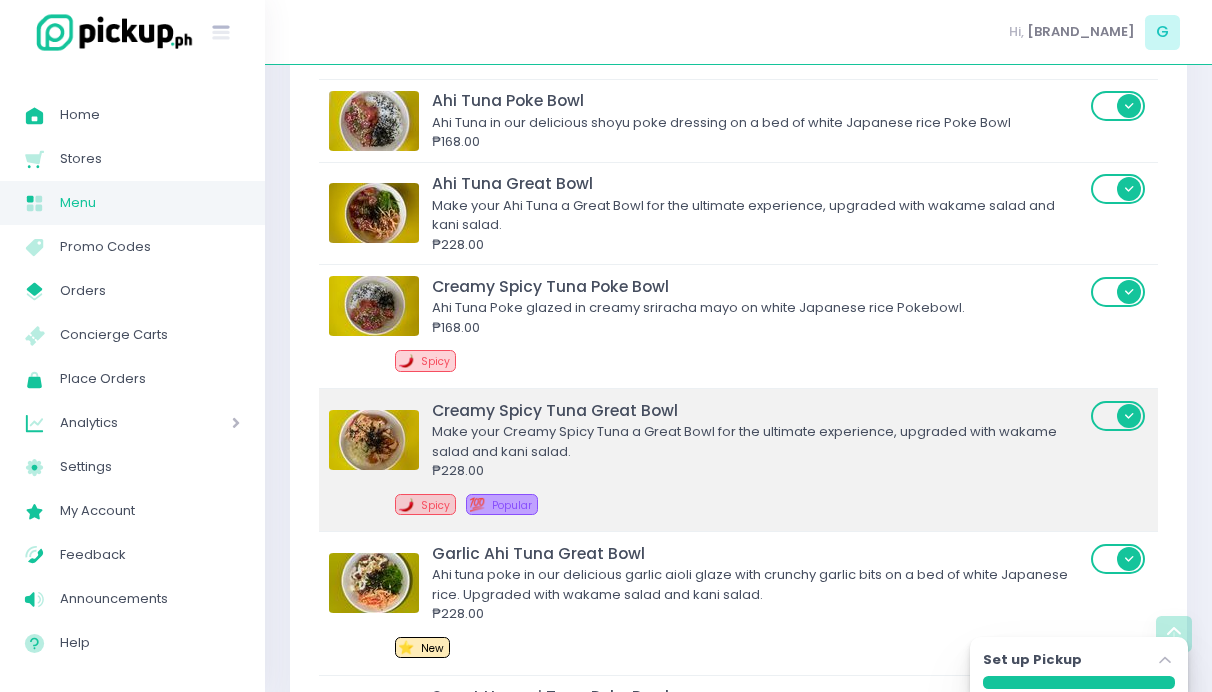 click on "Make your Creamy Spicy Tuna a Great Bowl for the ultimate experience, upgraded with wakame salad and kani salad." at bounding box center (758, 441) 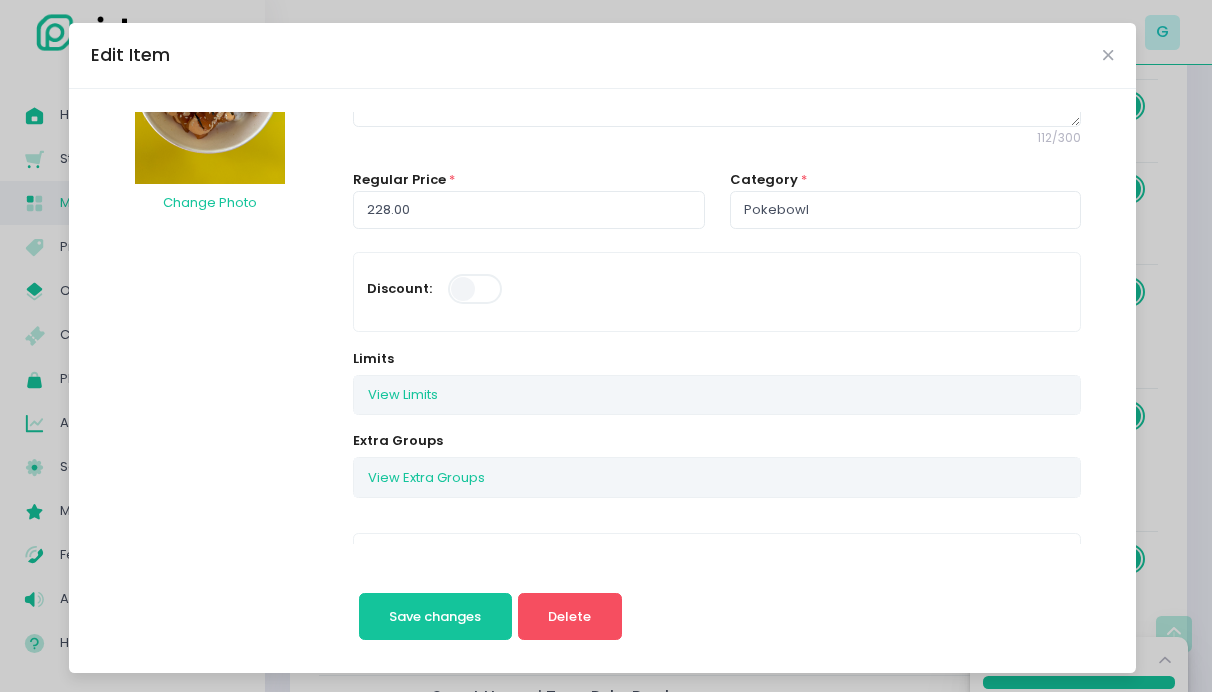 scroll, scrollTop: 175, scrollLeft: 0, axis: vertical 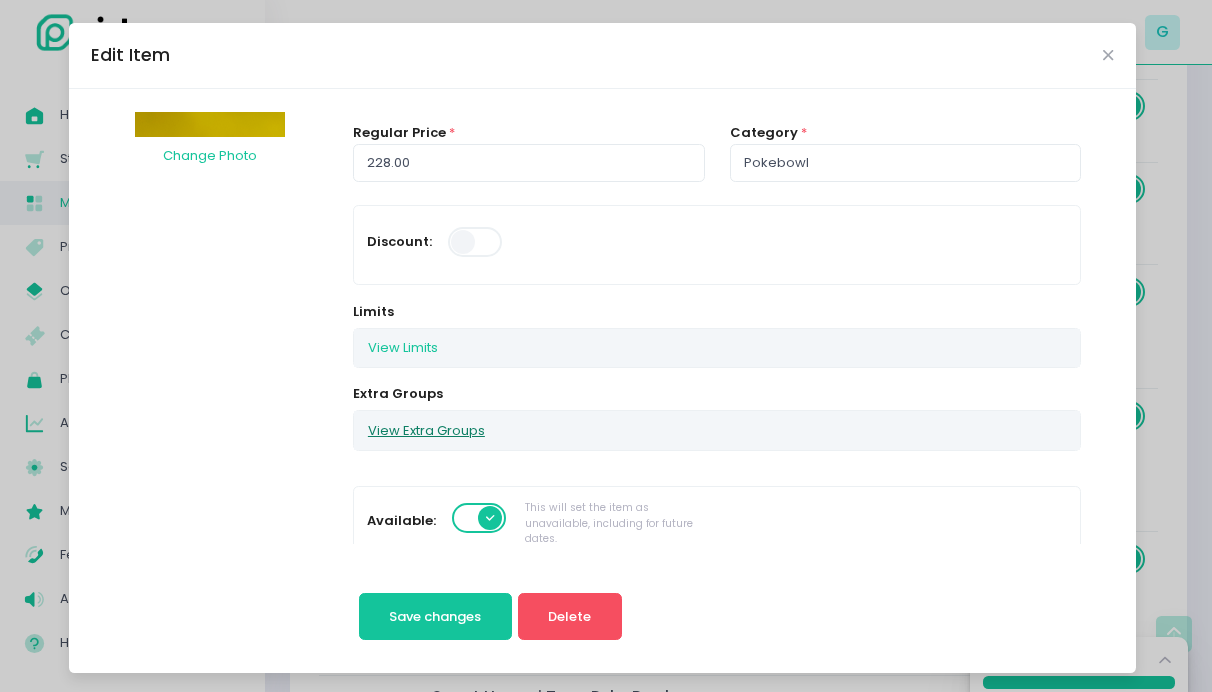 click on "View Extra Groups" at bounding box center (426, 430) 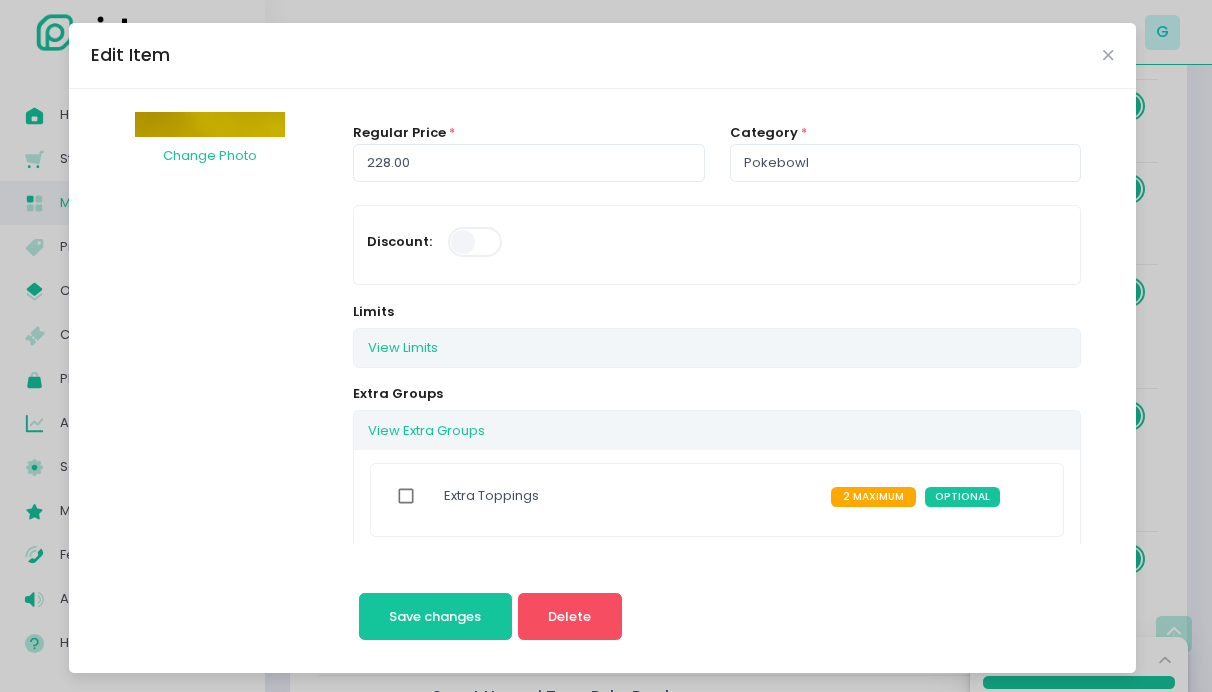 drag, startPoint x: 443, startPoint y: 495, endPoint x: 447, endPoint y: 507, distance: 12.649111 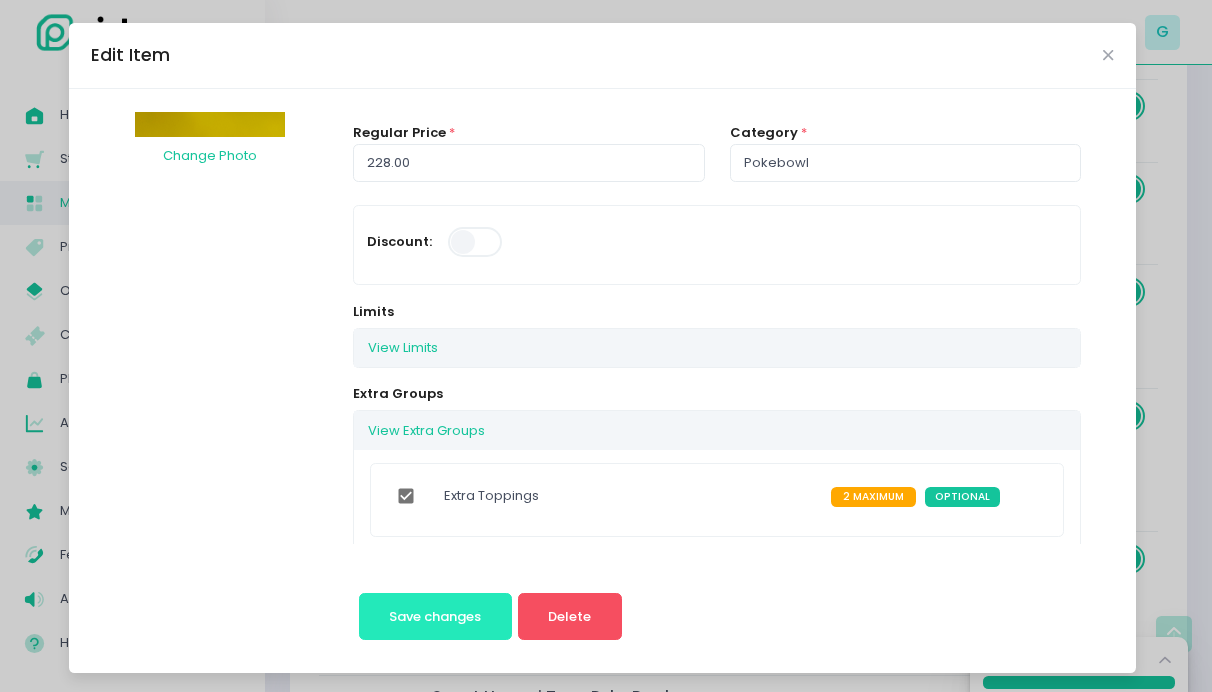 click on "Save changes" at bounding box center [435, 616] 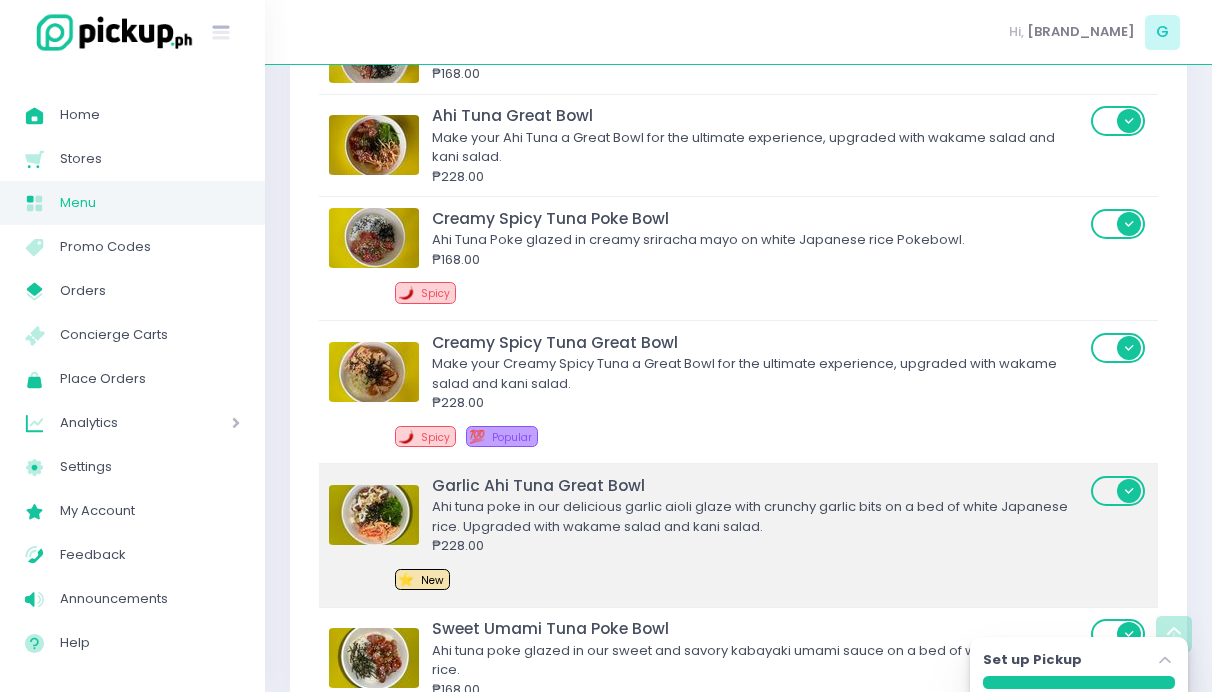 scroll, scrollTop: 577, scrollLeft: 0, axis: vertical 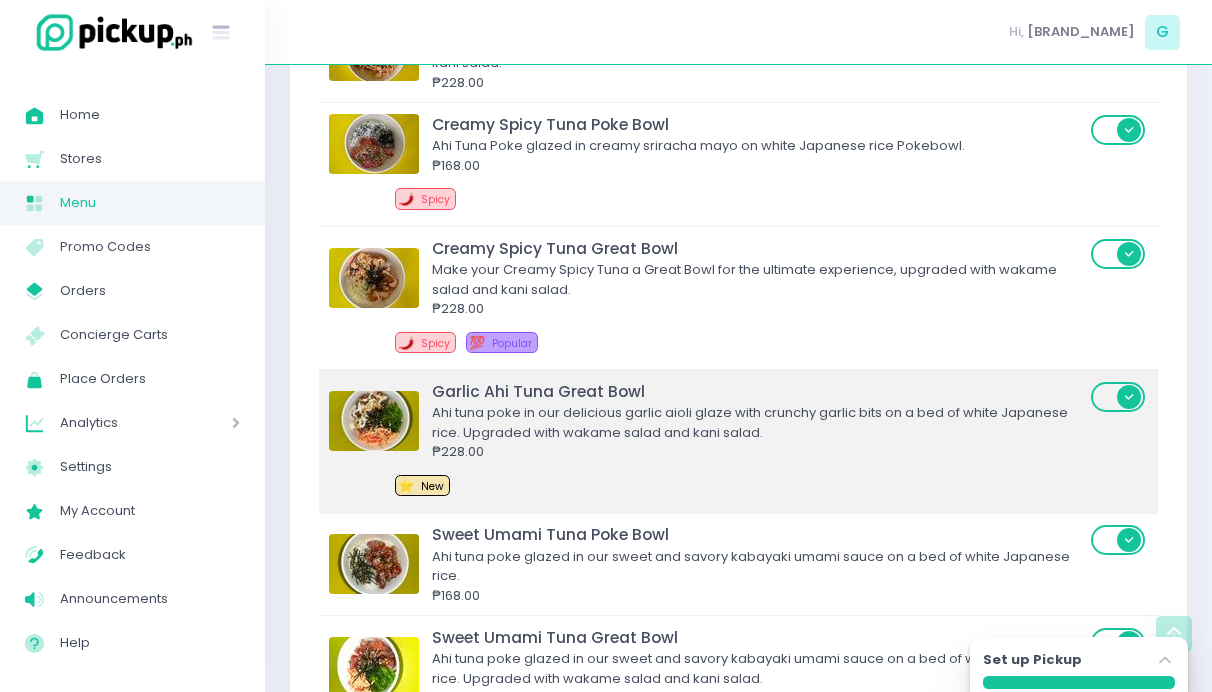 click on "Garlic Ahi Tuna Great Bowl" at bounding box center [758, 391] 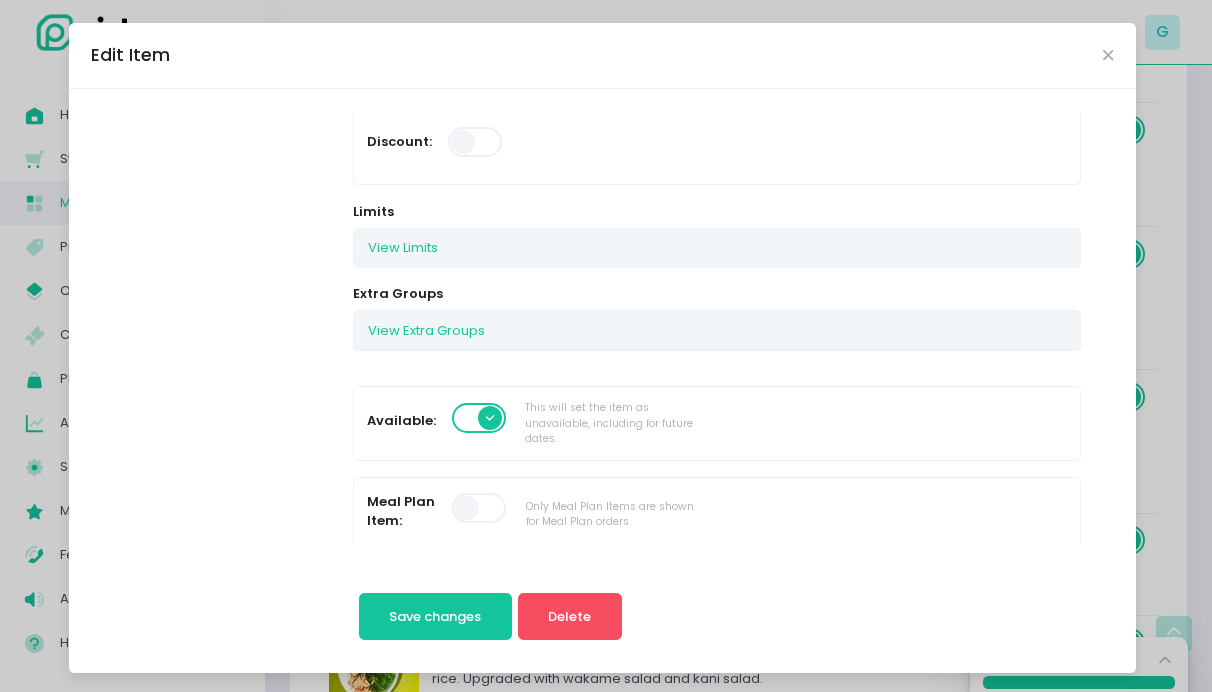 scroll, scrollTop: 419, scrollLeft: 0, axis: vertical 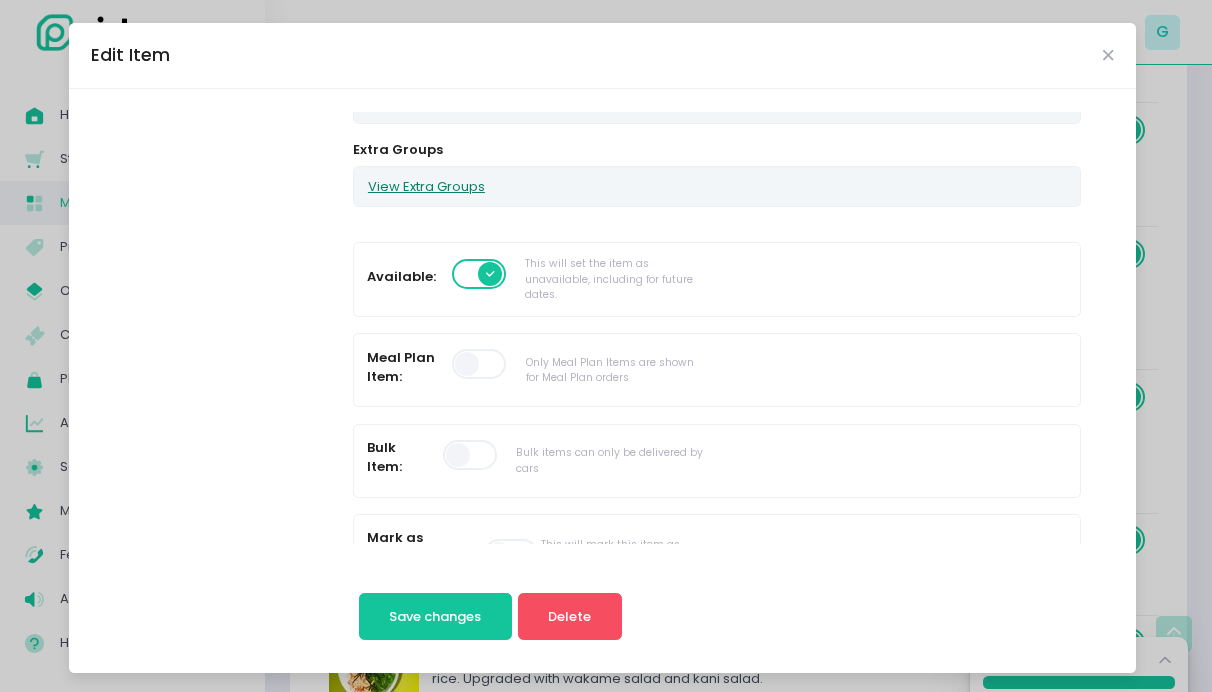 click on "View Extra Groups" at bounding box center (426, 186) 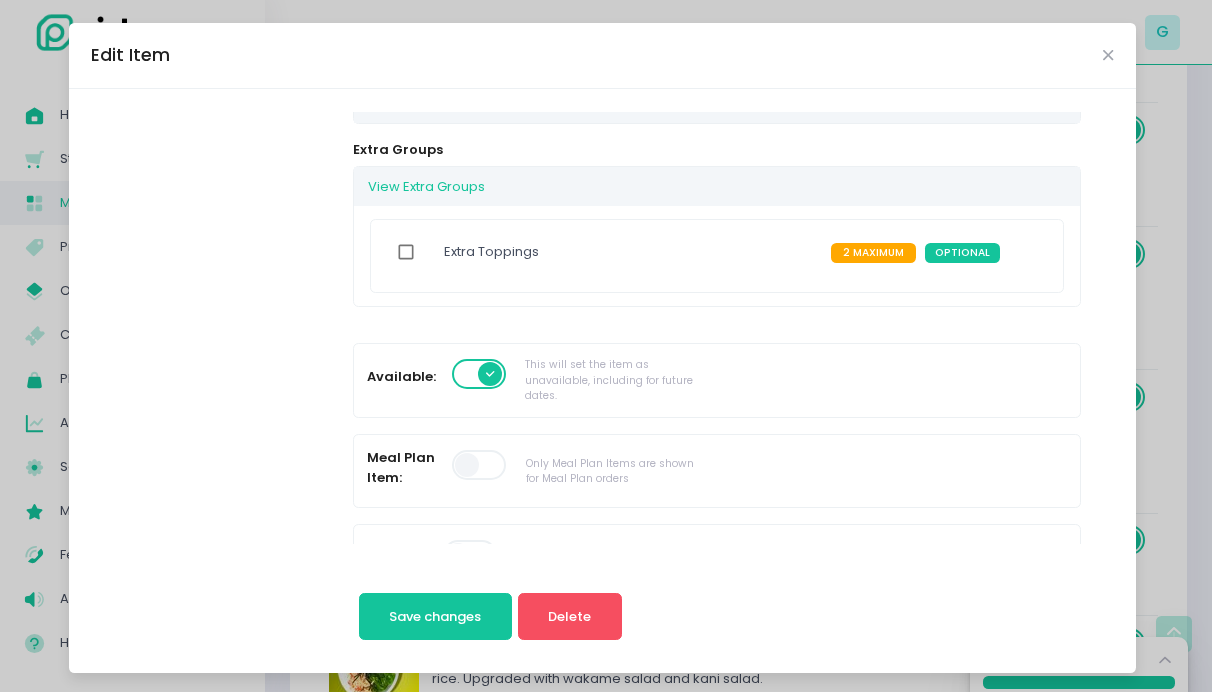 click on "Extra Toppings" at bounding box center (491, 252) 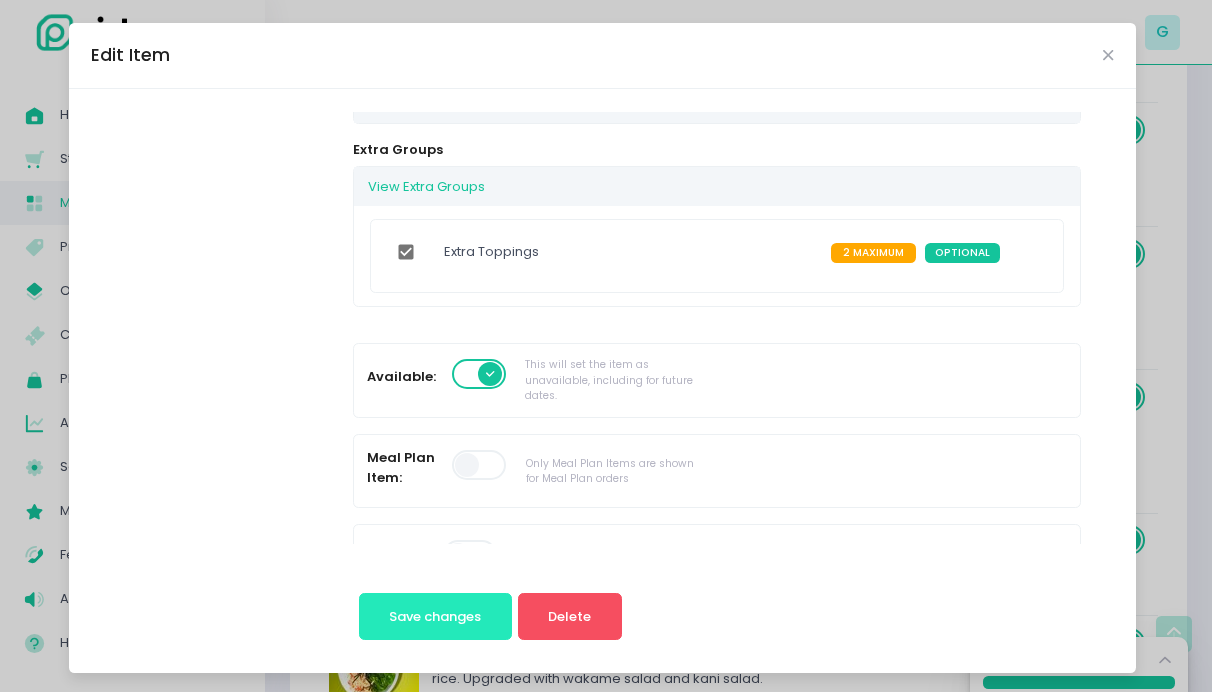click on "Save changes" at bounding box center (435, 616) 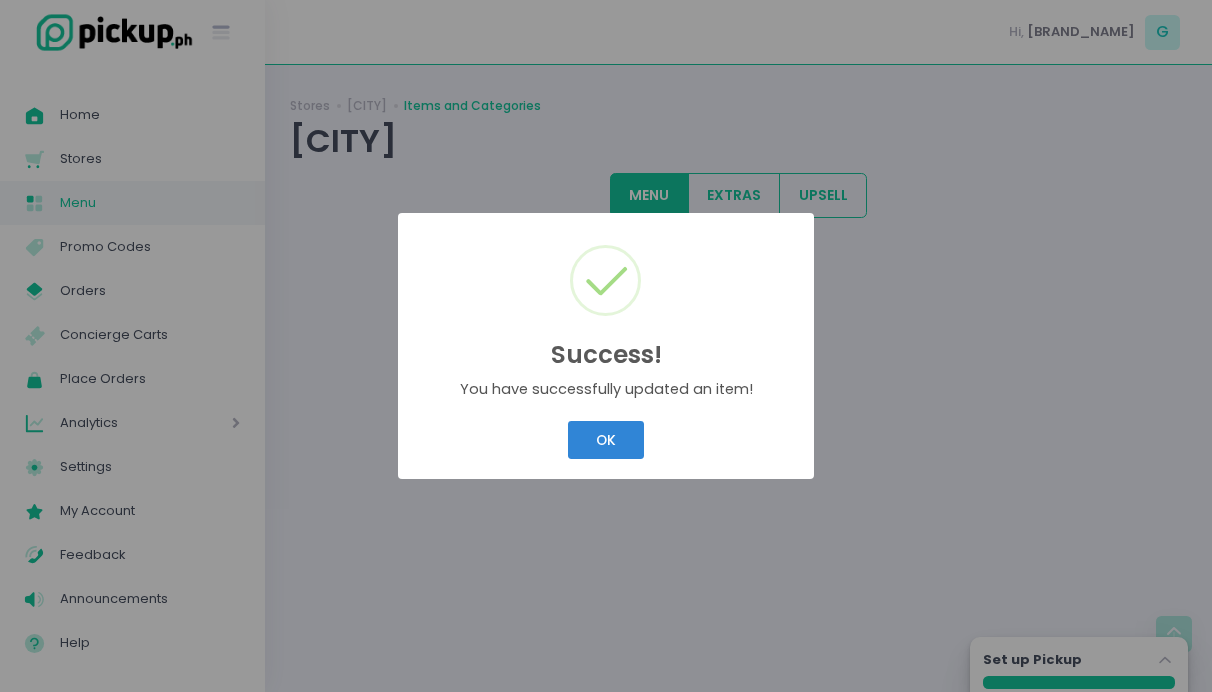 scroll, scrollTop: 0, scrollLeft: 0, axis: both 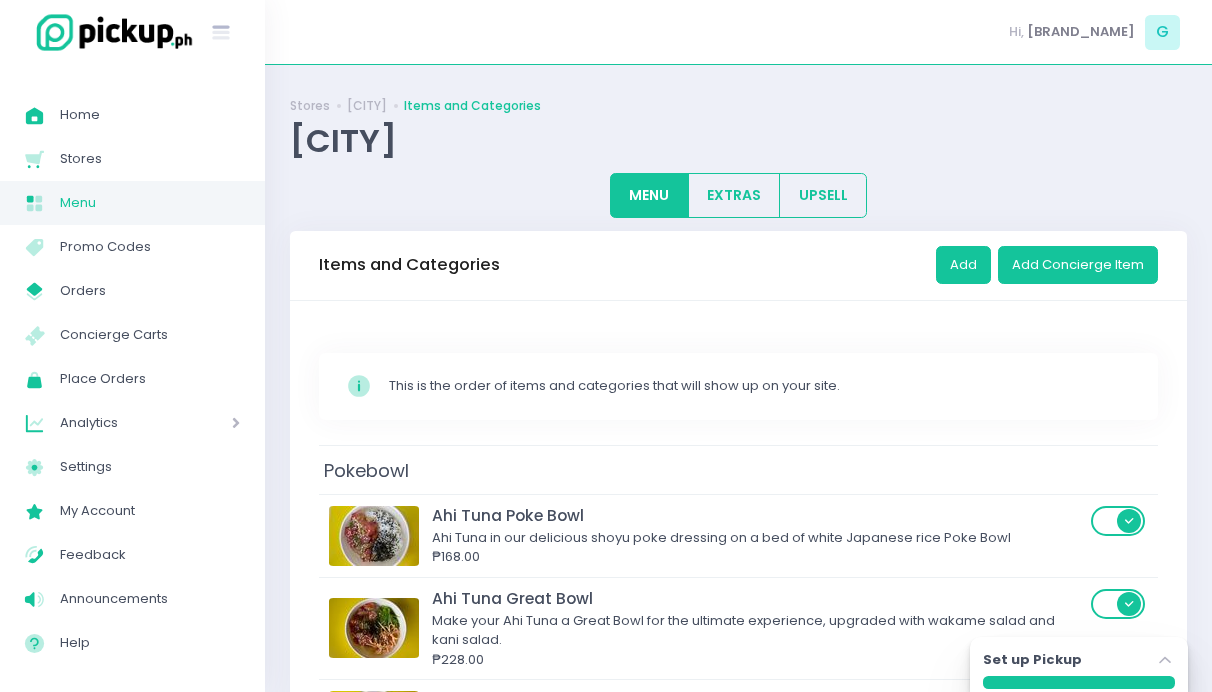 click on "Stockholm-icons / Code / Info-circle Created with Sketch. This is the order of items and categories that will show up on your site.   Pokebowl   Ahi Tuna Poke Bowl Ahi Tuna in our delicious shoyu poke dressing on a bed of white Japanese rice Poke Bowl ₱[PRICE] Ahi Tuna Great Bowl Make your Ahi Tuna a Great Bowl for the ultimate experience, upgraded with wakame salad and kani salad. ₱[PRICE] Creamy Spicy Tuna Poke Bowl Ahi Tuna Poke glazed in creamy sriracha mayo on white Japanese rice Pokebowl. ₱[PRICE] 🌶️ Spicy Creamy Spicy Tuna Great Bowl Make your Creamy Spicy Tuna a Great Bowl for the ultimate experience, upgraded with wakame salad and kani salad. ₱[PRICE] 🌶️ Spicy 💯 Popular Garlic Ahi Tuna Great Bowl Ahi tuna poke in our delicious garlic aioli glaze with crunchy garlic bits on a bed of white Japanese rice. Upgraded with wakame salad and kani salad. ₱[PRICE] ⭐ New Sweet Umami Tuna Poke Bowl ₱[PRICE] Sweet Umami Tuna Great Bowl ₱[PRICE] ⭐ New Salmon Poke Bowl ₱[PRICE] ₱[PRICE]" at bounding box center [738, 1332] 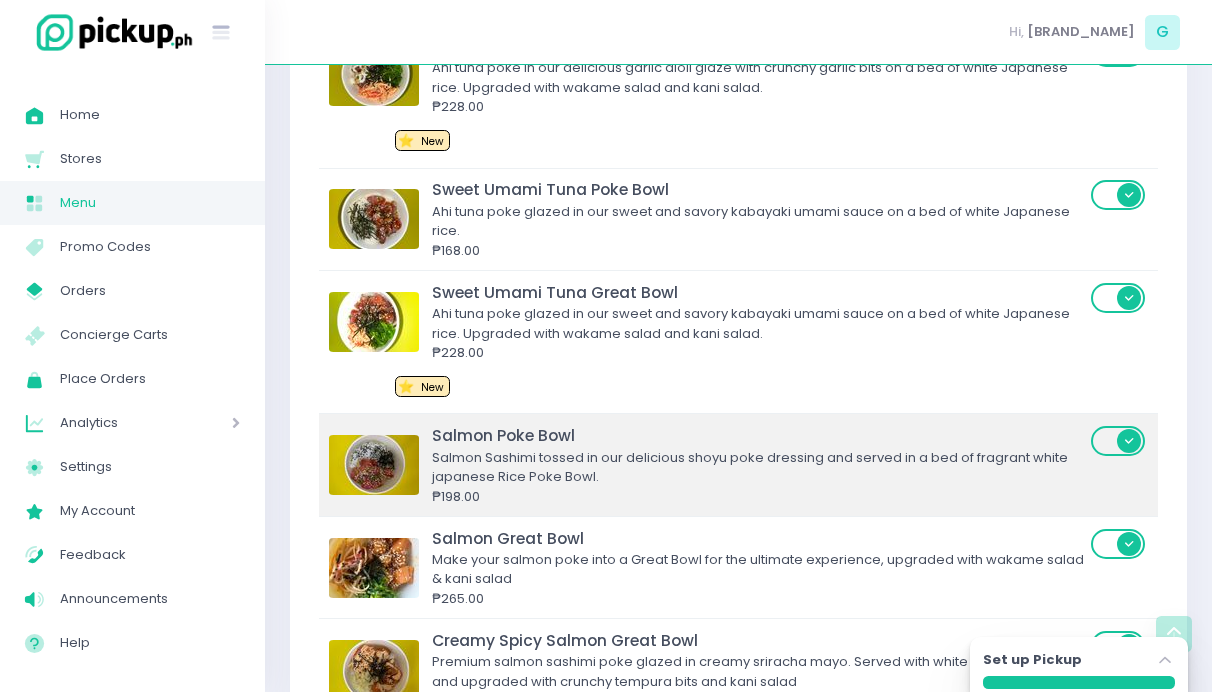 scroll, scrollTop: 722, scrollLeft: 0, axis: vertical 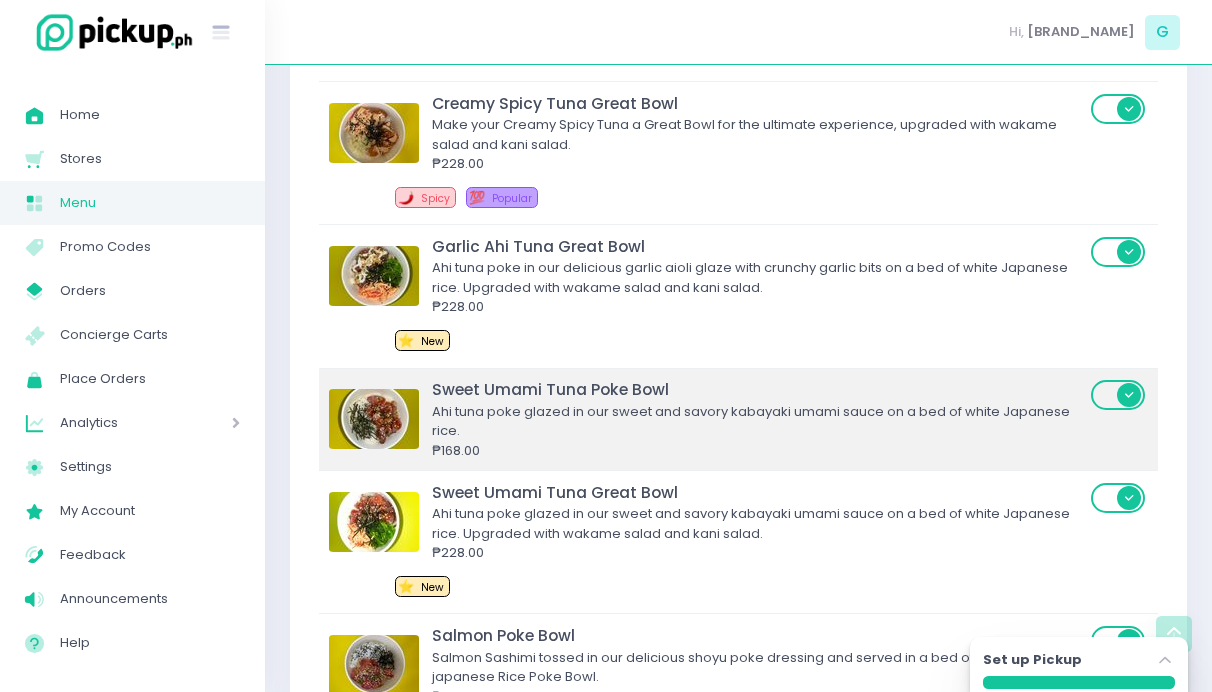 click on "Ahi tuna poke glazed in our sweet and savory kabayaki umami sauce on a bed of white Japanese rice." at bounding box center [758, 421] 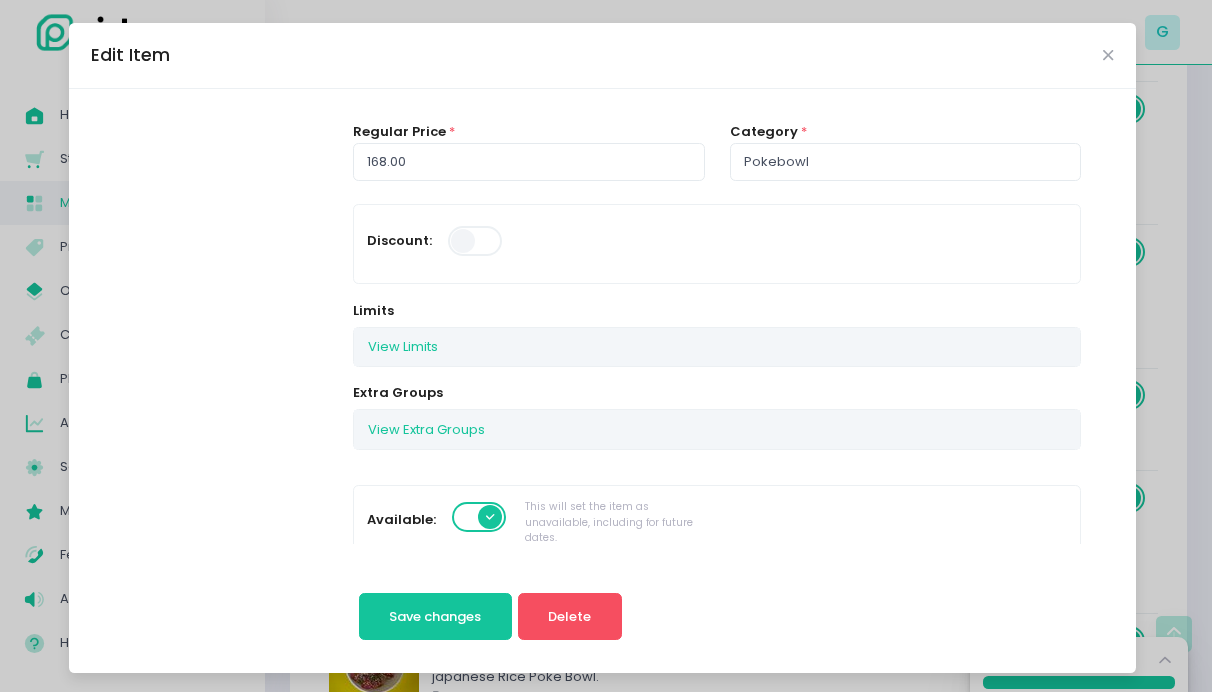 scroll, scrollTop: 217, scrollLeft: 0, axis: vertical 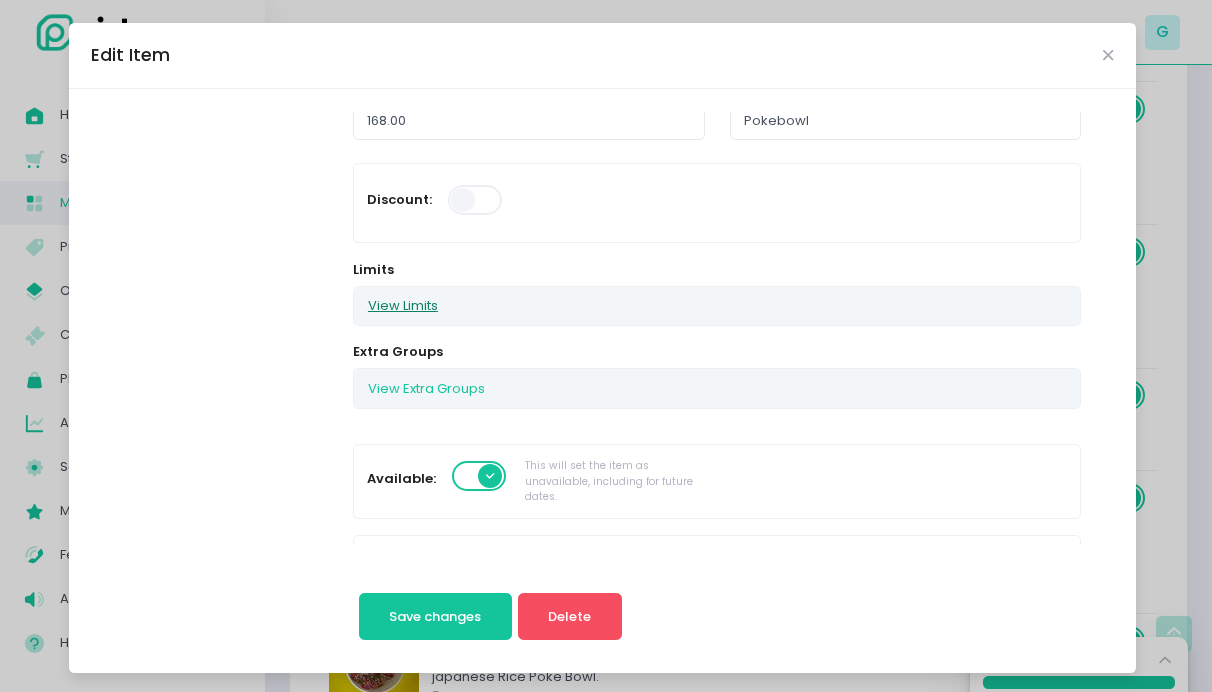 click on "View Limits" at bounding box center [403, 306] 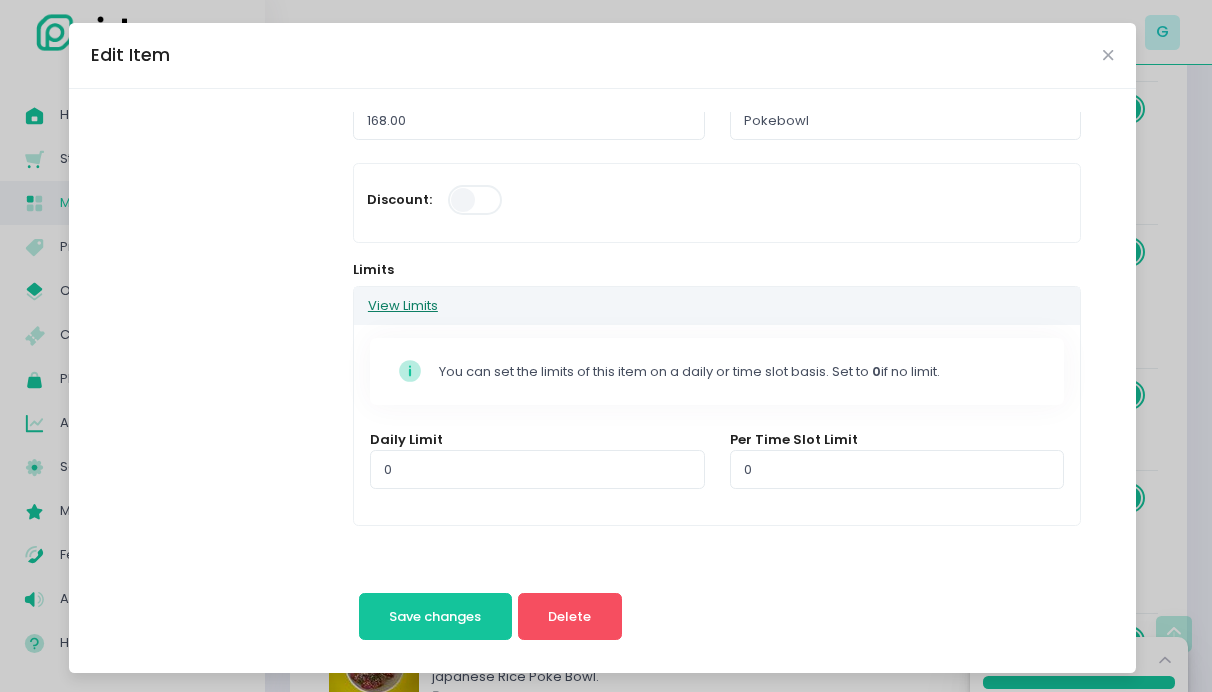 click on "View Limits" at bounding box center (403, 306) 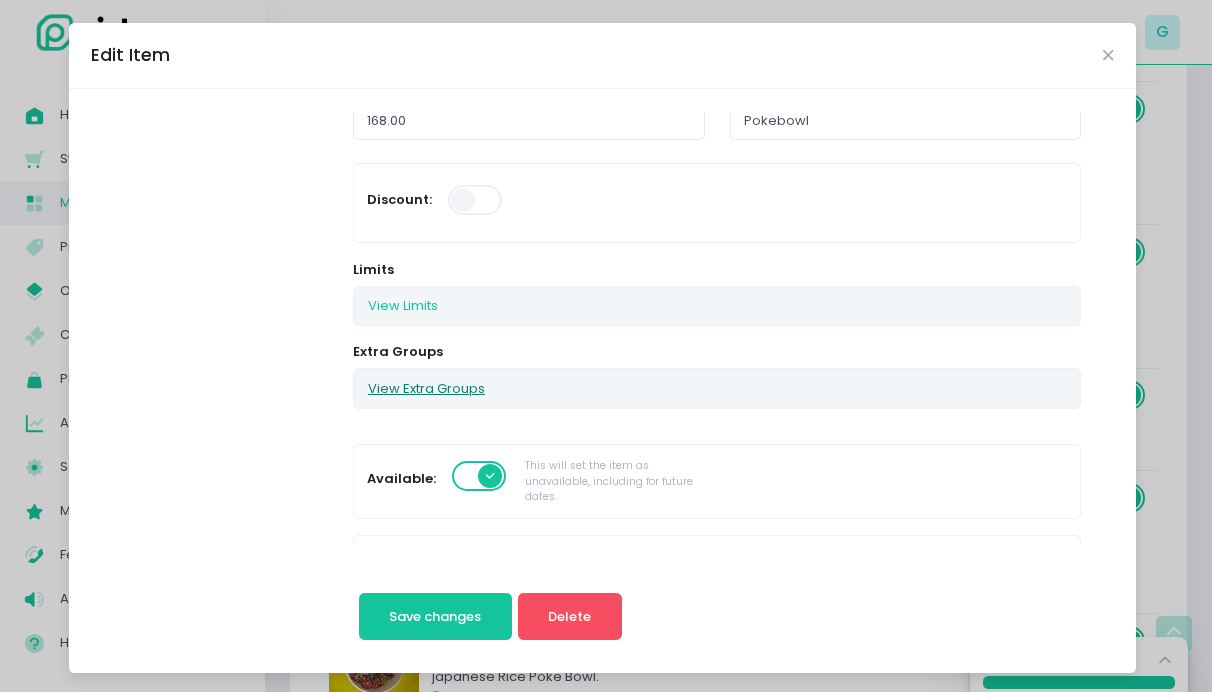 click on "View Extra Groups" at bounding box center (426, 388) 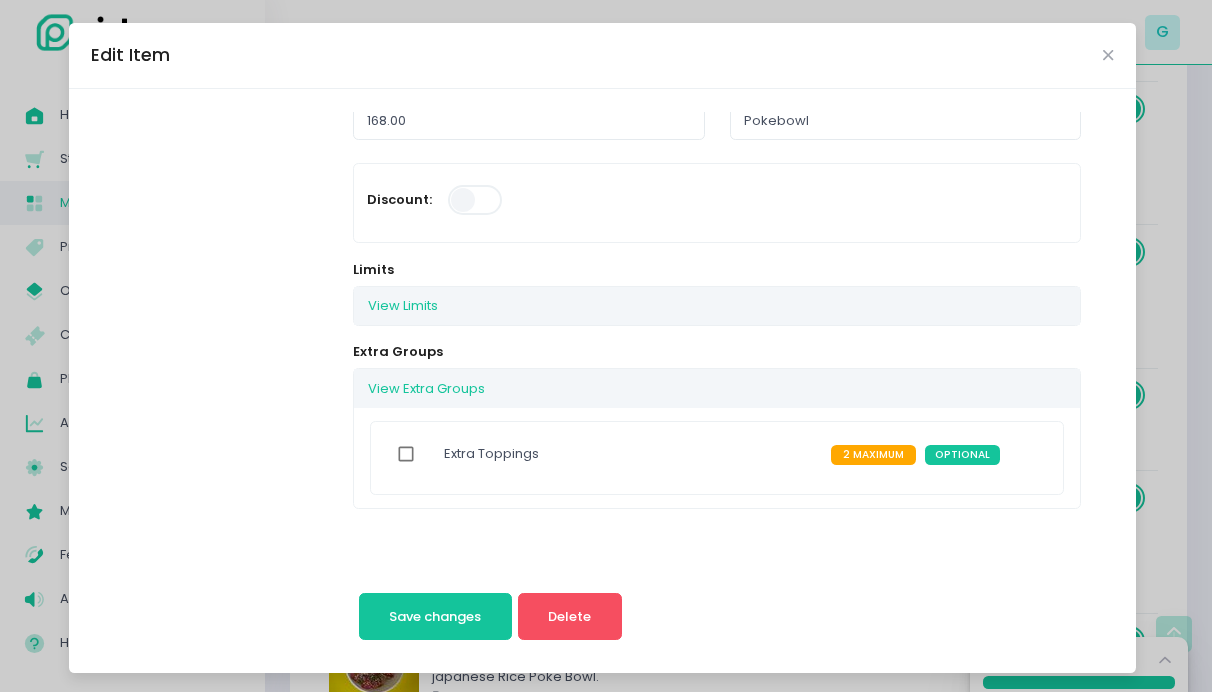 click at bounding box center (406, 454) 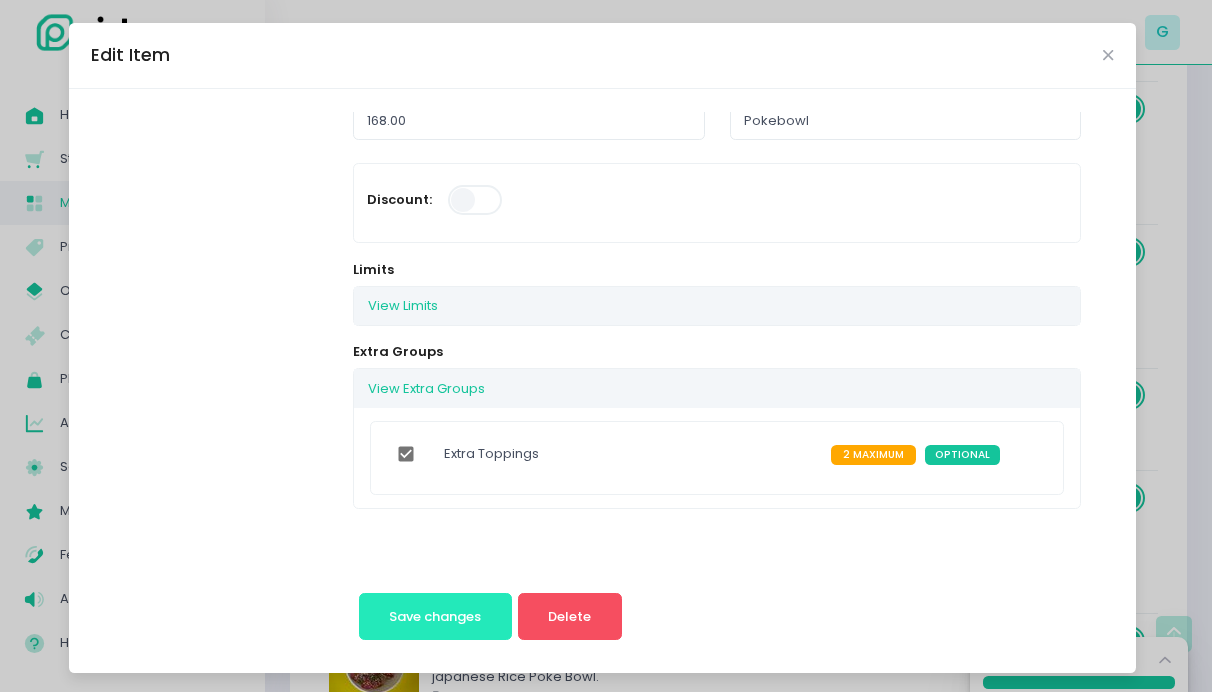 click on "Save changes" at bounding box center [435, 616] 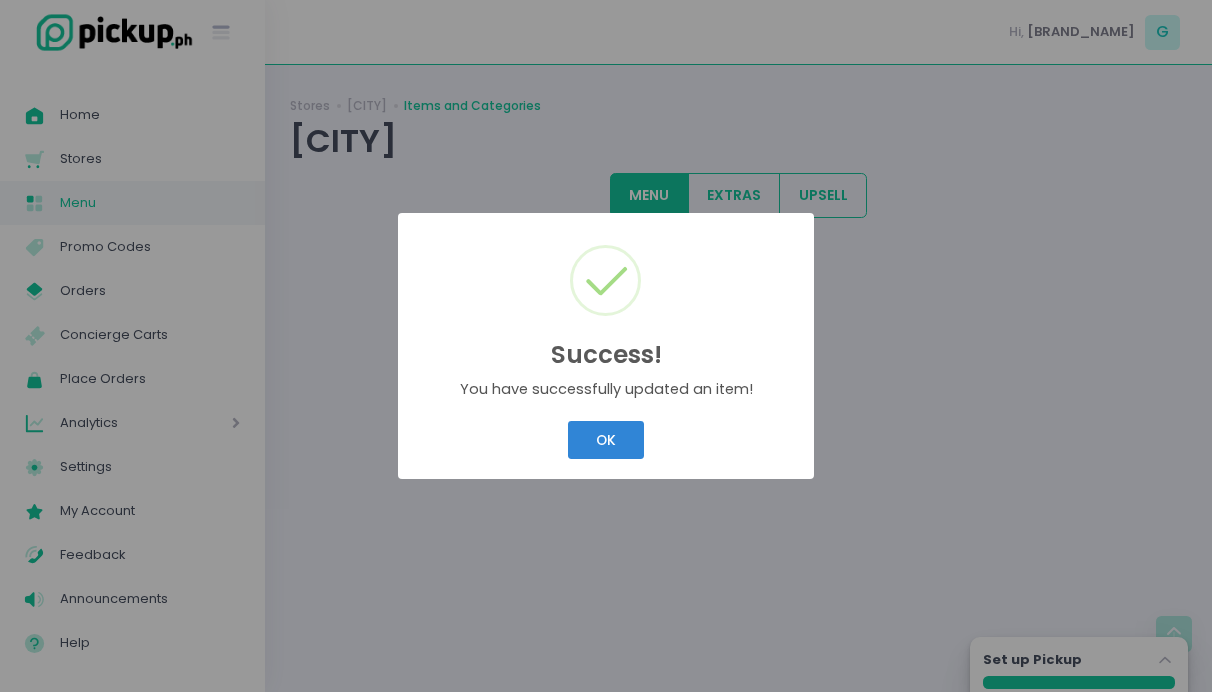 scroll, scrollTop: 0, scrollLeft: 0, axis: both 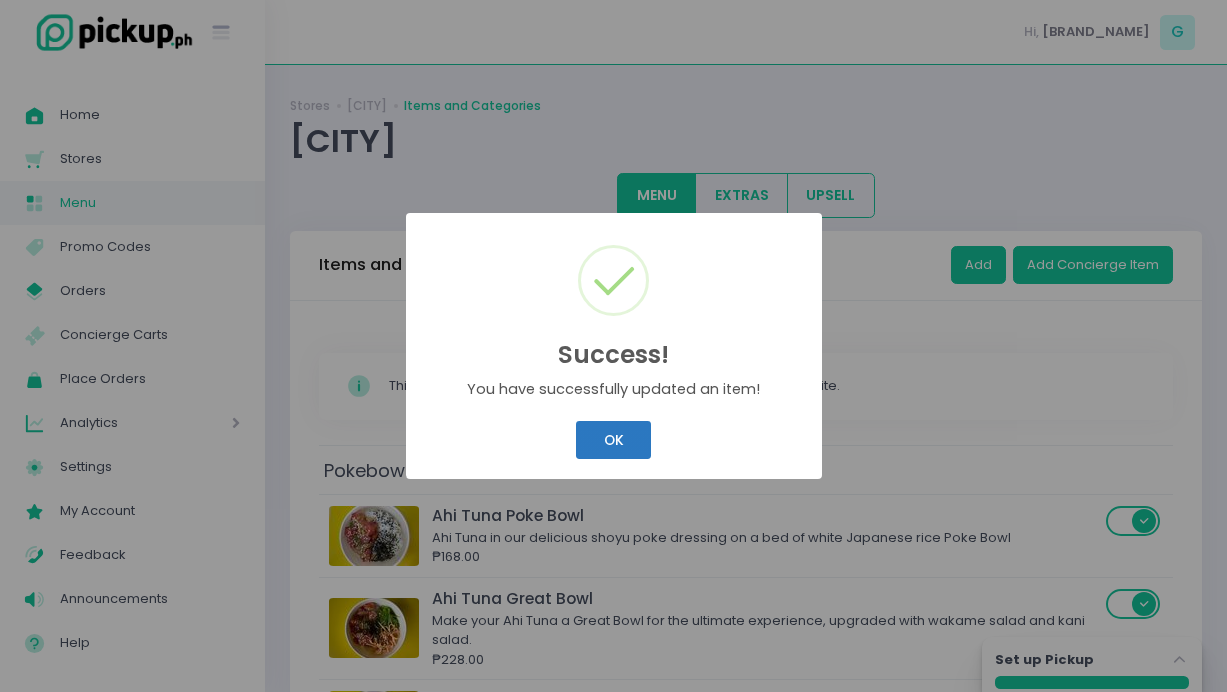 click on "OK" at bounding box center [613, 440] 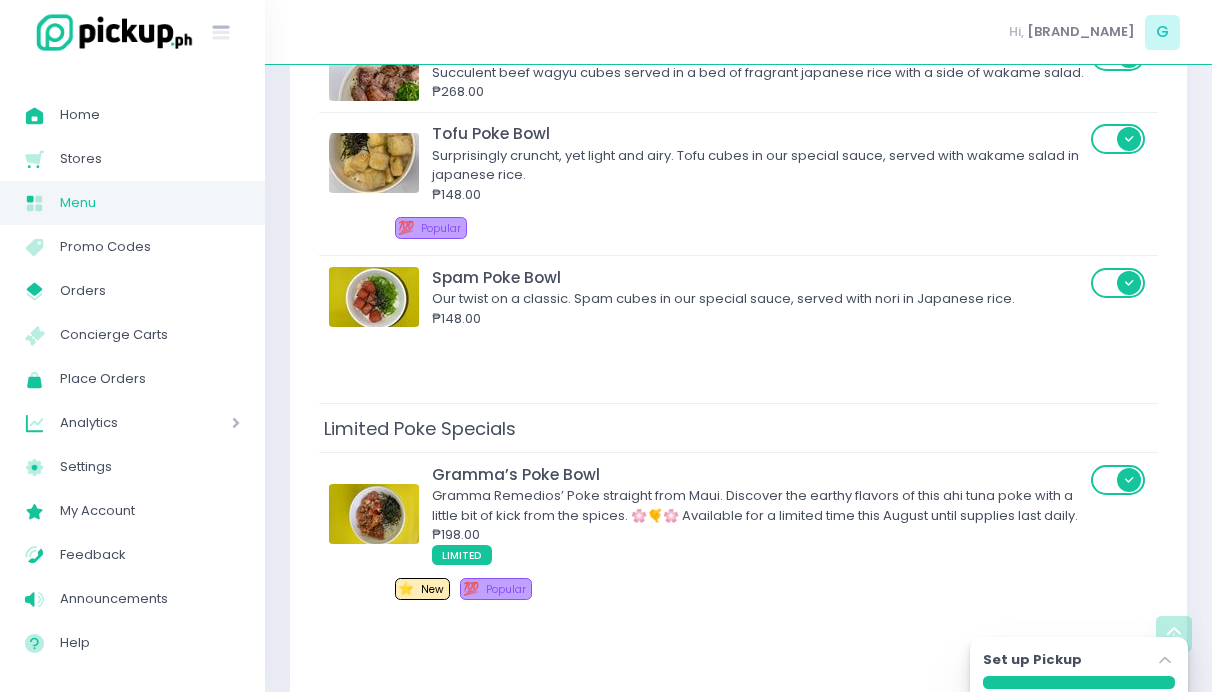 scroll, scrollTop: 1693, scrollLeft: 0, axis: vertical 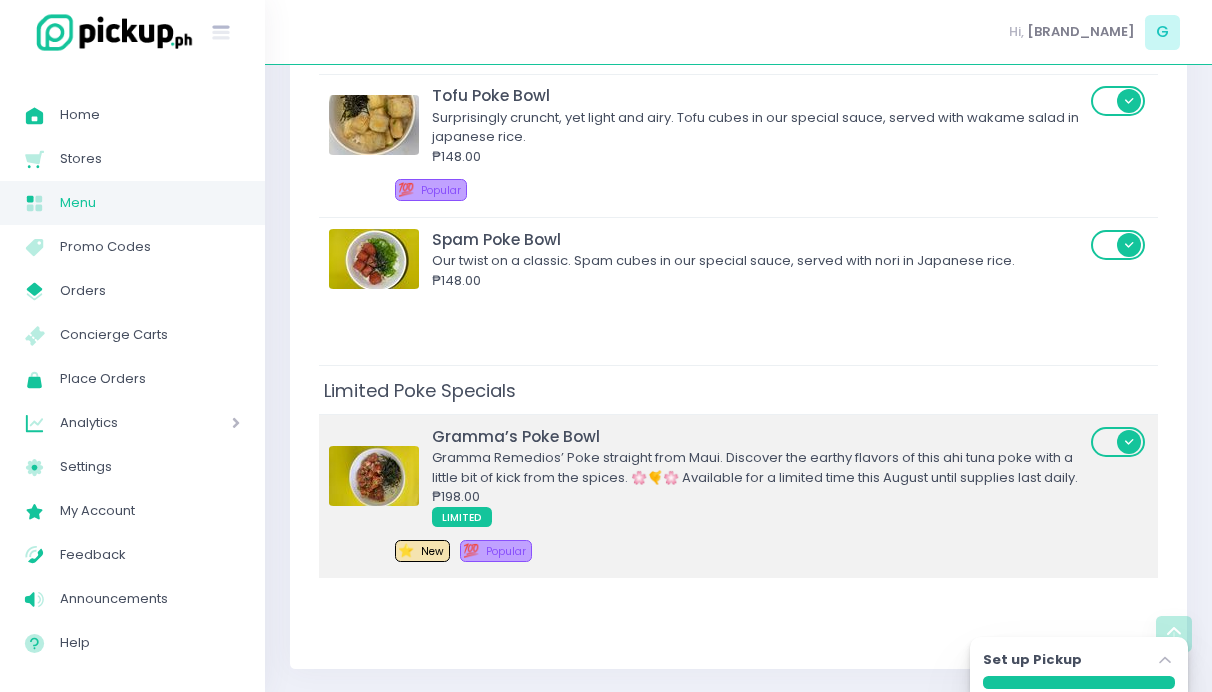 click at bounding box center (374, 476) 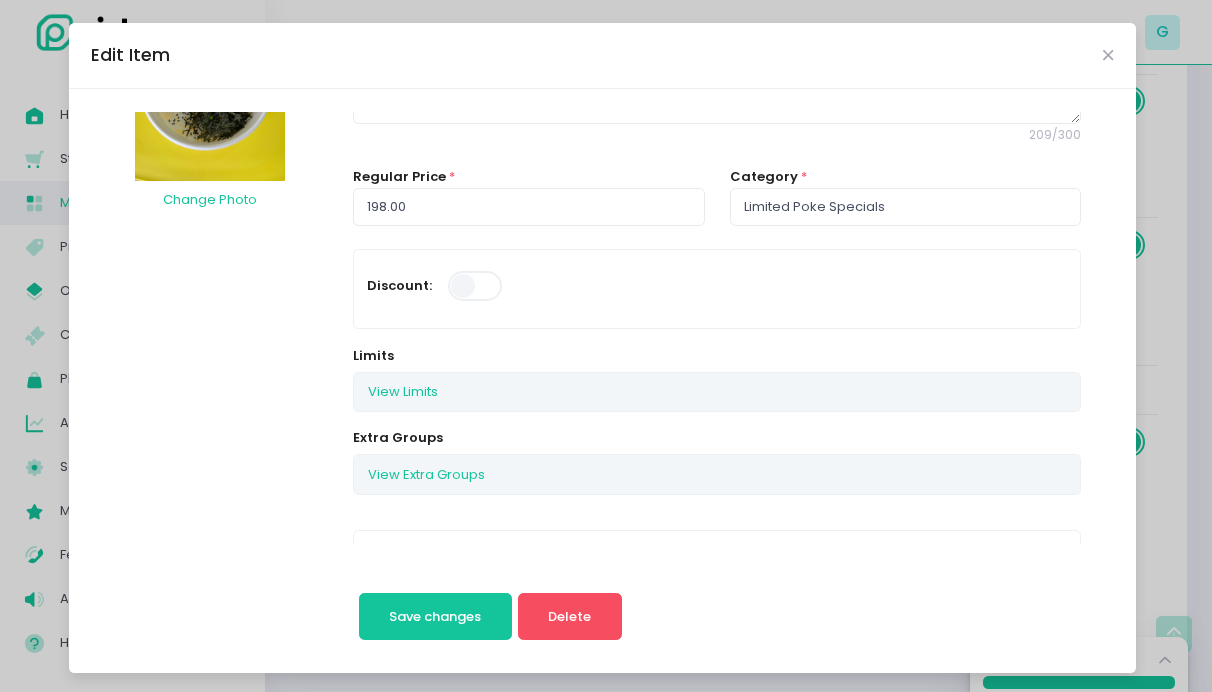 scroll, scrollTop: 132, scrollLeft: 0, axis: vertical 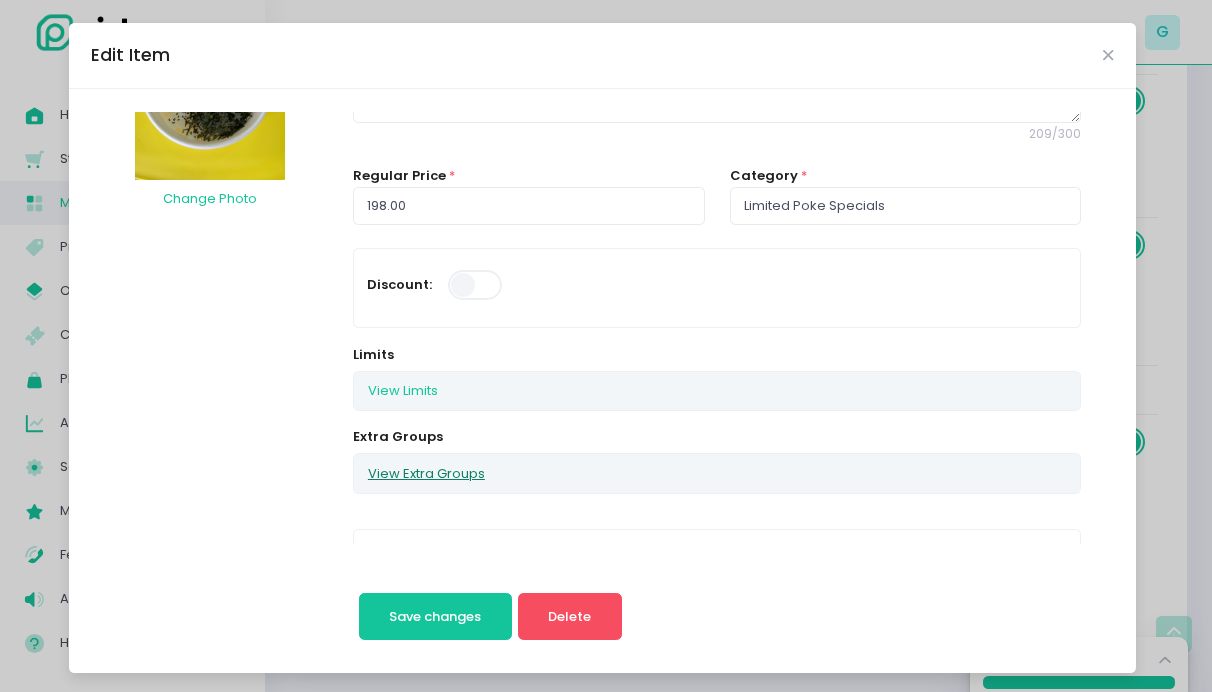 click on "View Extra Groups" at bounding box center [426, 473] 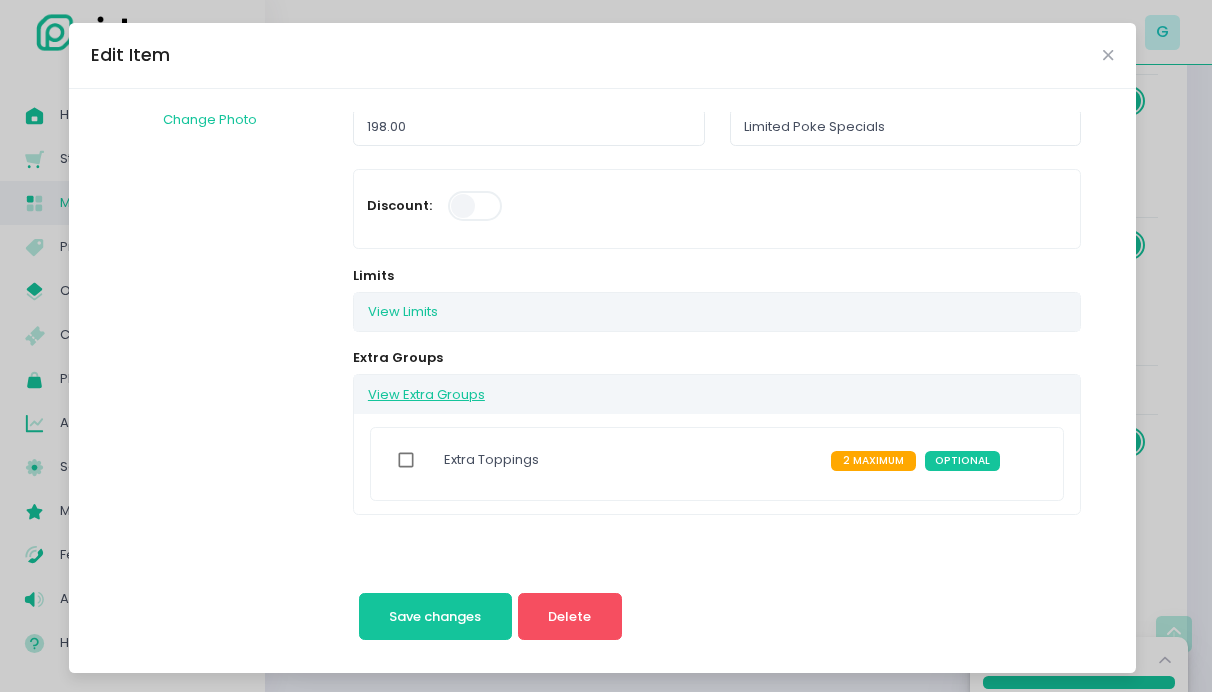 scroll, scrollTop: 309, scrollLeft: 0, axis: vertical 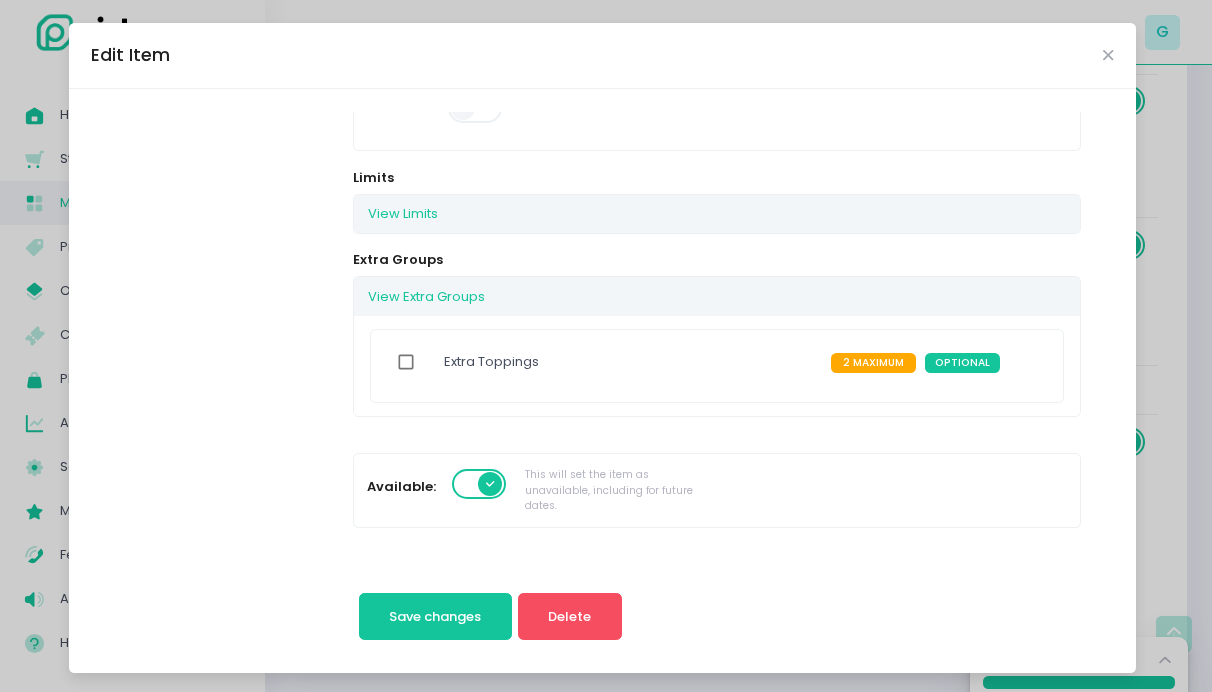 click at bounding box center [406, 362] 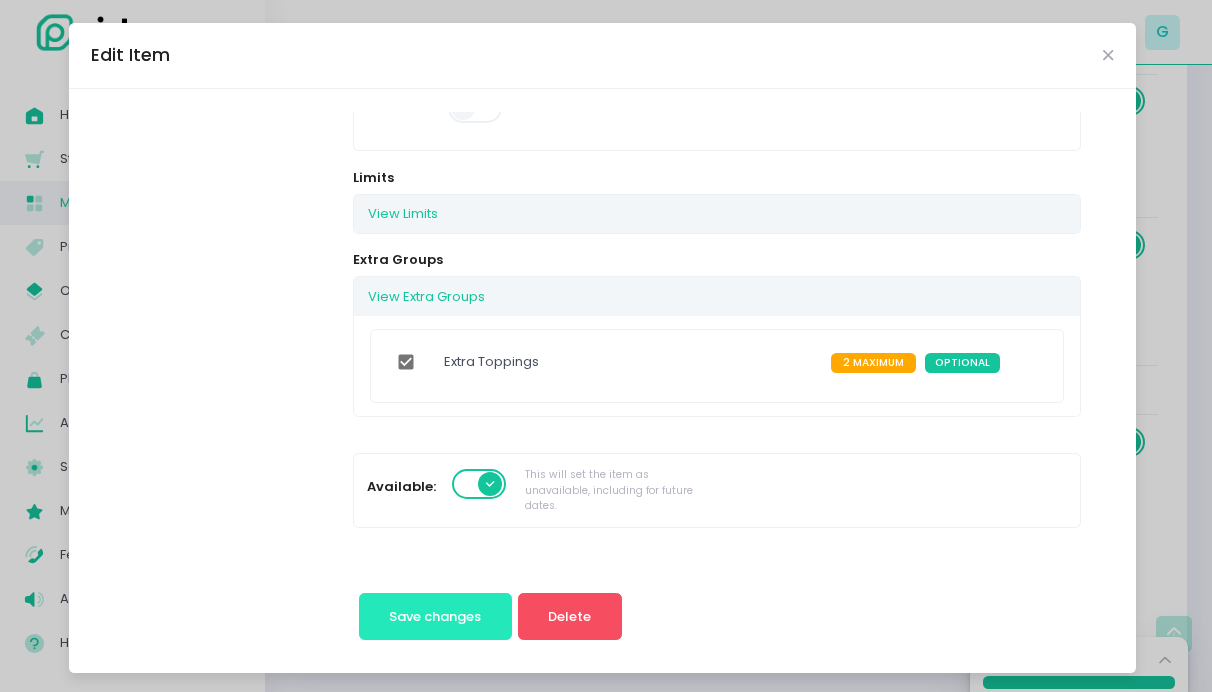 click on "Save changes" at bounding box center [435, 616] 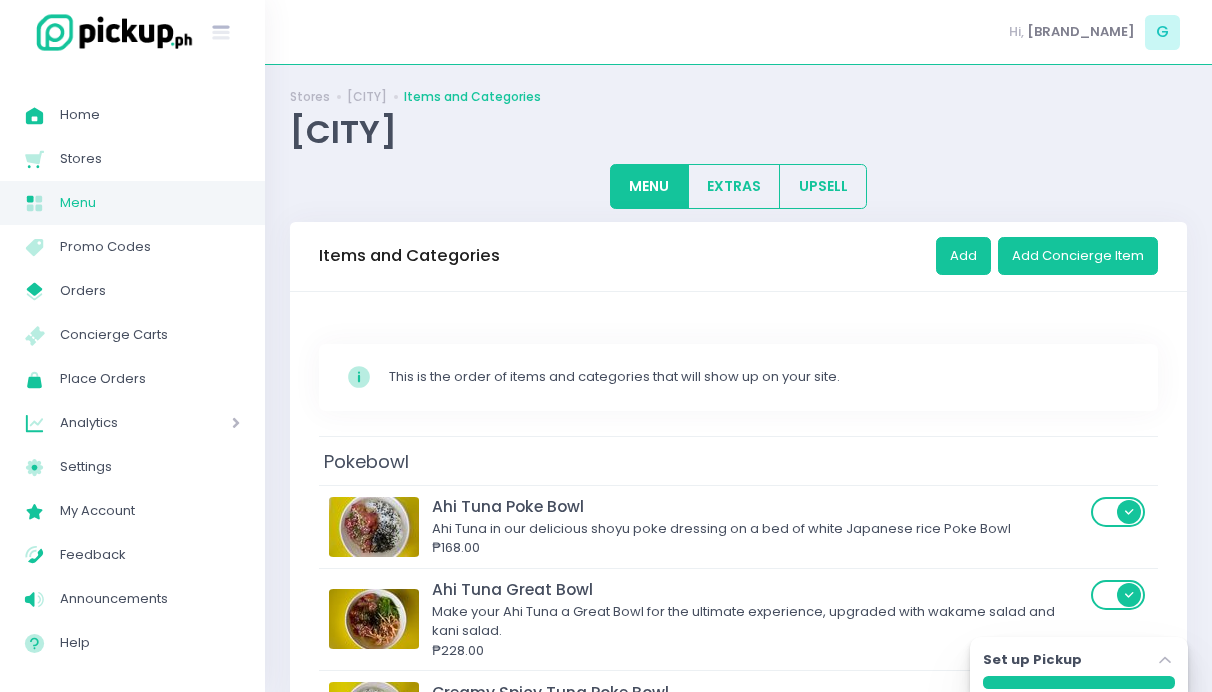 scroll, scrollTop: 12, scrollLeft: 0, axis: vertical 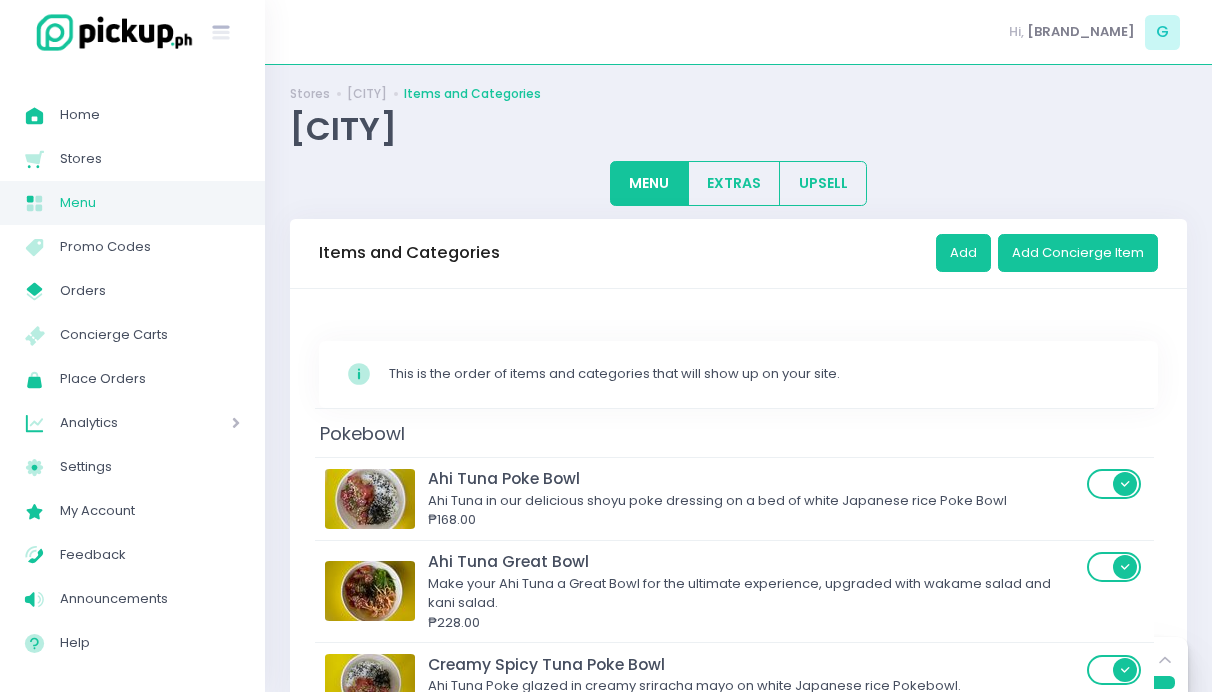 drag, startPoint x: 999, startPoint y: 459, endPoint x: 992, endPoint y: 428, distance: 31.780497 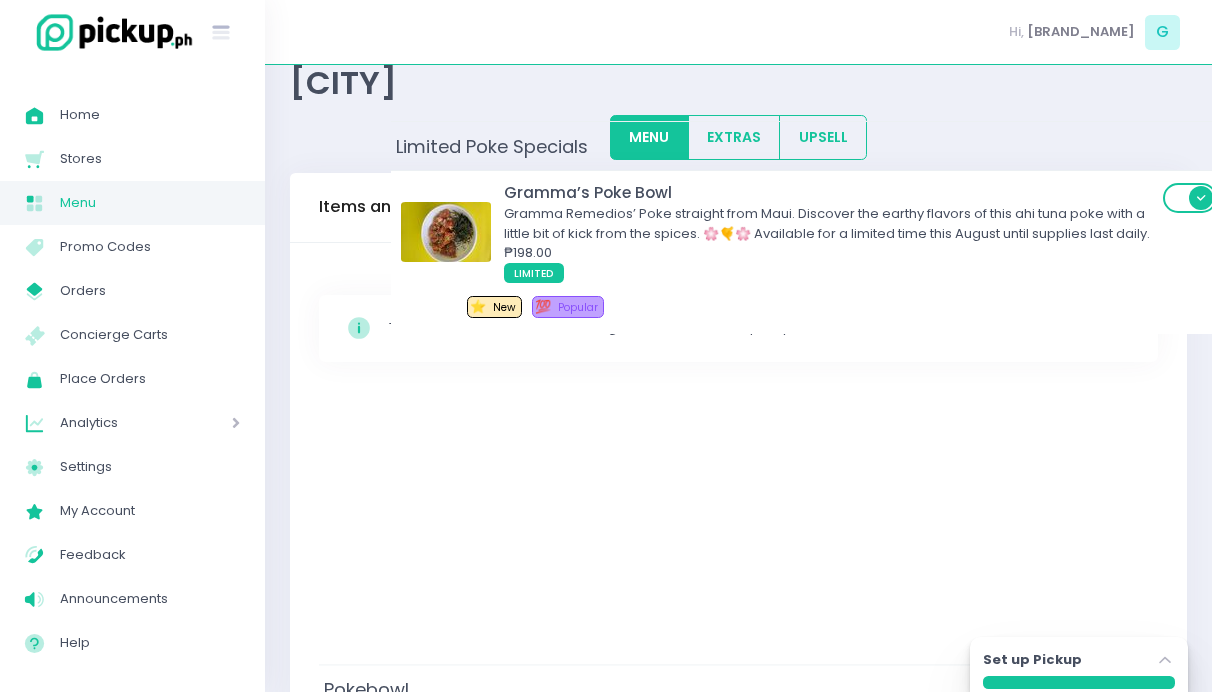 scroll, scrollTop: 0, scrollLeft: 0, axis: both 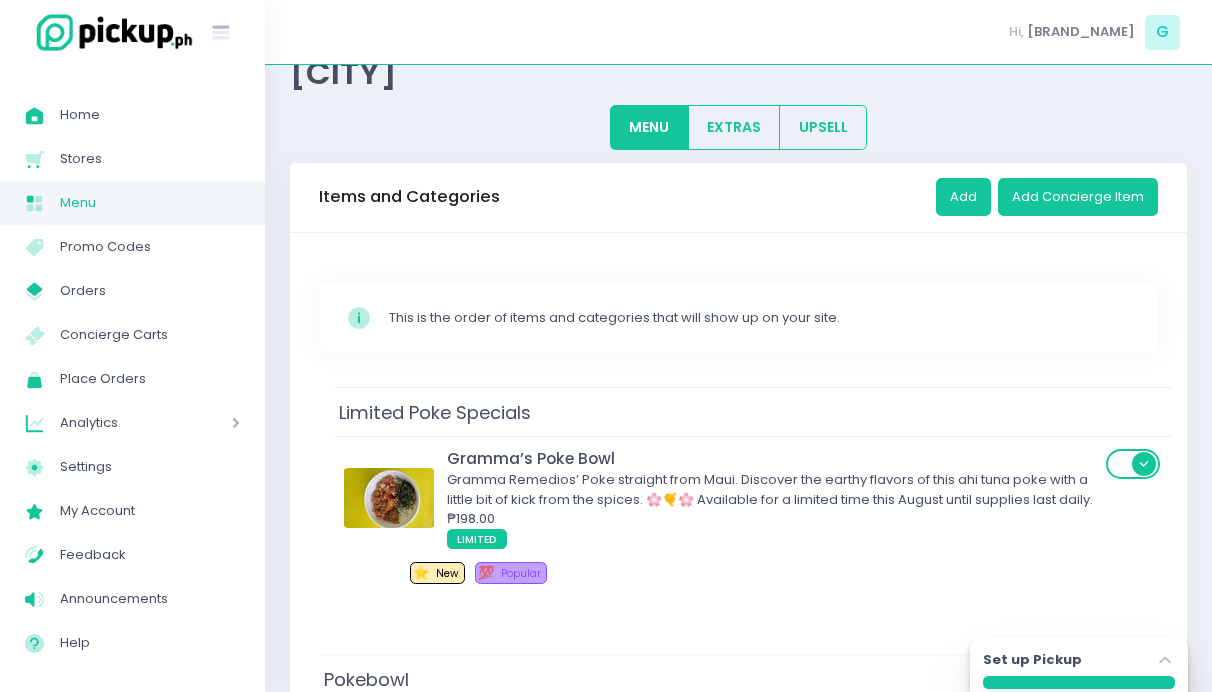 drag, startPoint x: 637, startPoint y: 383, endPoint x: 654, endPoint y: 399, distance: 23.345236 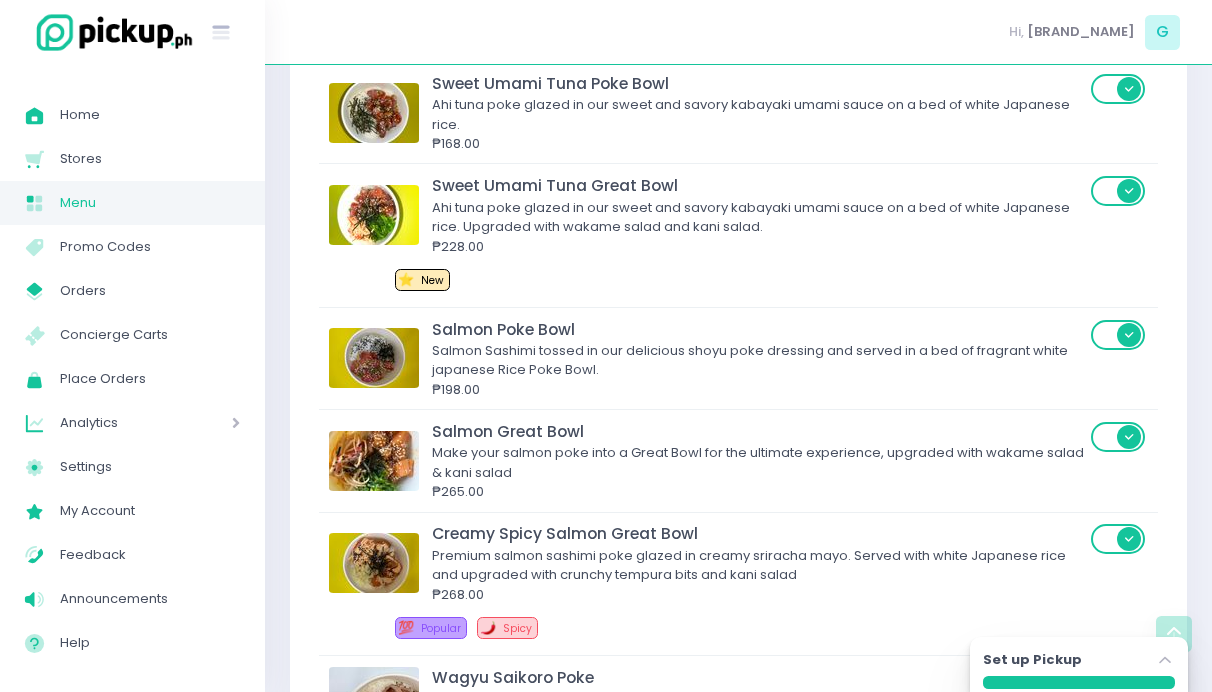 scroll, scrollTop: 1693, scrollLeft: 0, axis: vertical 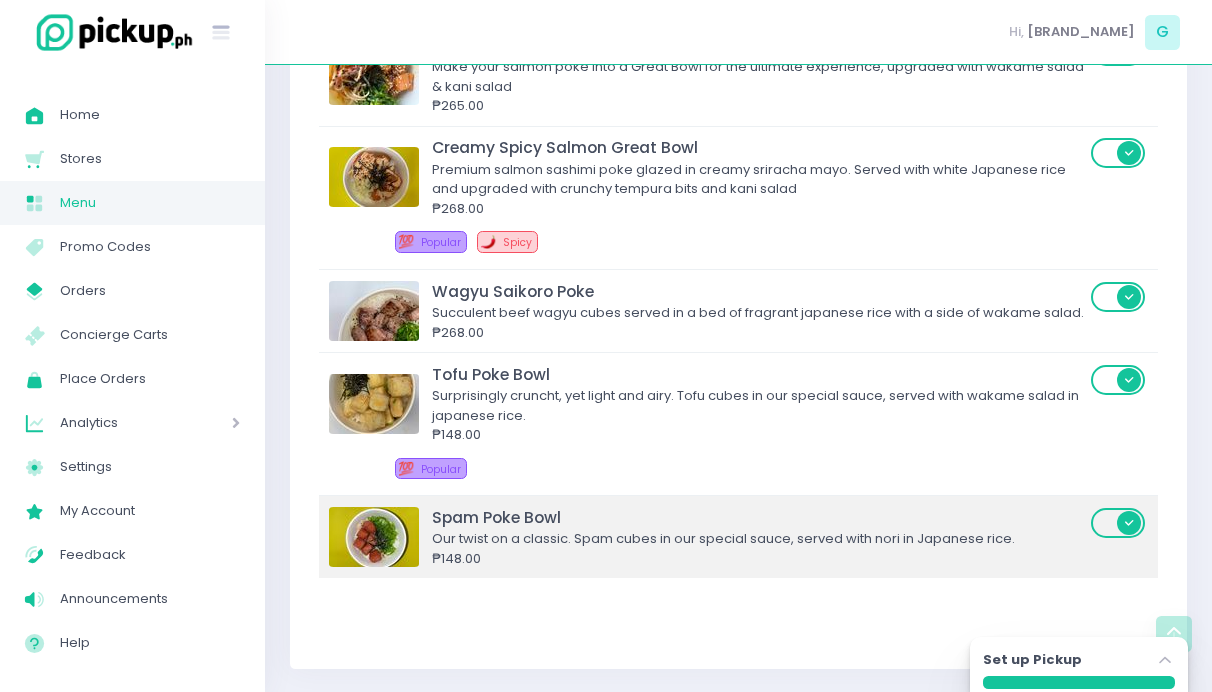 click on "Spam Poke Bowl" at bounding box center [758, 517] 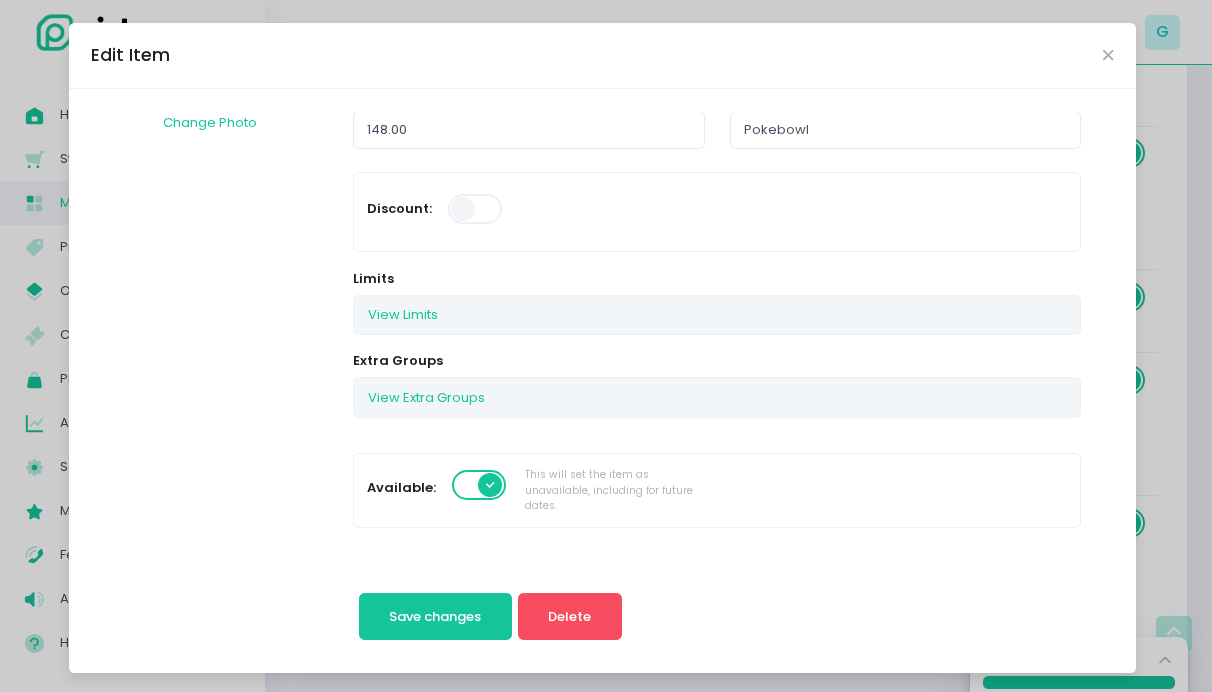 scroll, scrollTop: 207, scrollLeft: 0, axis: vertical 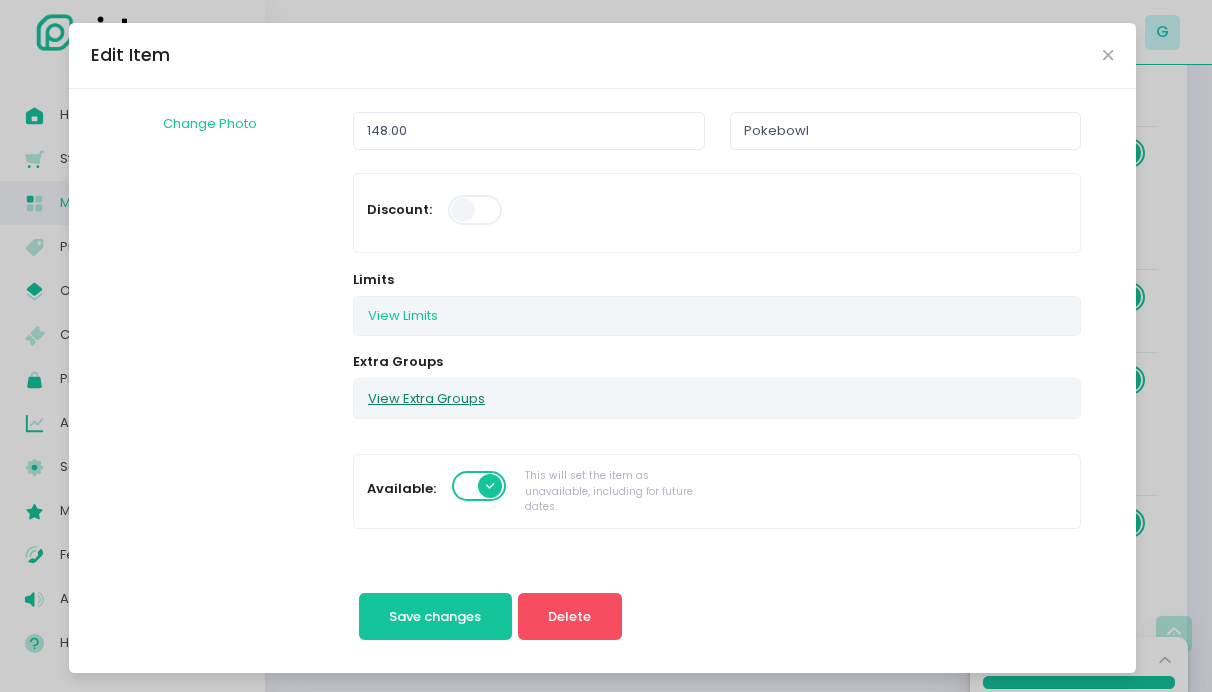 click on "View Extra Groups" at bounding box center [426, 398] 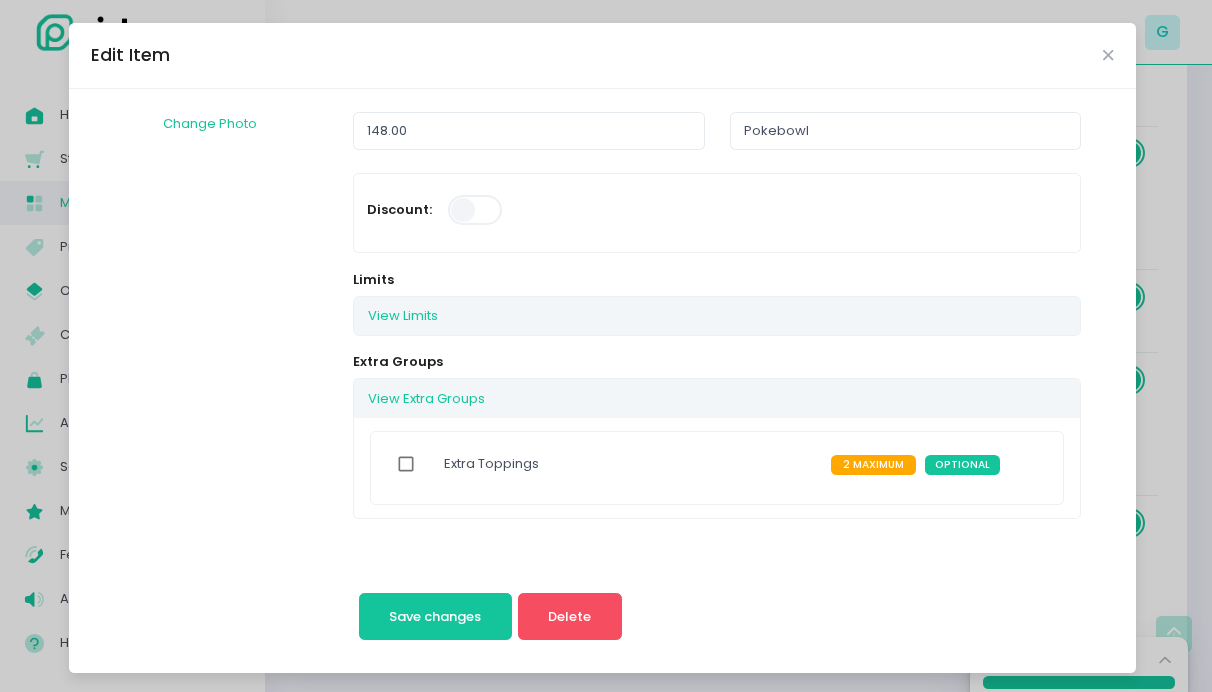 click on "Extra Toppings" at bounding box center [631, 467] 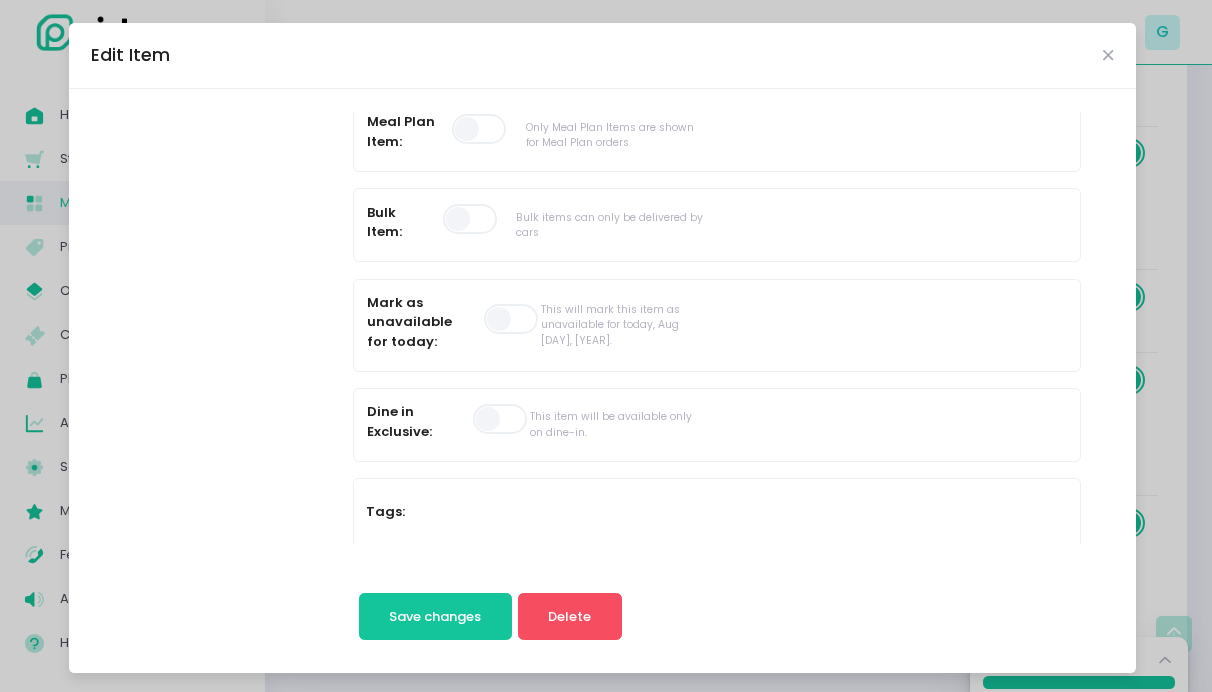 scroll, scrollTop: 756, scrollLeft: 0, axis: vertical 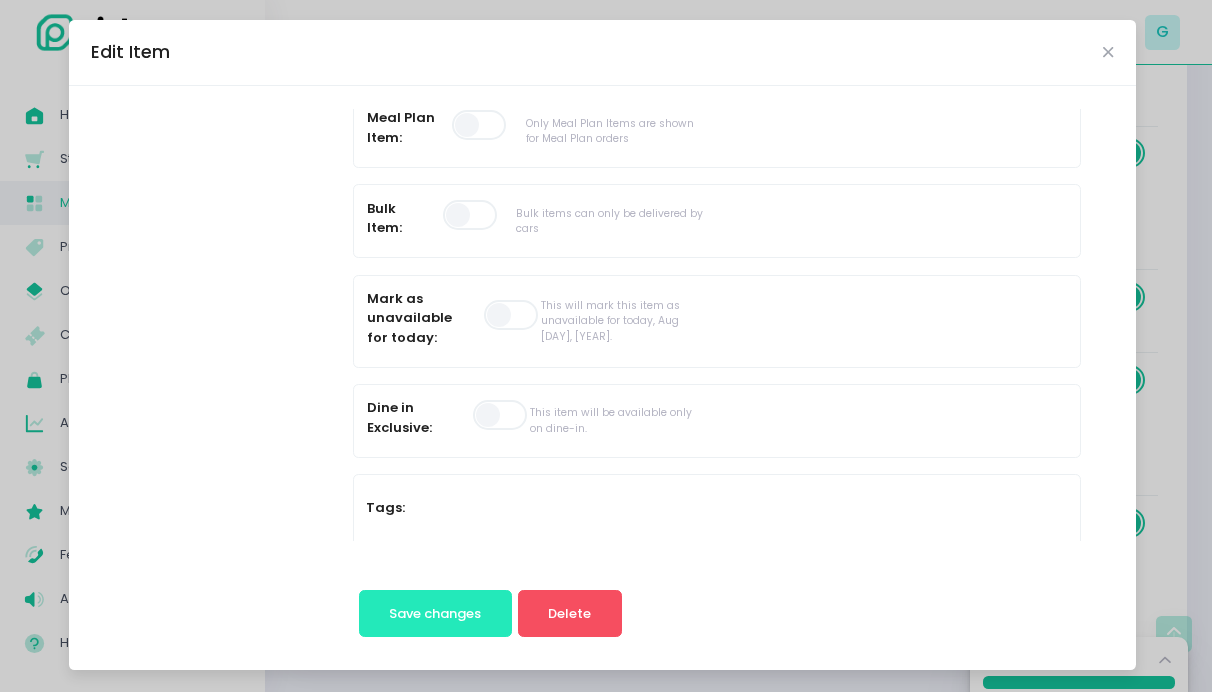 click on "Save changes" at bounding box center [435, 613] 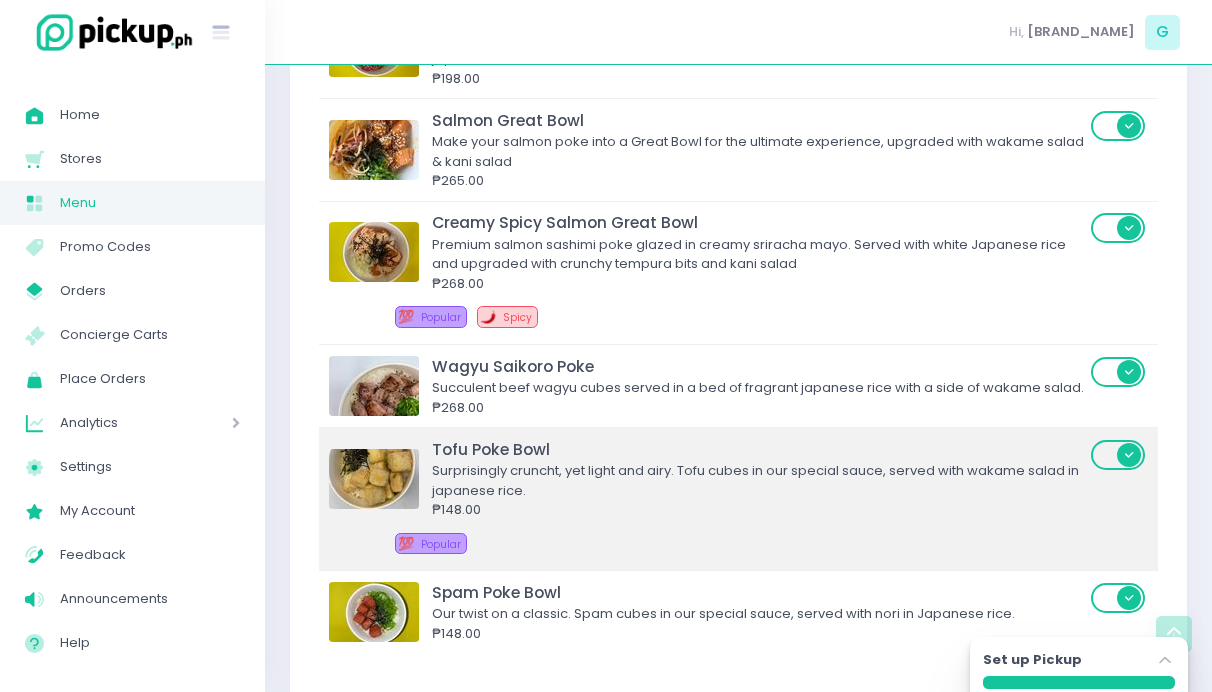 scroll, scrollTop: 1693, scrollLeft: 0, axis: vertical 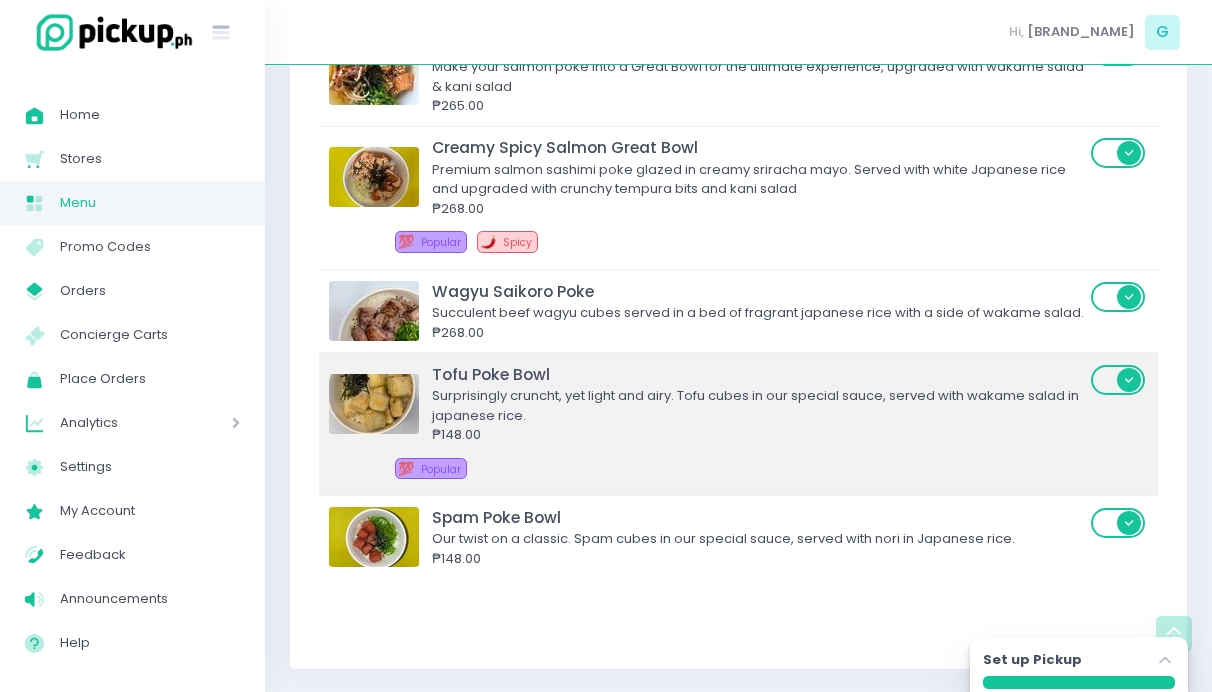 click on "Tofu Poke Bowl" at bounding box center [758, 374] 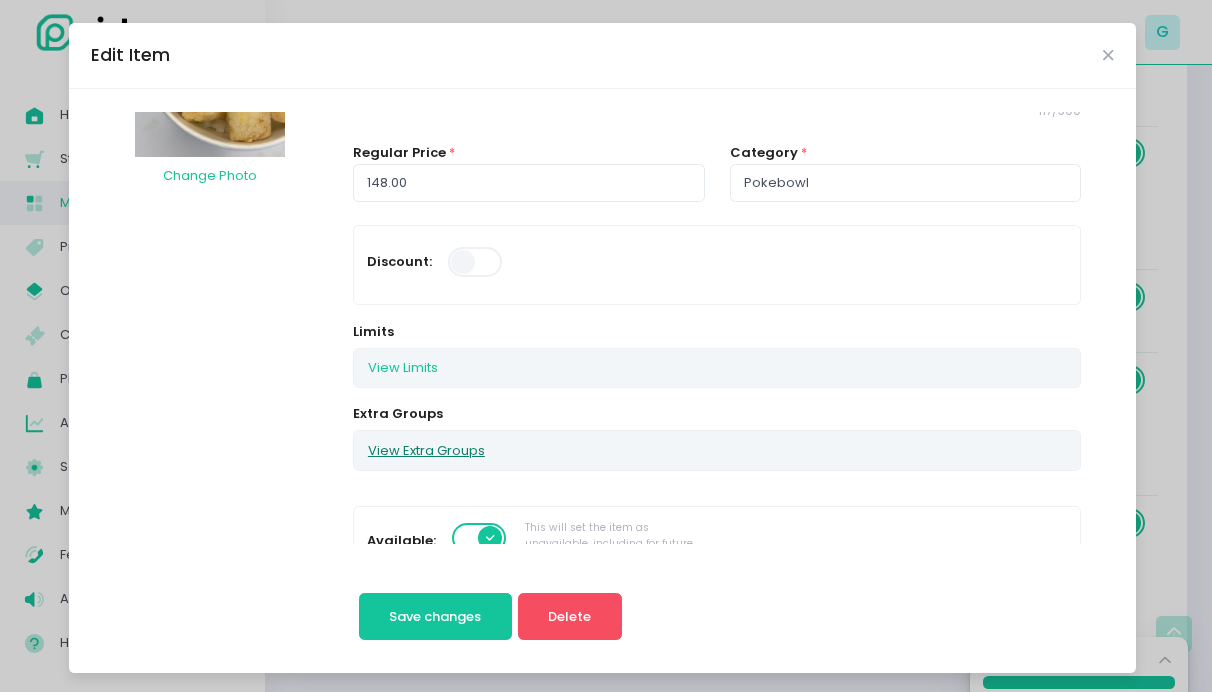 scroll, scrollTop: 168, scrollLeft: 0, axis: vertical 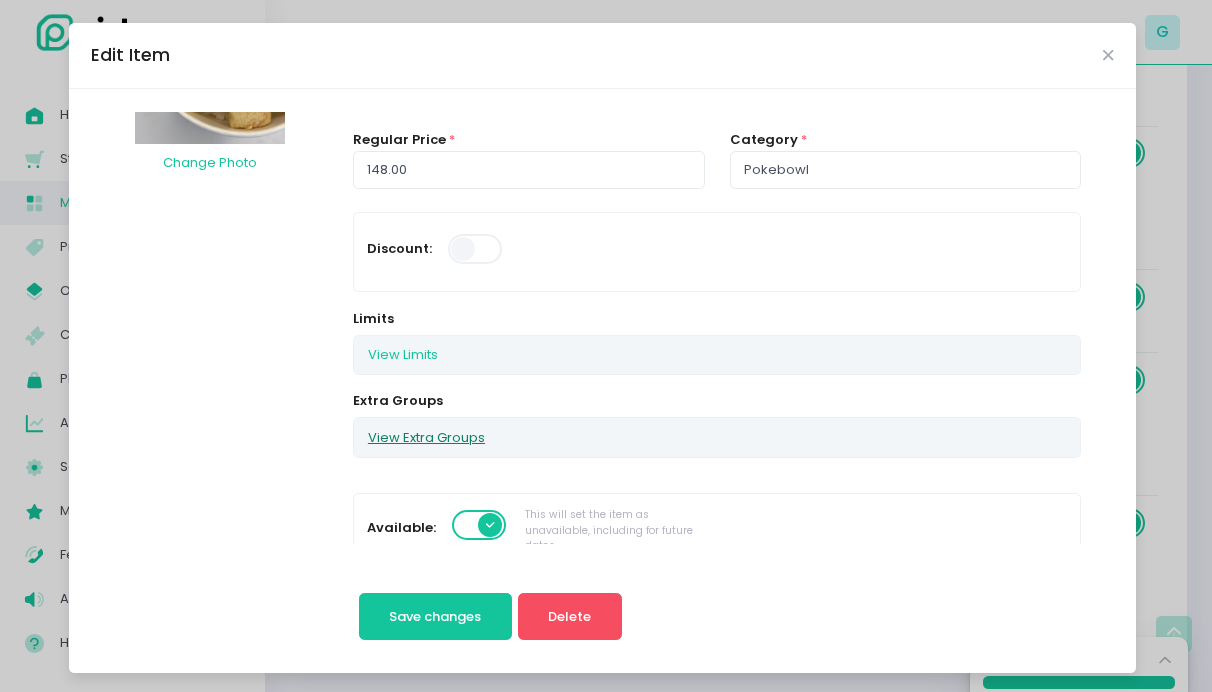 click on "View Extra Groups" at bounding box center [426, 437] 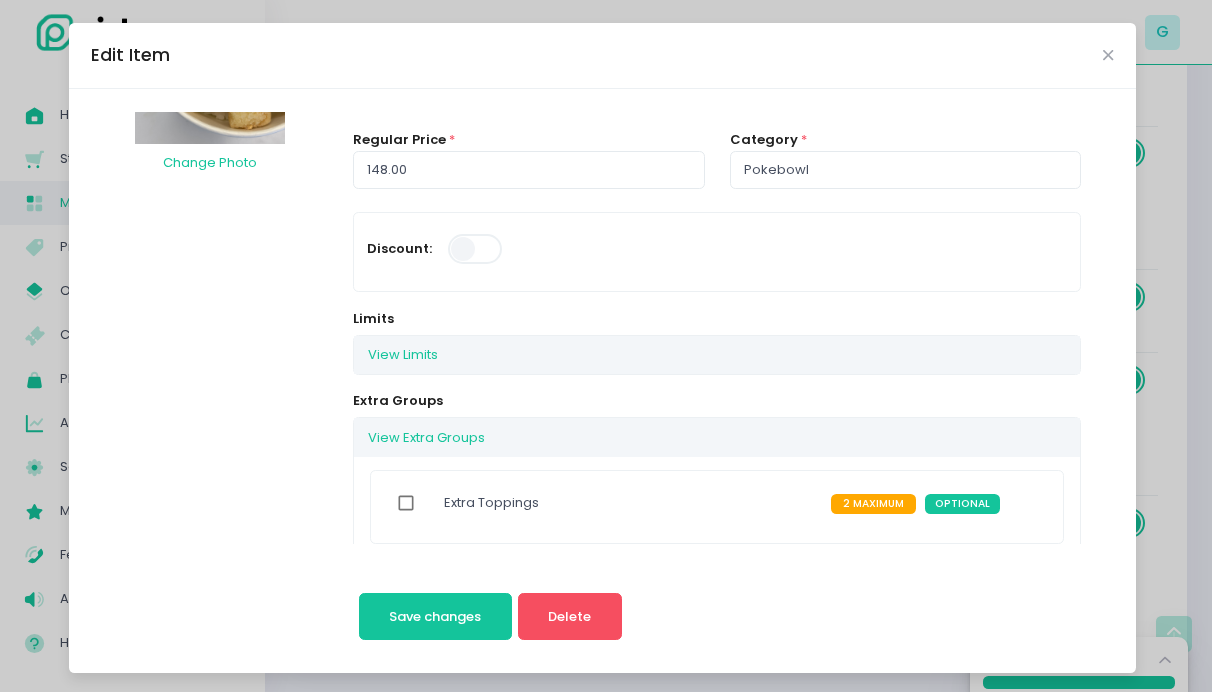 click on "Extra Toppings" at bounding box center (491, 503) 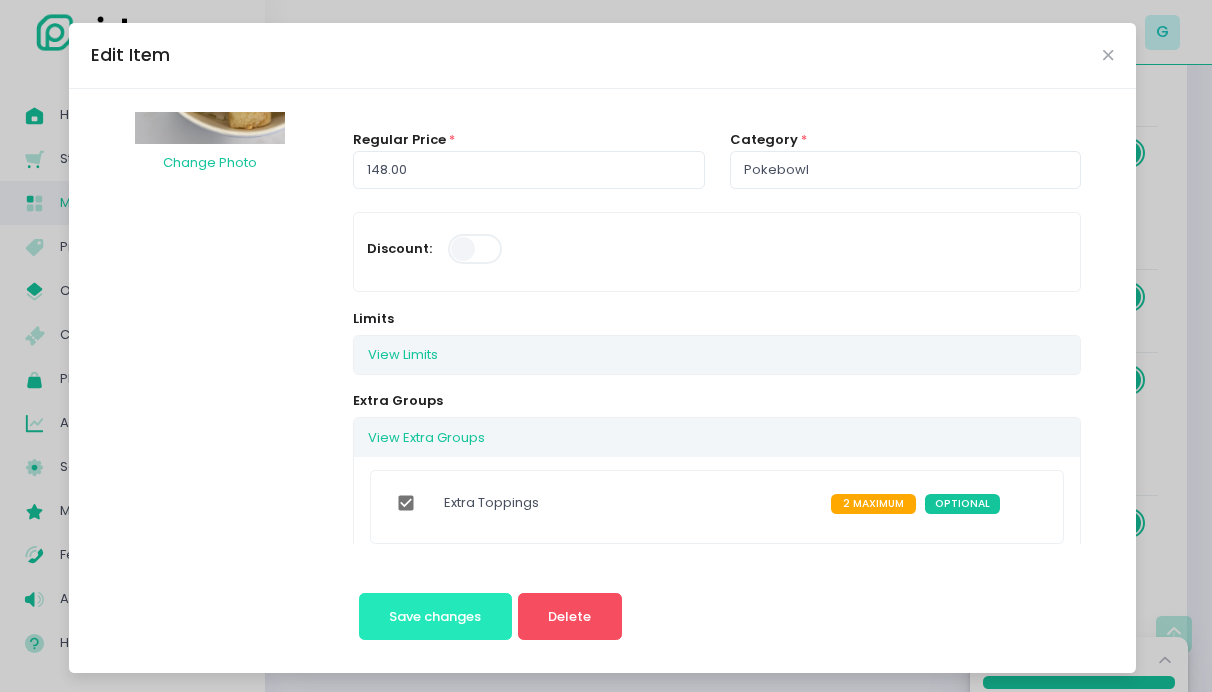 click on "Save changes" at bounding box center (435, 616) 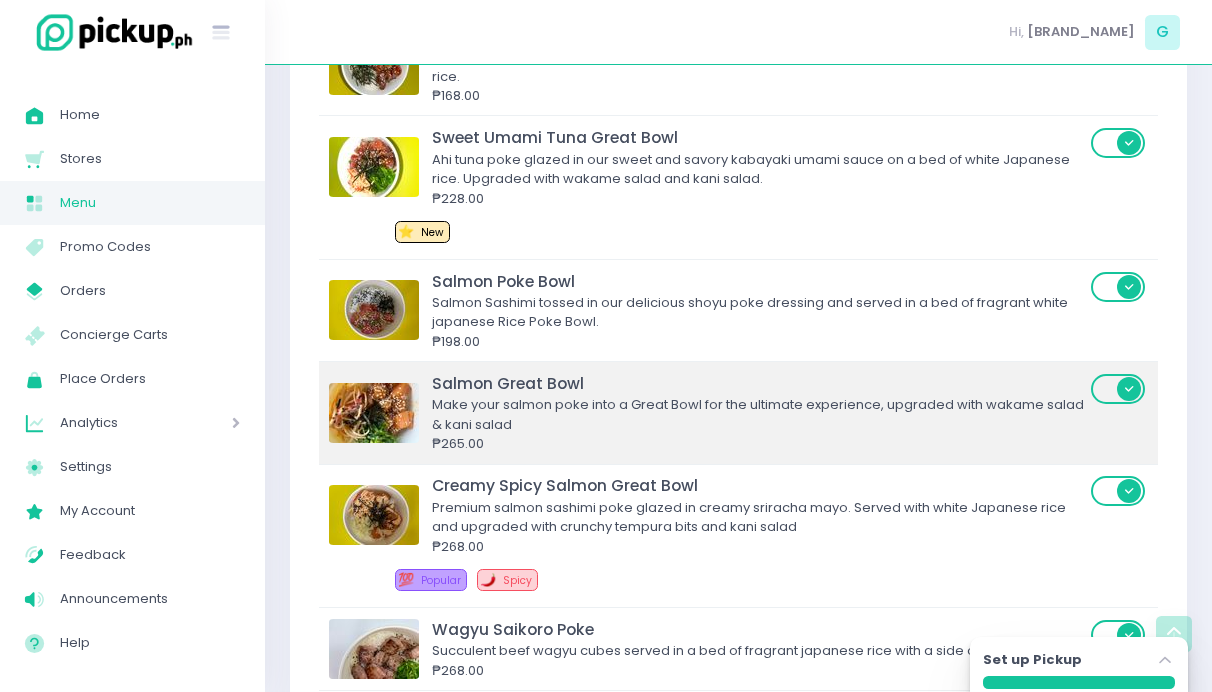scroll, scrollTop: 1375, scrollLeft: 0, axis: vertical 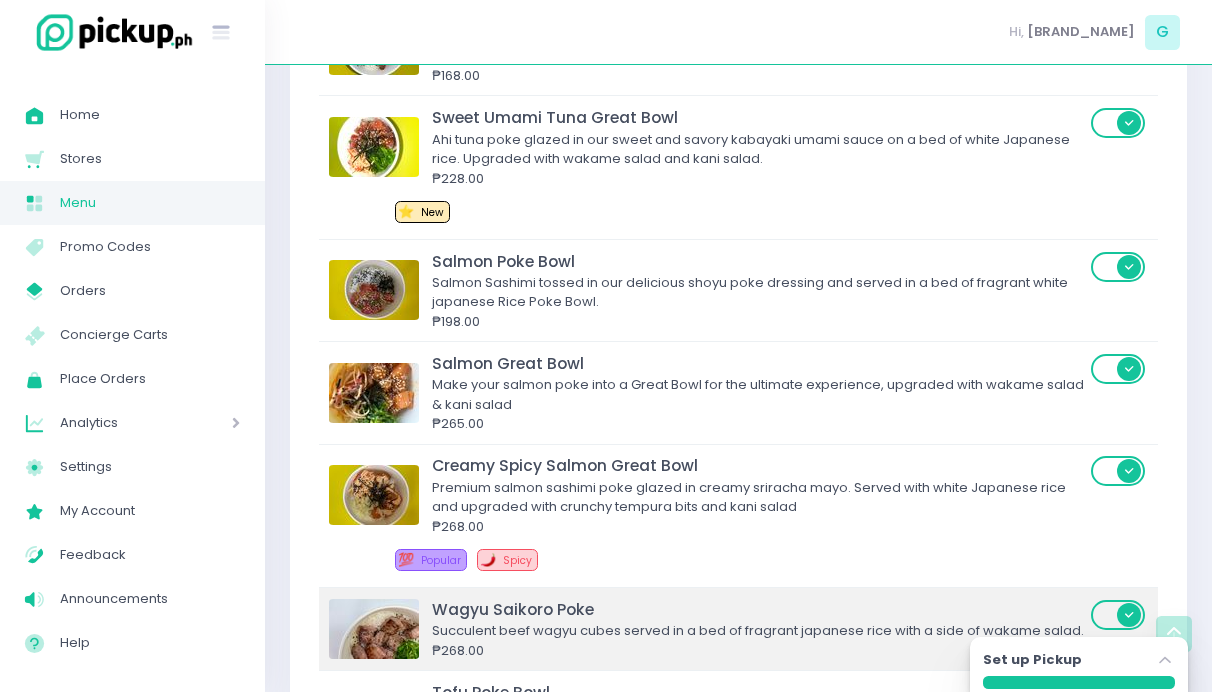 click on "Wagyu Saikoro Poke" at bounding box center (758, 609) 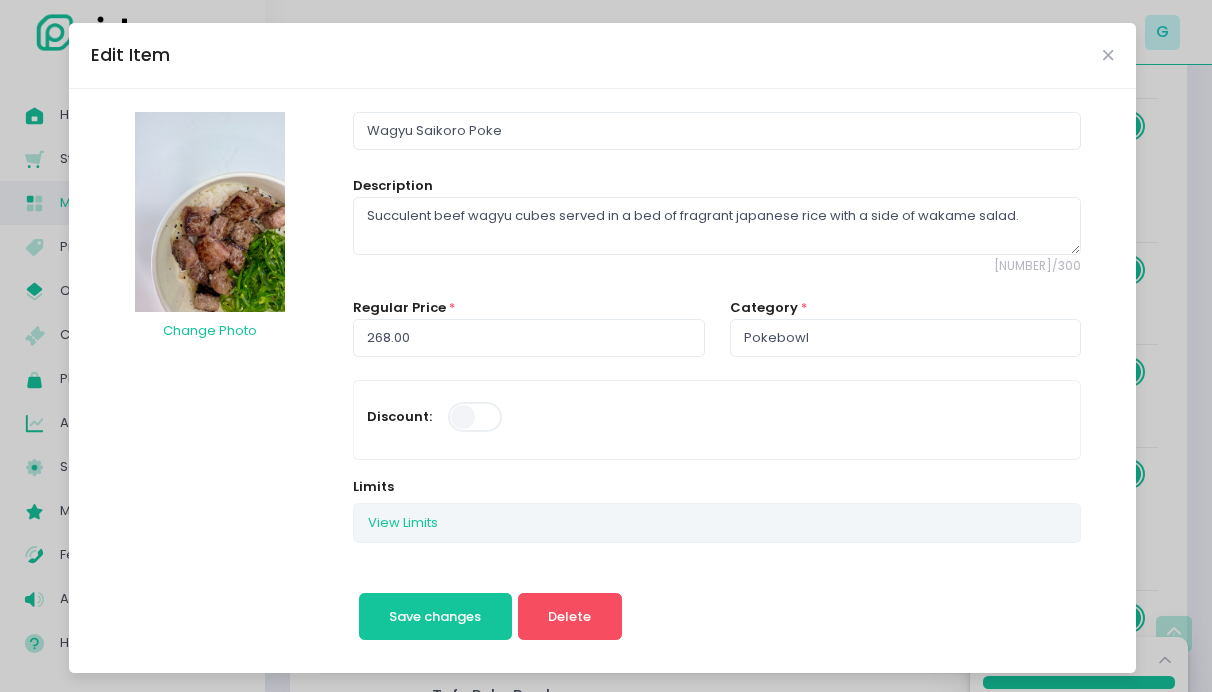 scroll, scrollTop: 956, scrollLeft: 0, axis: vertical 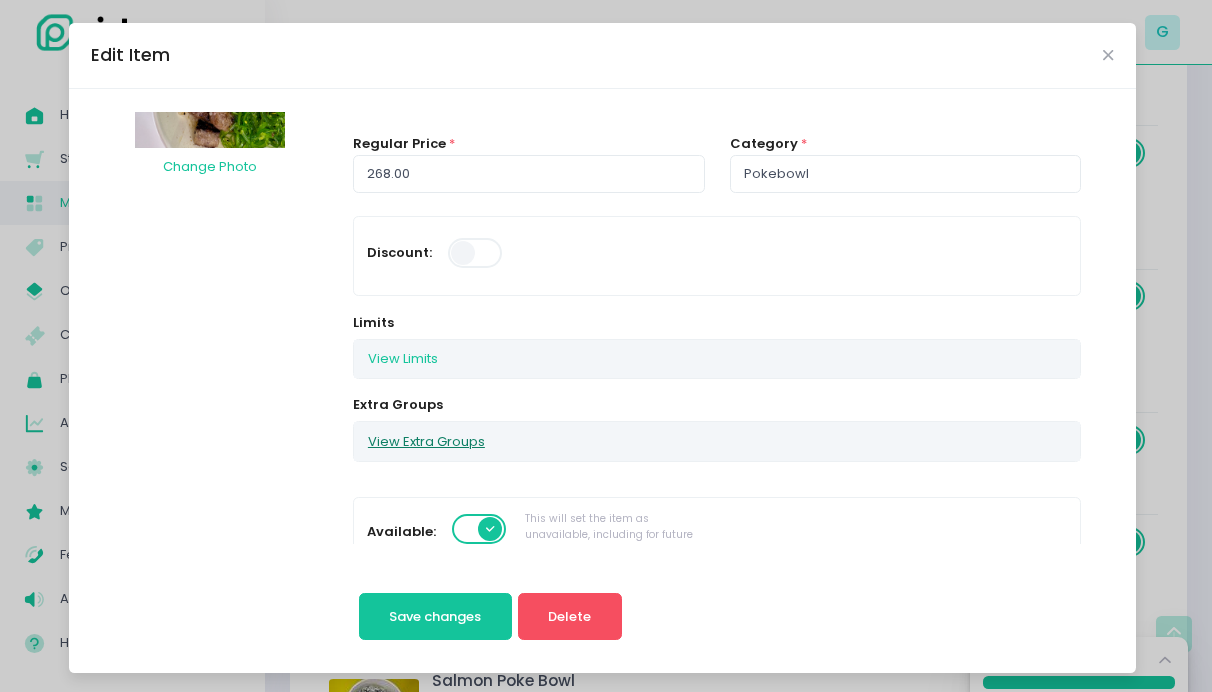 drag, startPoint x: 445, startPoint y: 434, endPoint x: 458, endPoint y: 439, distance: 13.928389 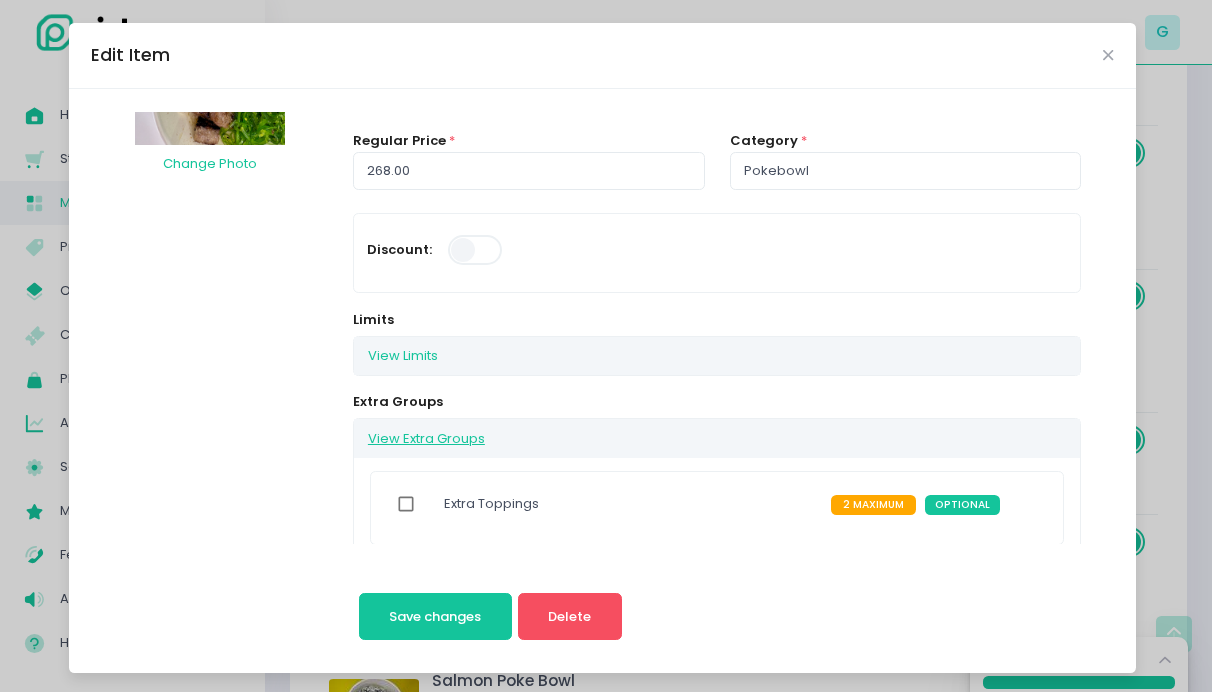 scroll, scrollTop: 168, scrollLeft: 0, axis: vertical 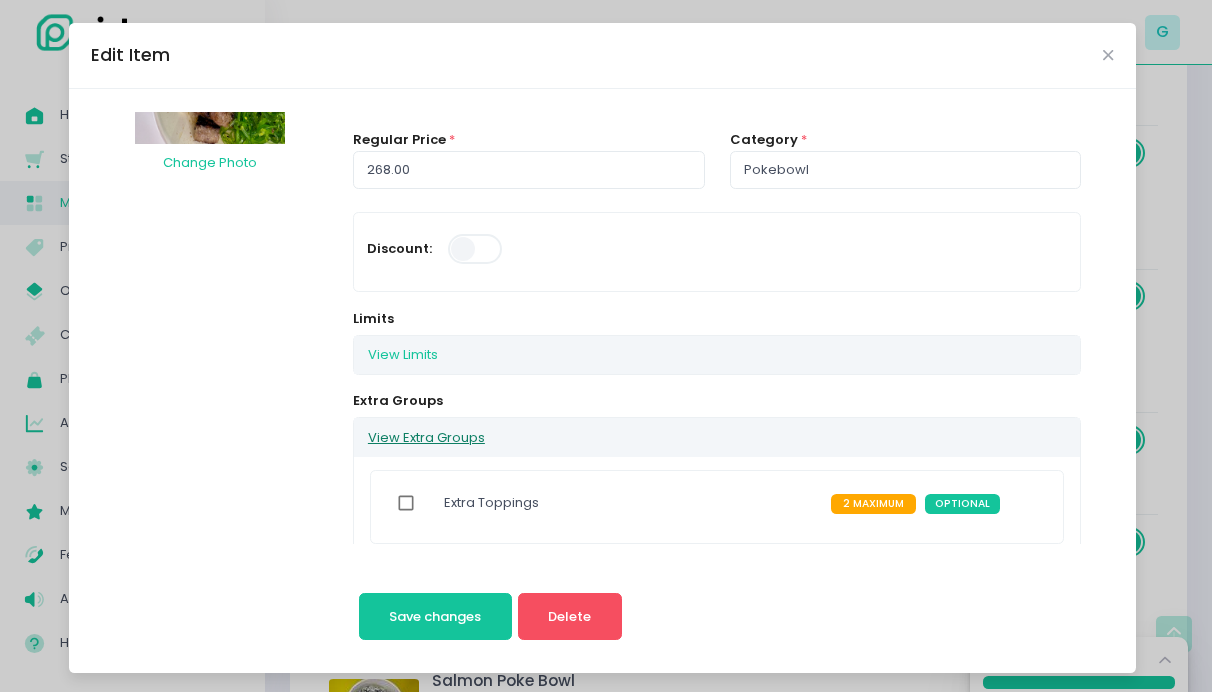 click on "View Extra Groups" at bounding box center [426, 437] 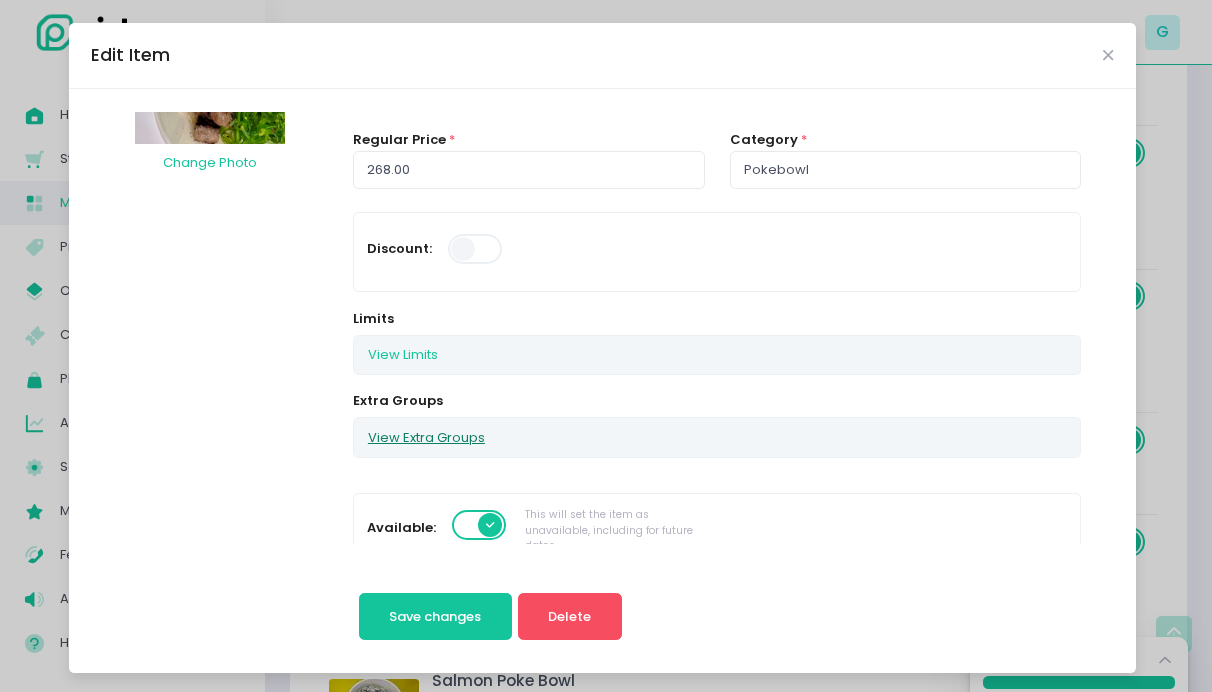 click on "View Extra Groups" at bounding box center (426, 437) 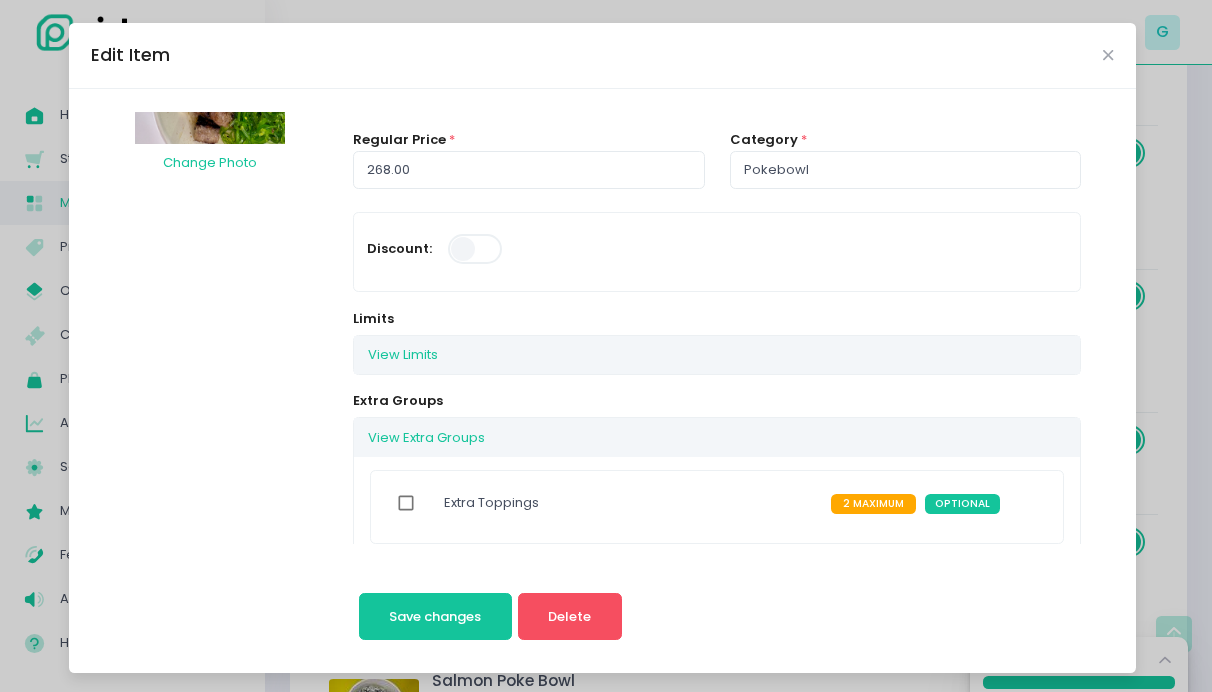 click on "Extra Toppings" at bounding box center [631, 506] 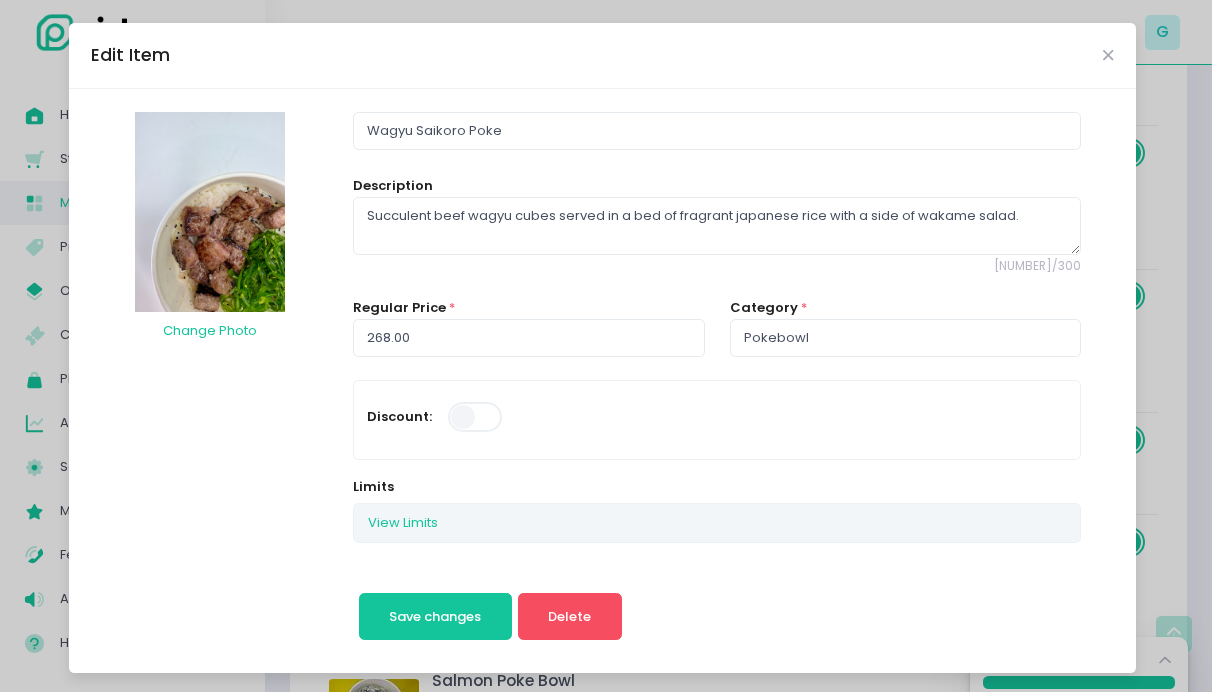 scroll, scrollTop: 1003, scrollLeft: 0, axis: vertical 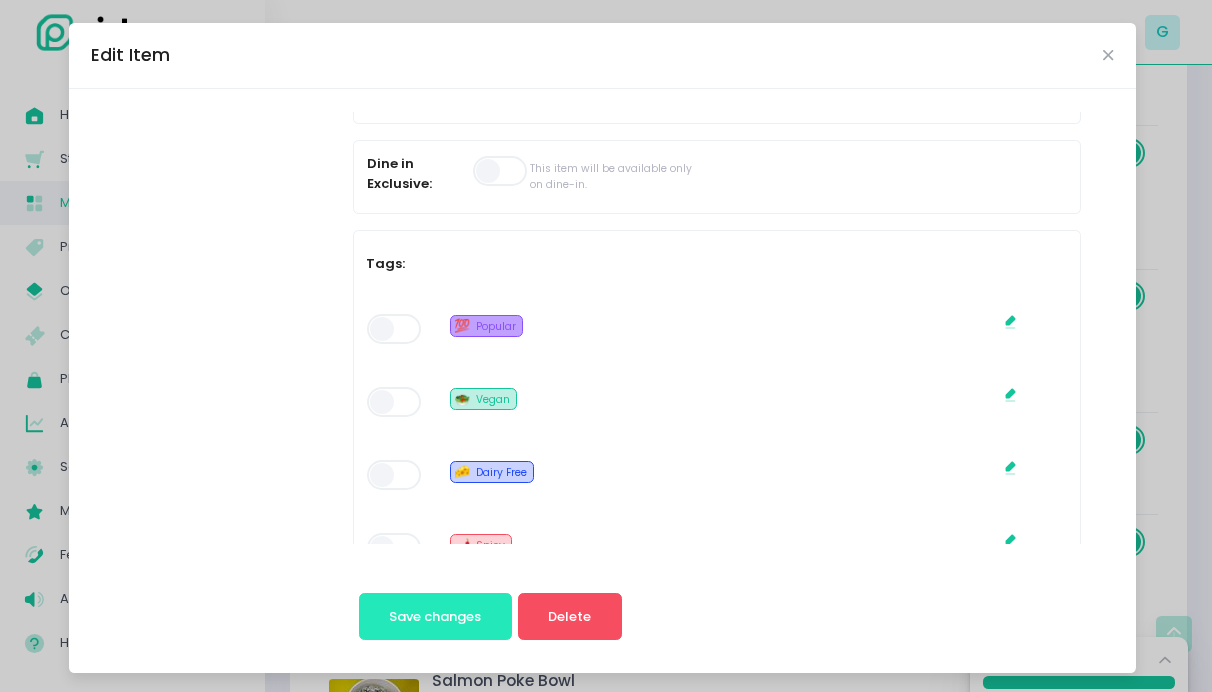 drag, startPoint x: 441, startPoint y: 619, endPoint x: 503, endPoint y: 598, distance: 65.459915 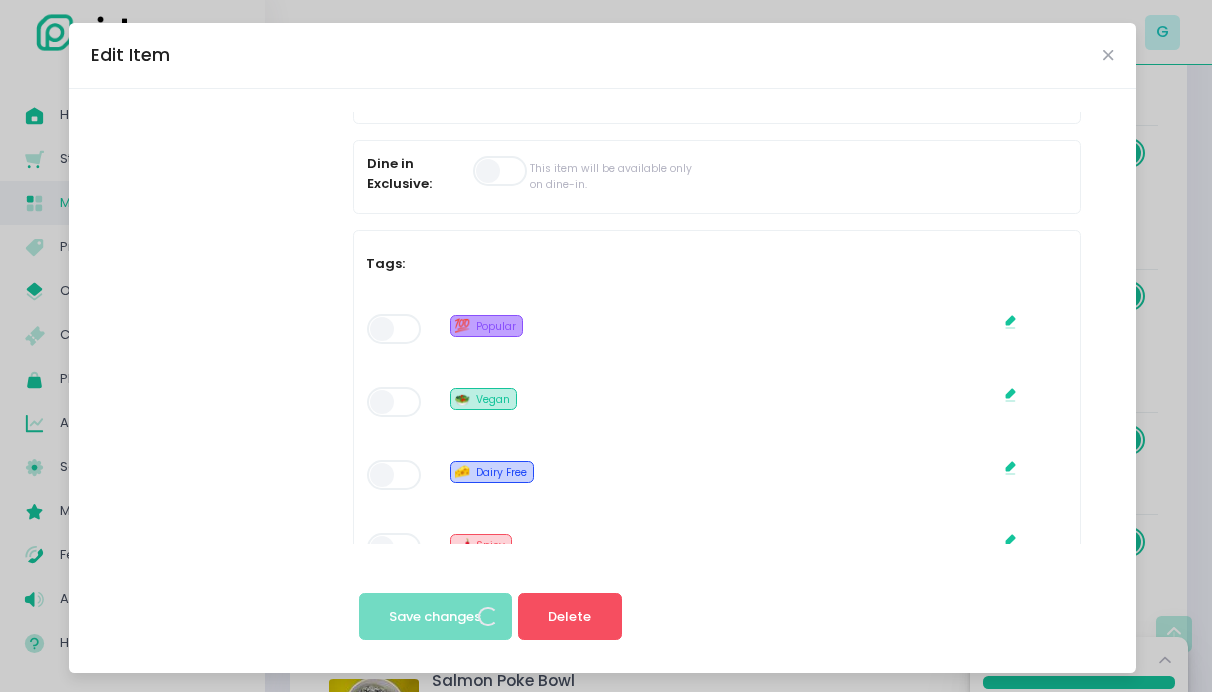 scroll, scrollTop: 0, scrollLeft: 0, axis: both 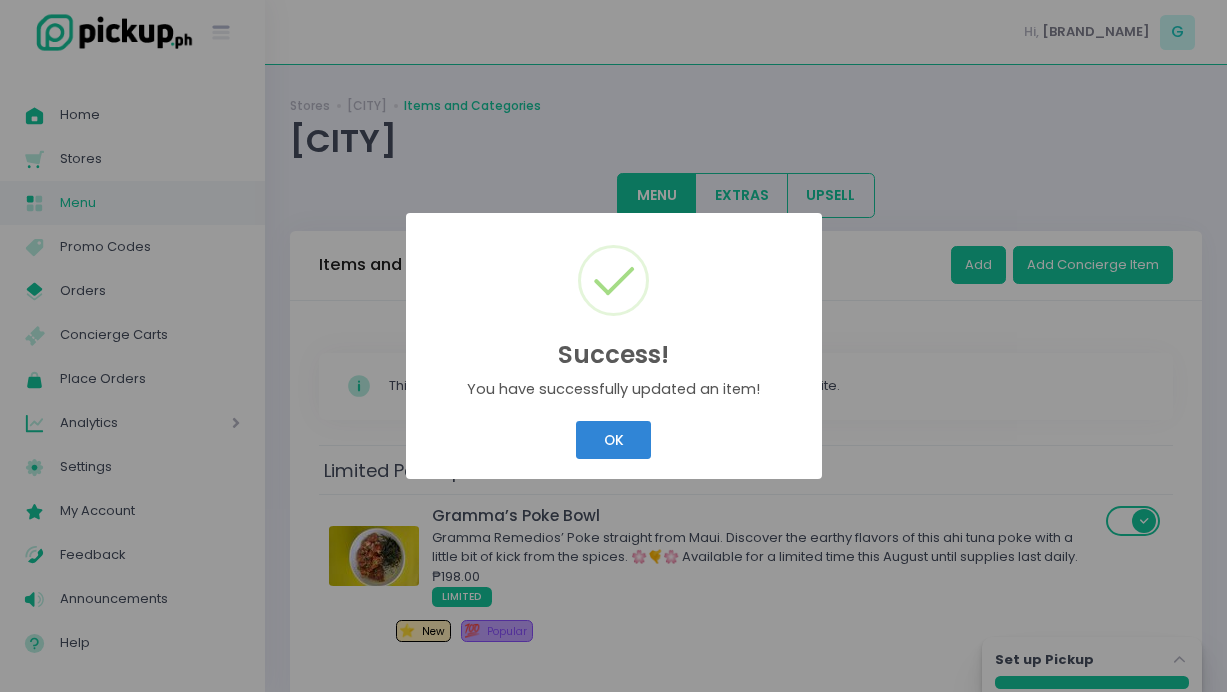 click on "Success! × You have successfully updated an item! OK Cancel" at bounding box center [613, 346] 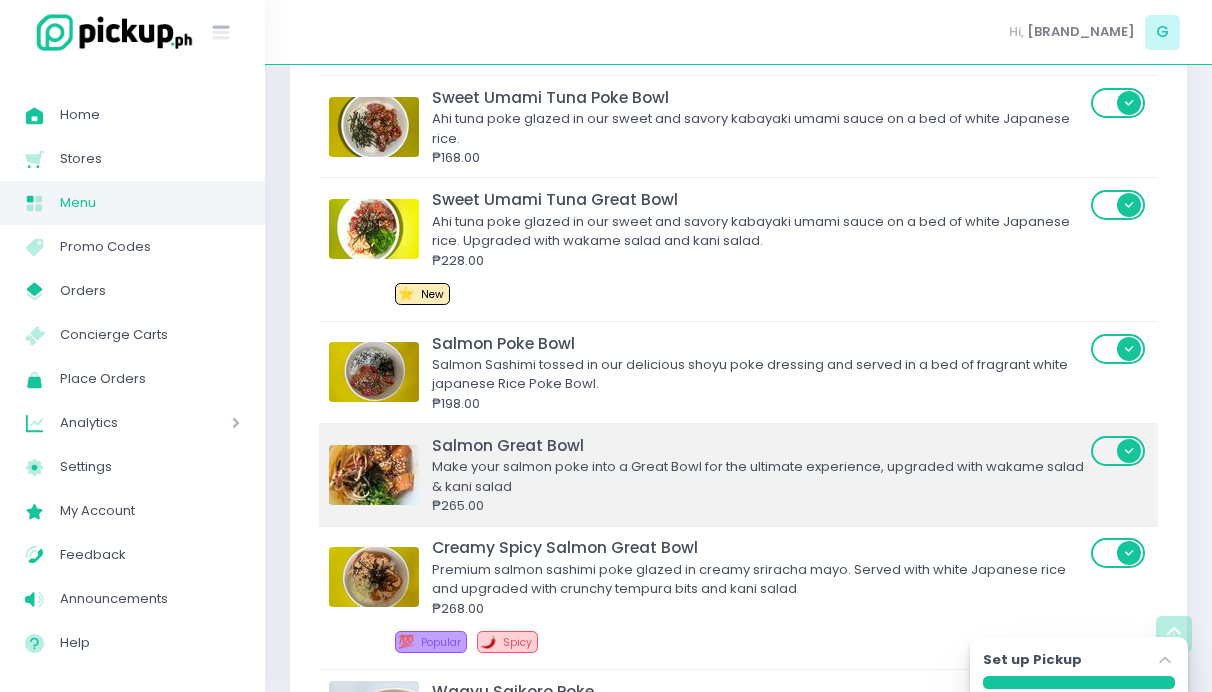 scroll, scrollTop: 1693, scrollLeft: 0, axis: vertical 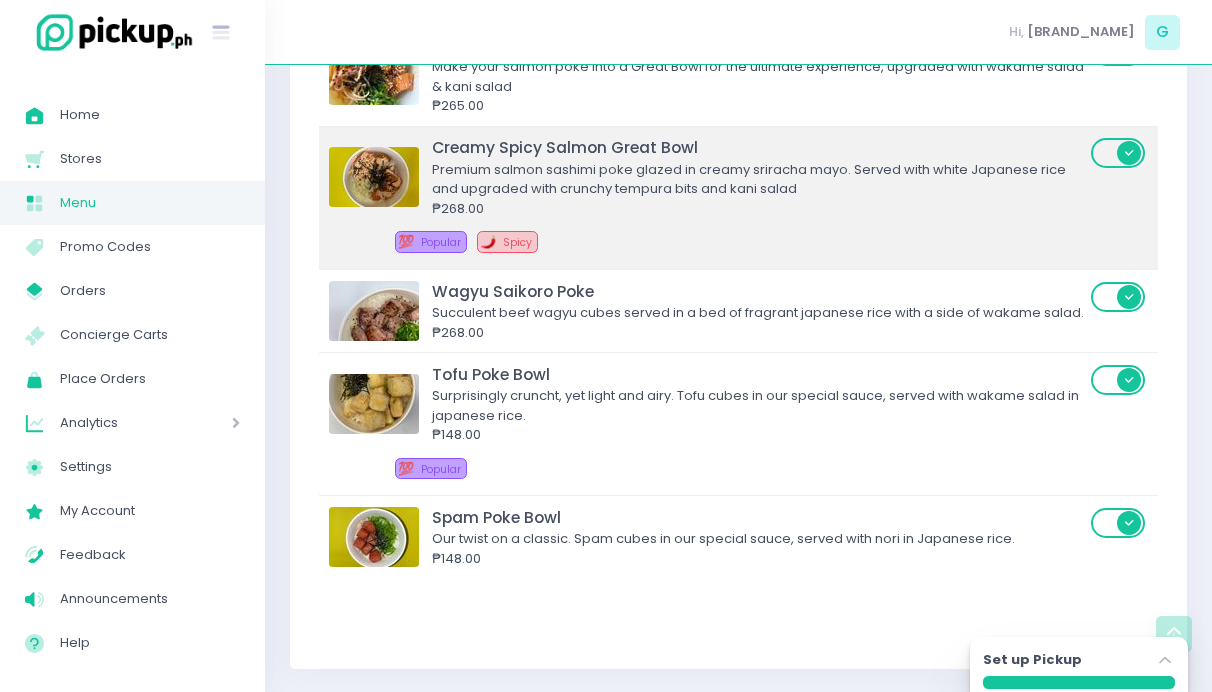 click on "Premium salmon sashimi poke glazed in creamy sriracha mayo. Served with white Japanese rice and upgraded with crunchy tempura bits and kani salad" at bounding box center [758, 179] 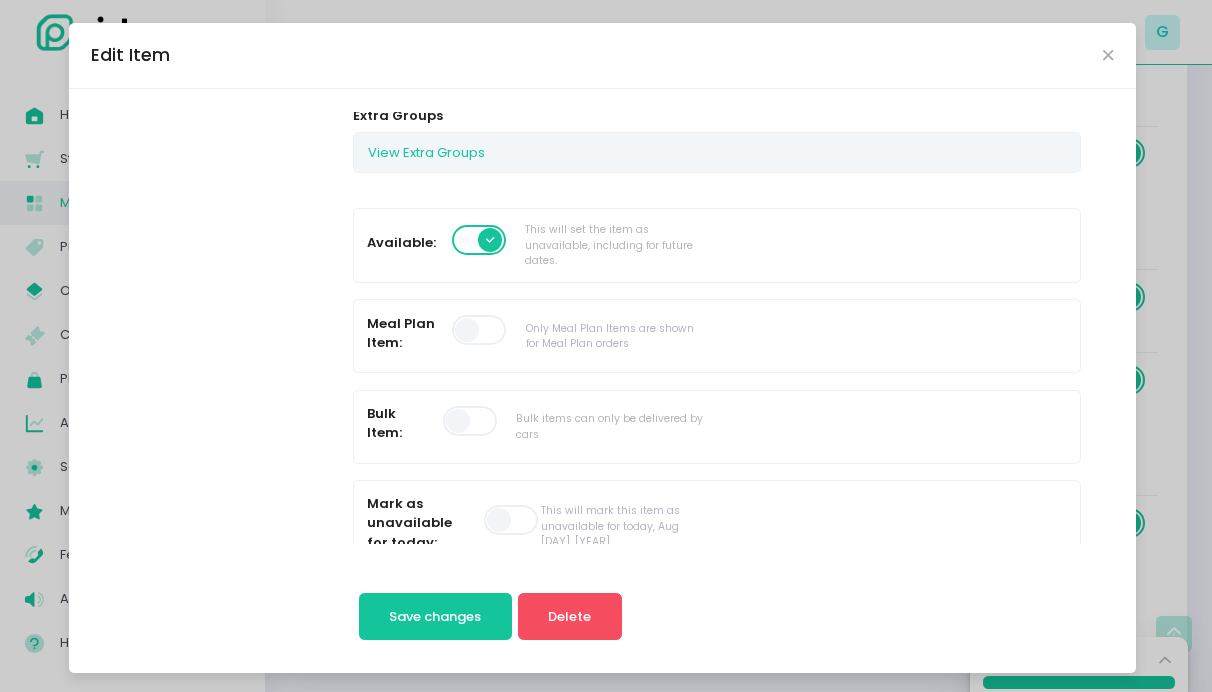 scroll, scrollTop: 281, scrollLeft: 0, axis: vertical 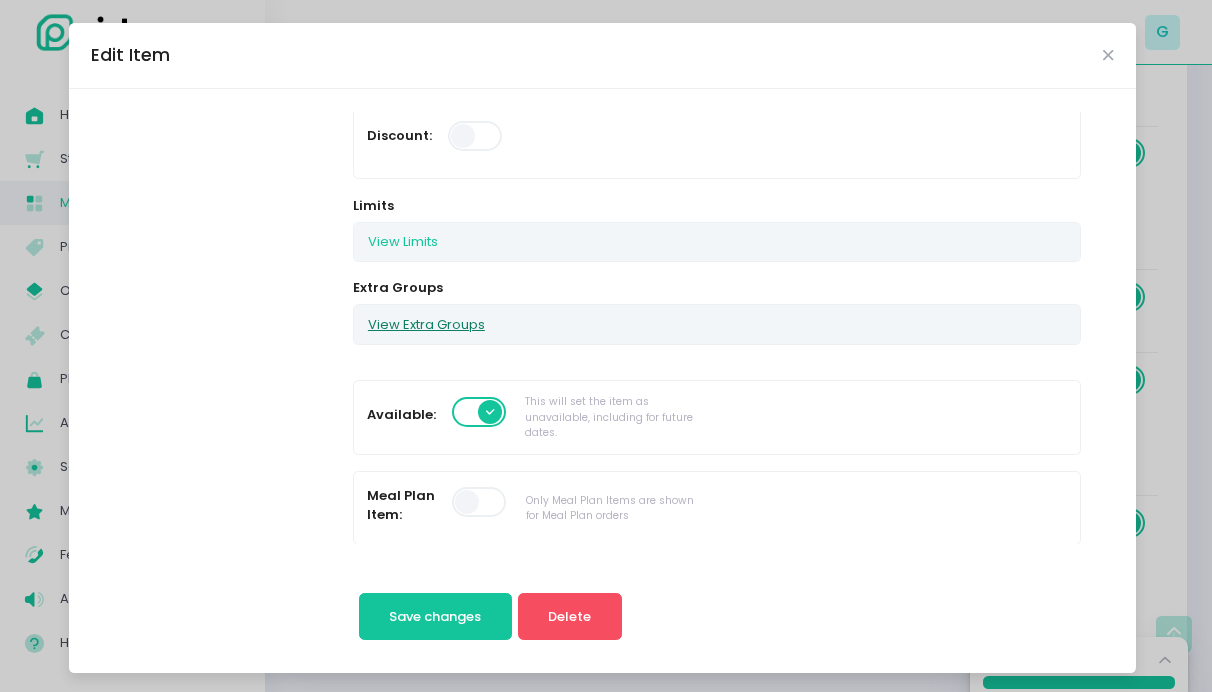 click on "View Extra Groups" at bounding box center [426, 324] 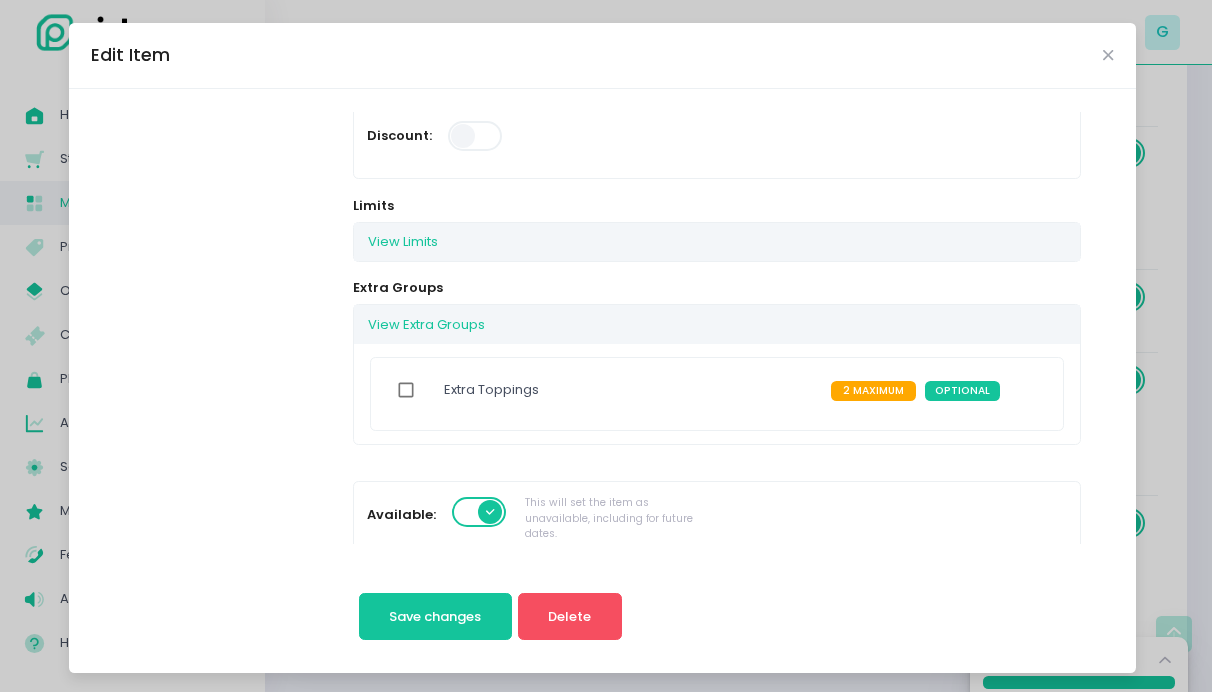 click at bounding box center (406, 390) 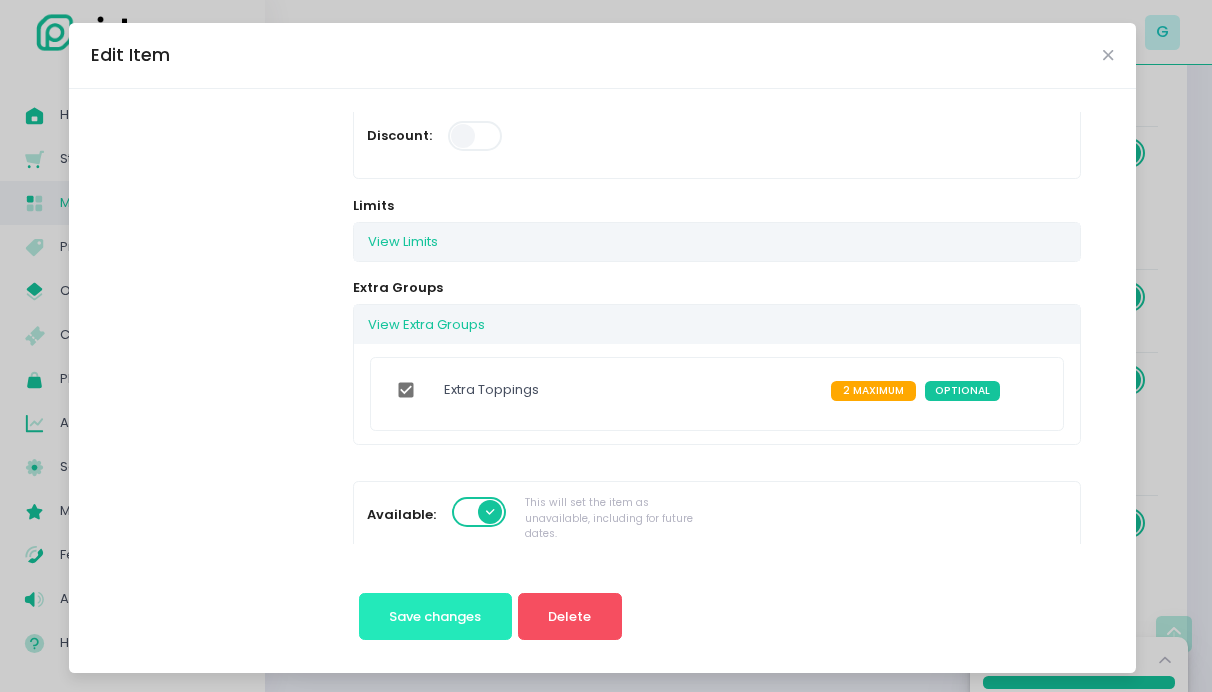click on "Save changes" at bounding box center (435, 617) 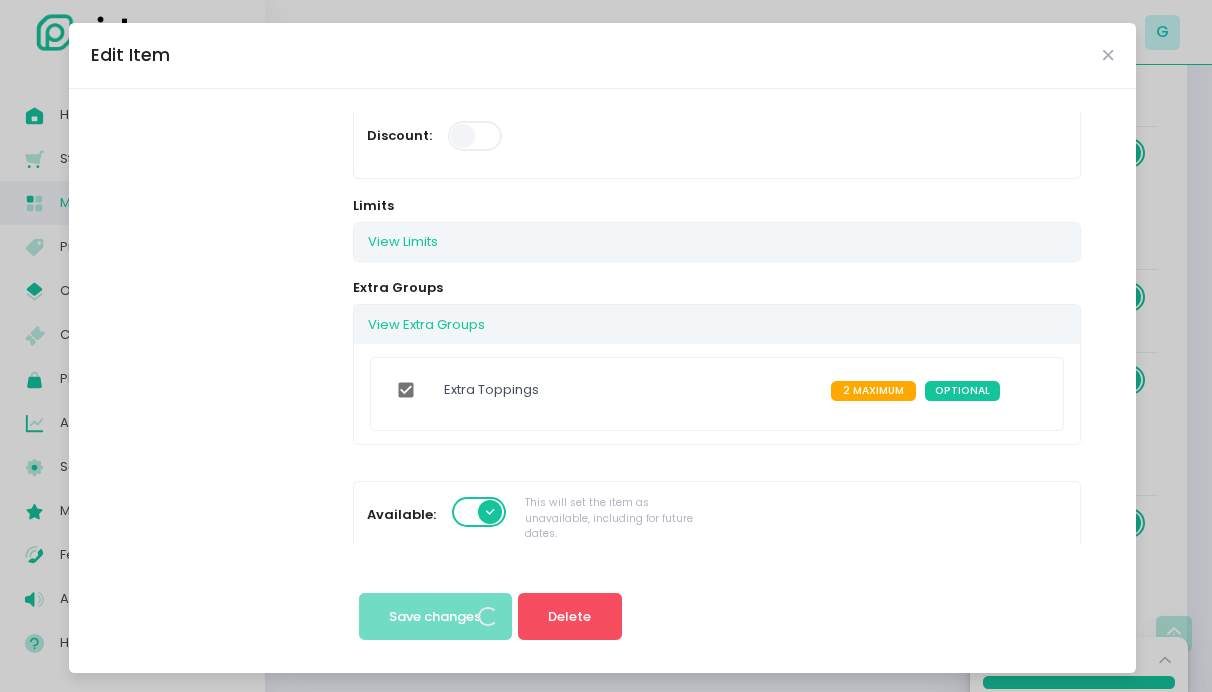 scroll, scrollTop: 0, scrollLeft: 0, axis: both 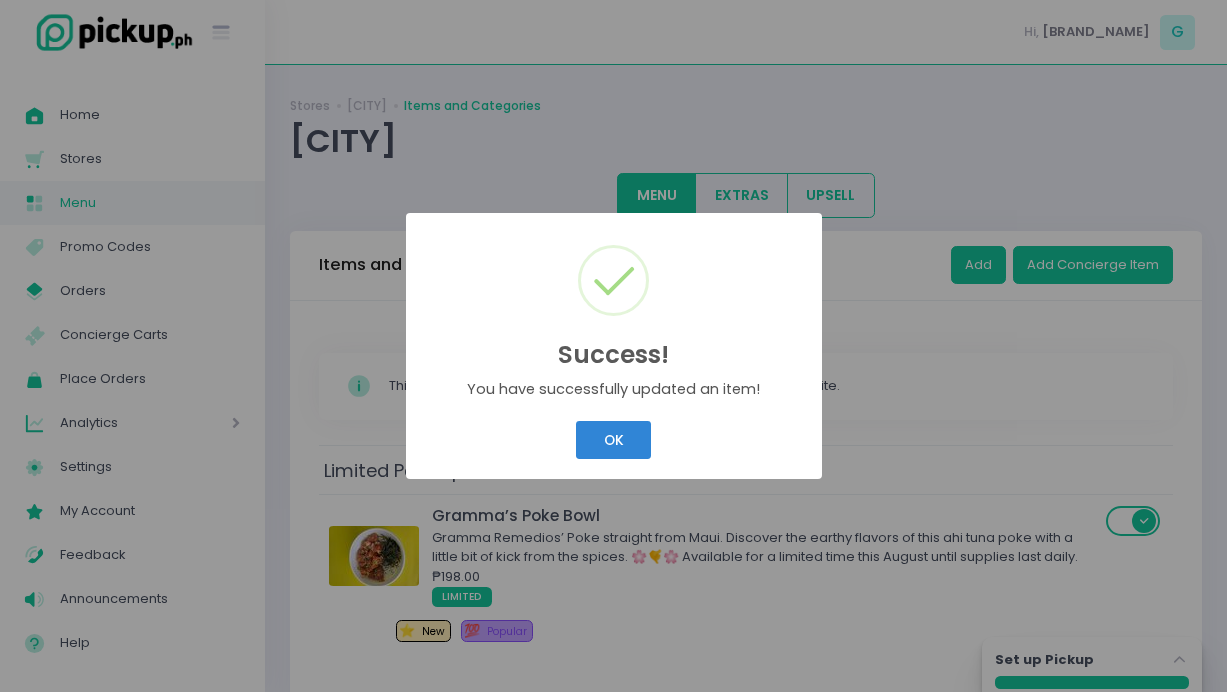 drag, startPoint x: 629, startPoint y: 440, endPoint x: 619, endPoint y: 441, distance: 10.049875 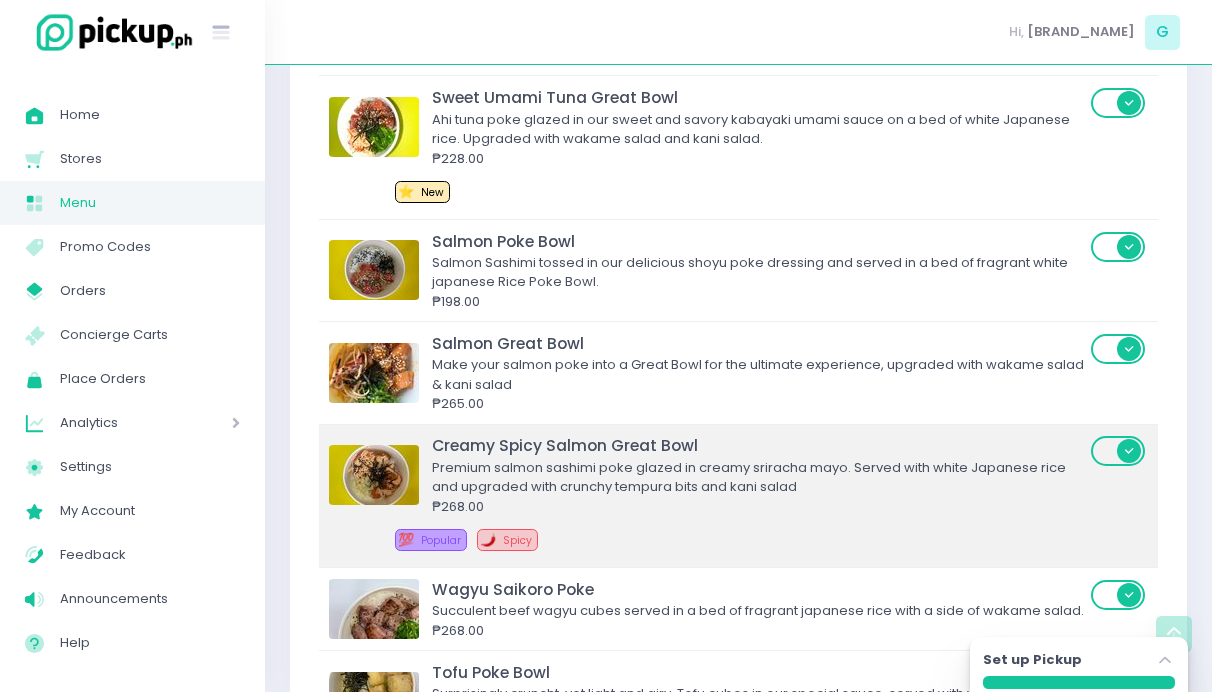 scroll, scrollTop: 1392, scrollLeft: 0, axis: vertical 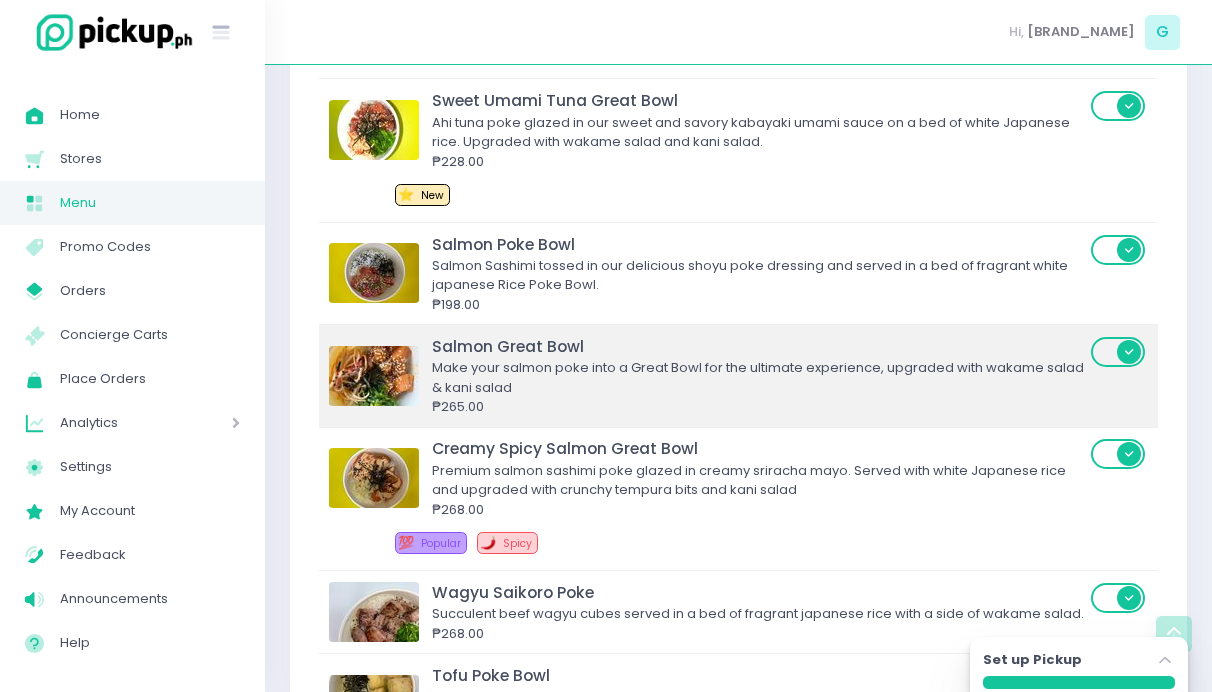 click on "Make your salmon poke into a Great Bowl for the ultimate experience, upgraded with wakame salad & kani salad" at bounding box center (758, 377) 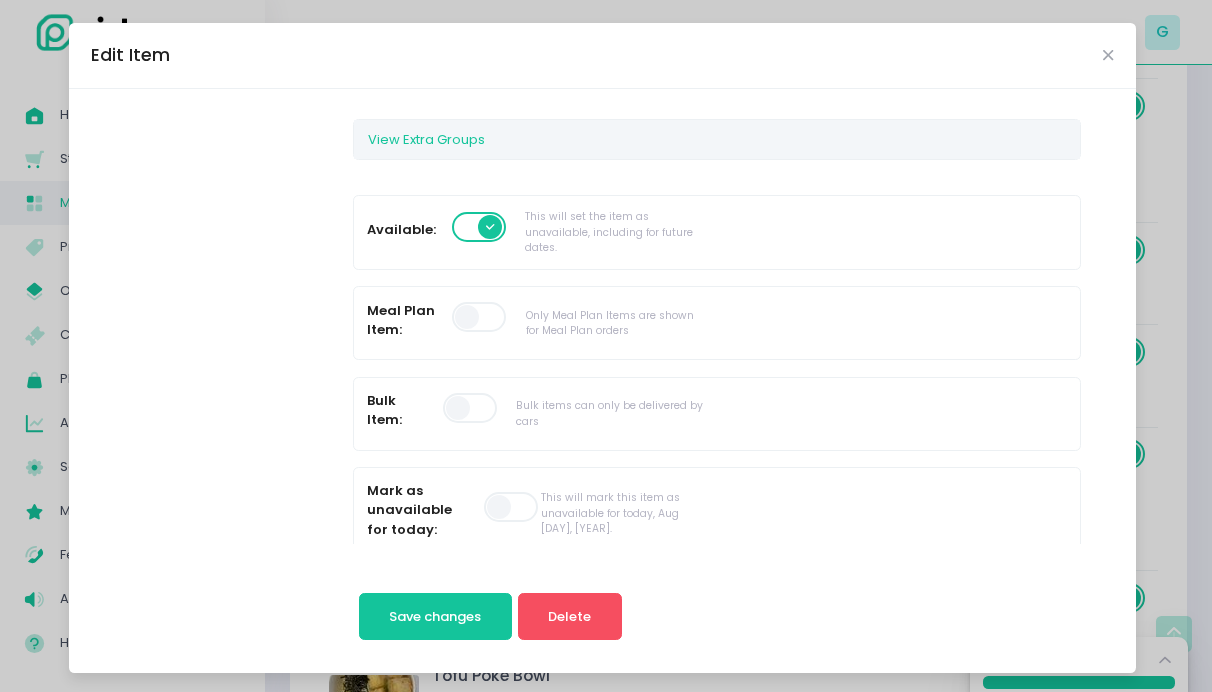 scroll, scrollTop: 428, scrollLeft: 0, axis: vertical 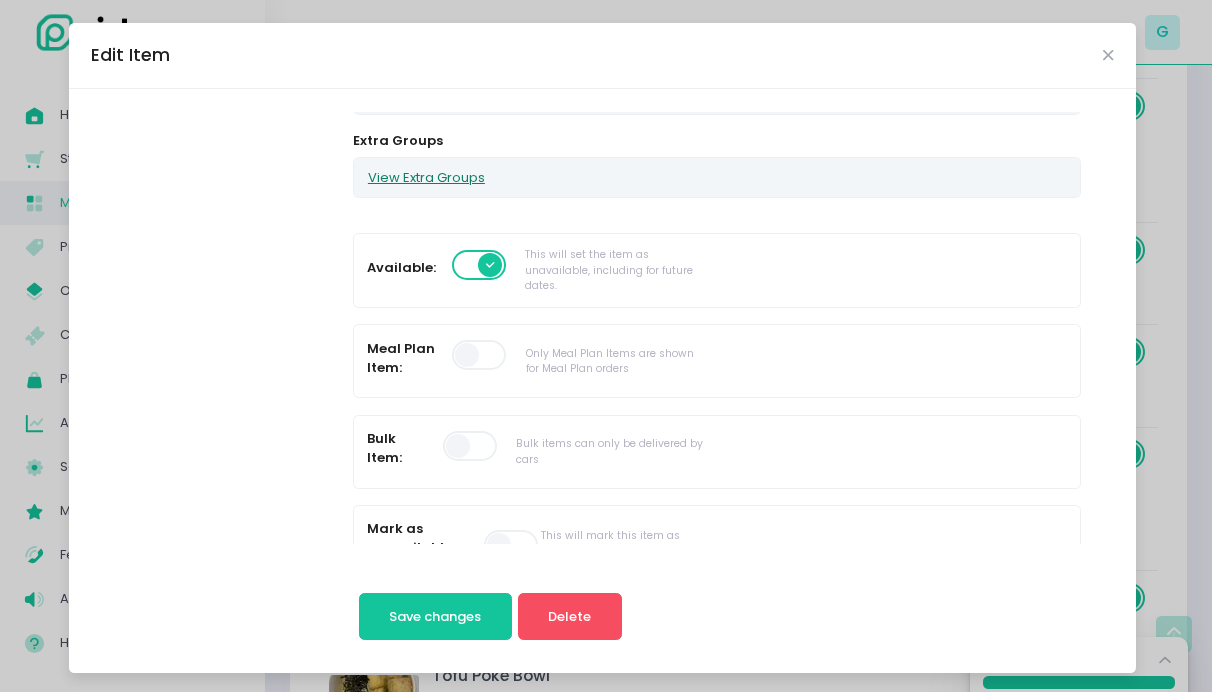 click on "View Extra Groups" at bounding box center (426, 177) 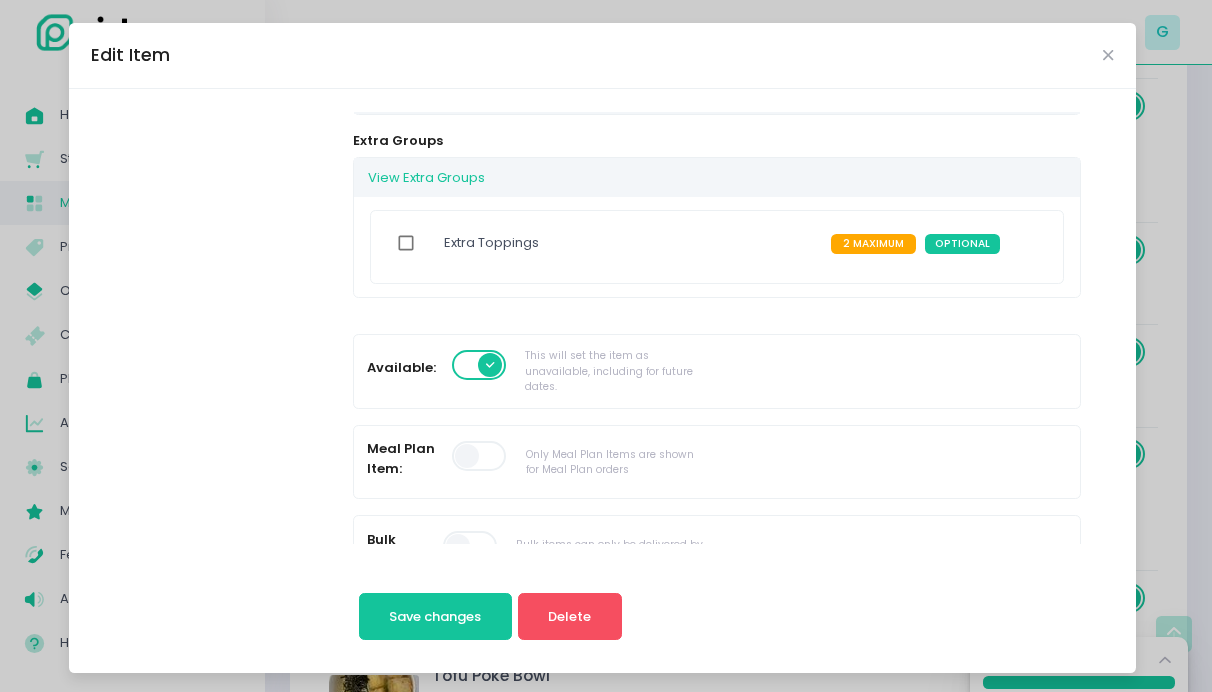 click at bounding box center [406, 243] 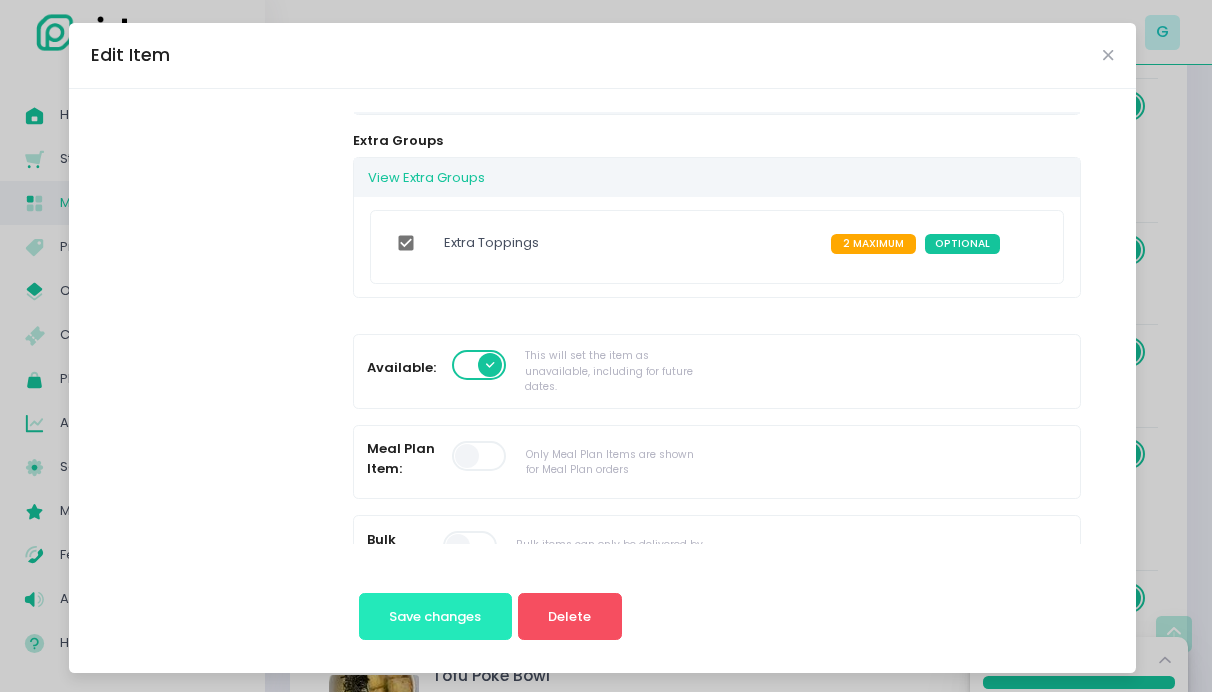 drag, startPoint x: 409, startPoint y: 622, endPoint x: 419, endPoint y: 616, distance: 11.661903 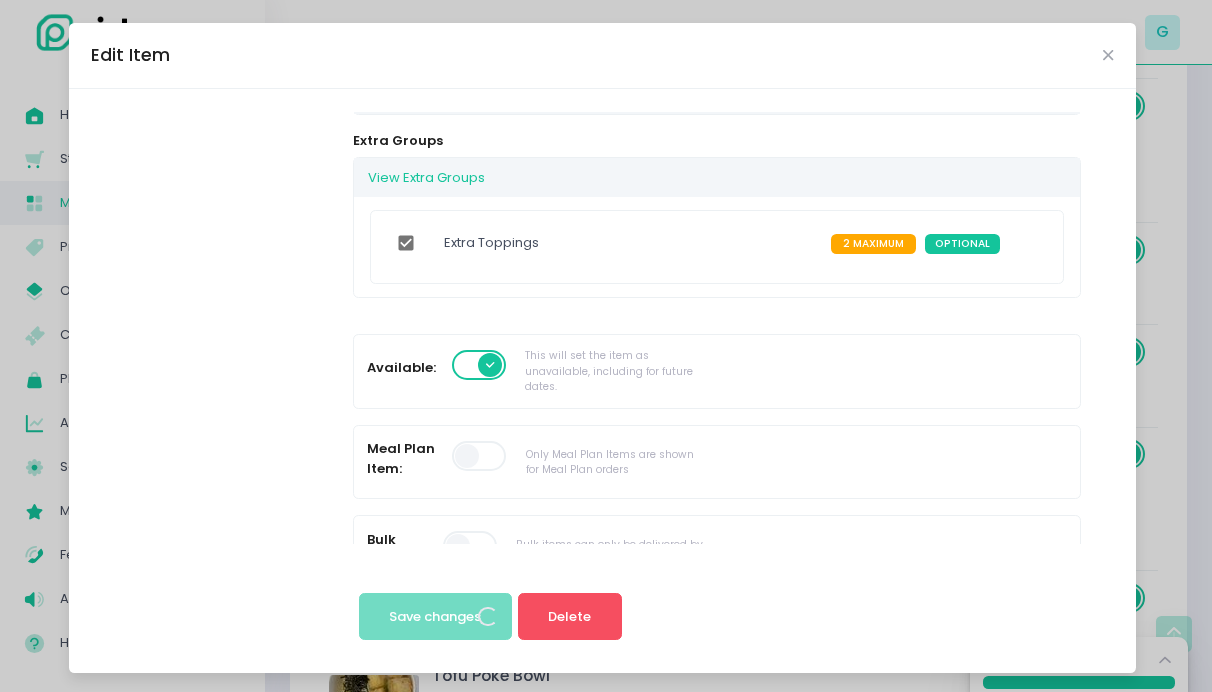 scroll, scrollTop: 0, scrollLeft: 0, axis: both 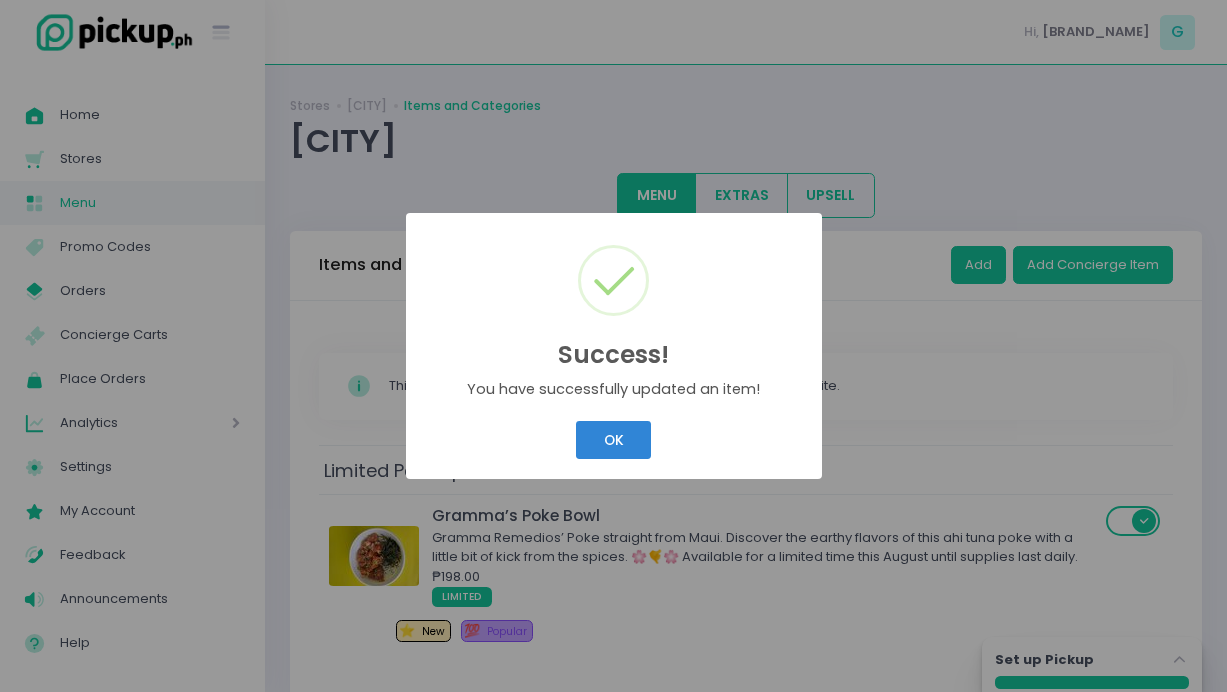 click on "Success! × You have successfully updated an item! OK Cancel" at bounding box center (613, 346) 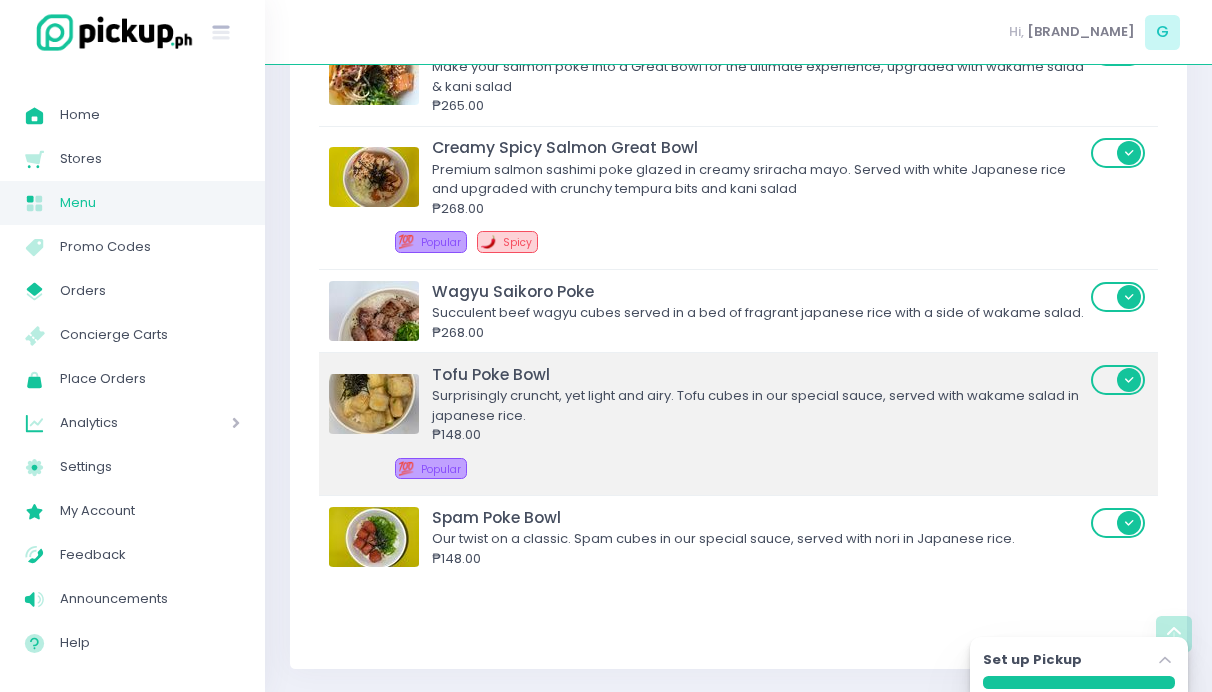 scroll, scrollTop: 1038, scrollLeft: 0, axis: vertical 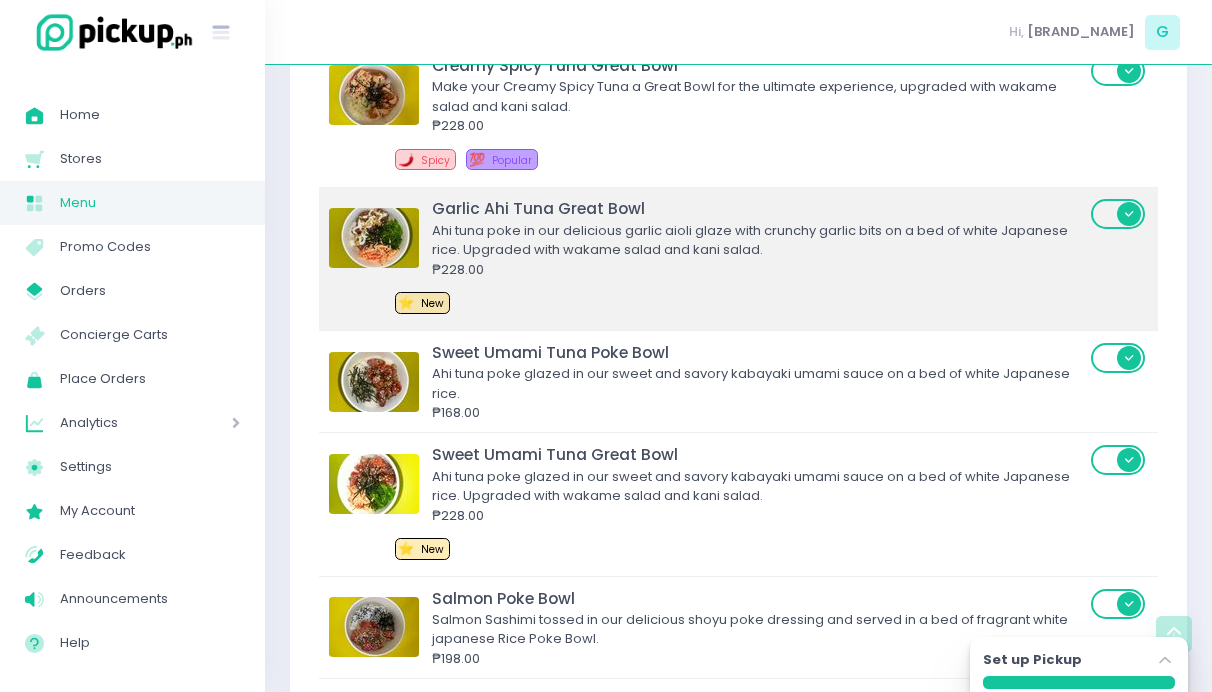 click on "Ahi tuna poke in our delicious garlic aioli glaze with crunchy garlic bits on a bed of white Japanese rice. Upgraded with wakame salad and kani salad." at bounding box center (758, 240) 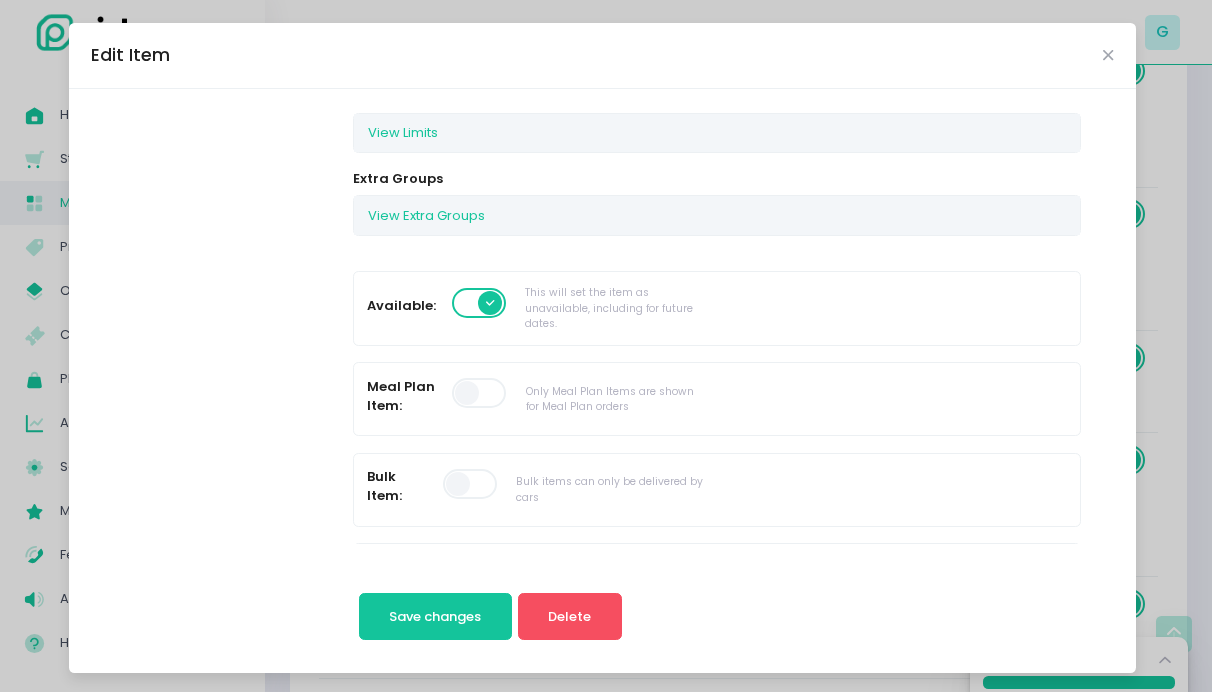 scroll, scrollTop: 374, scrollLeft: 0, axis: vertical 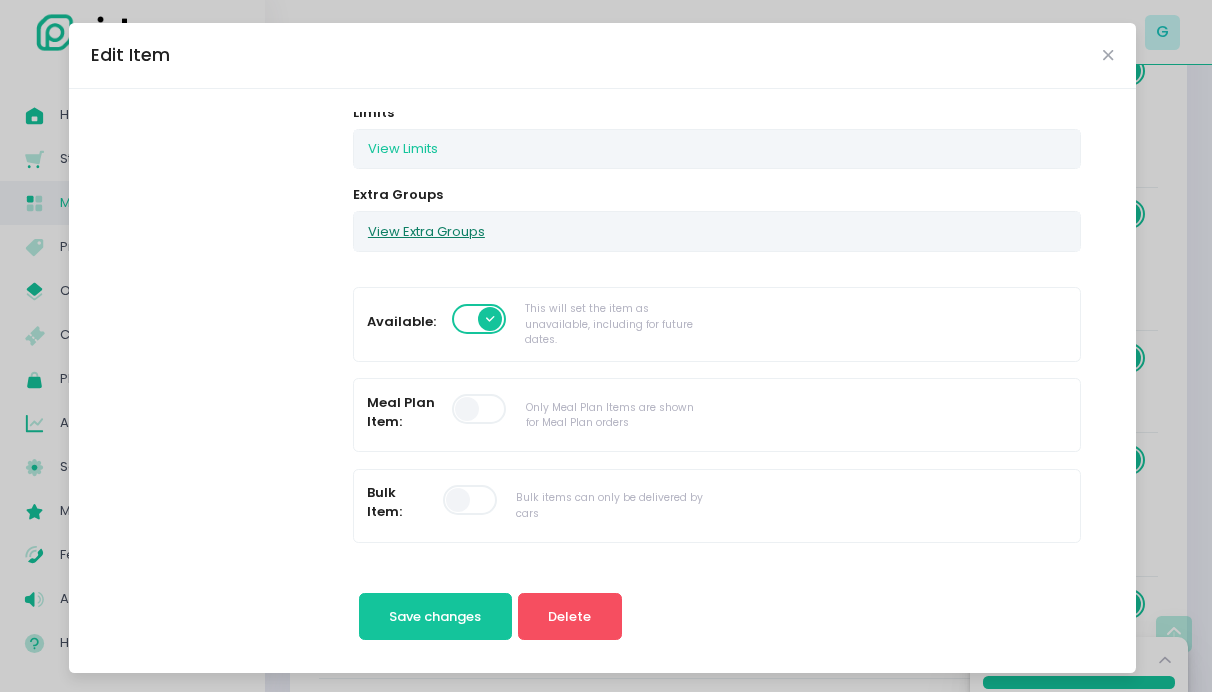 click on "View Extra Groups" at bounding box center (426, 231) 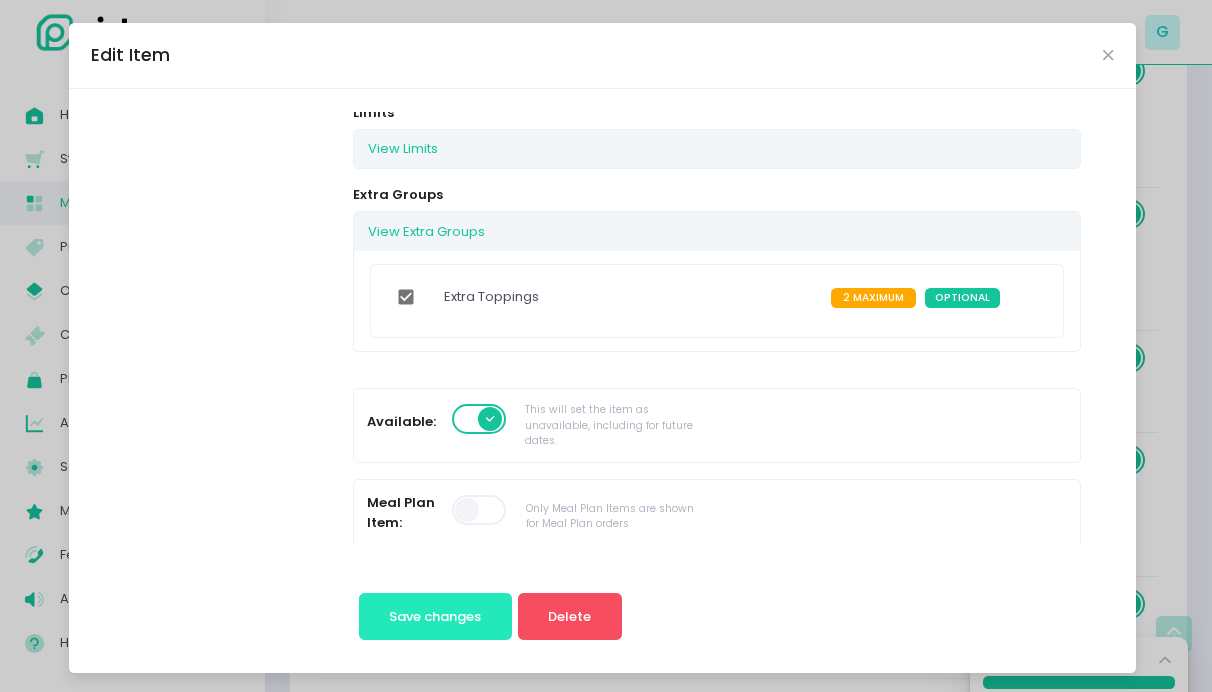 click on "Save changes" at bounding box center [435, 616] 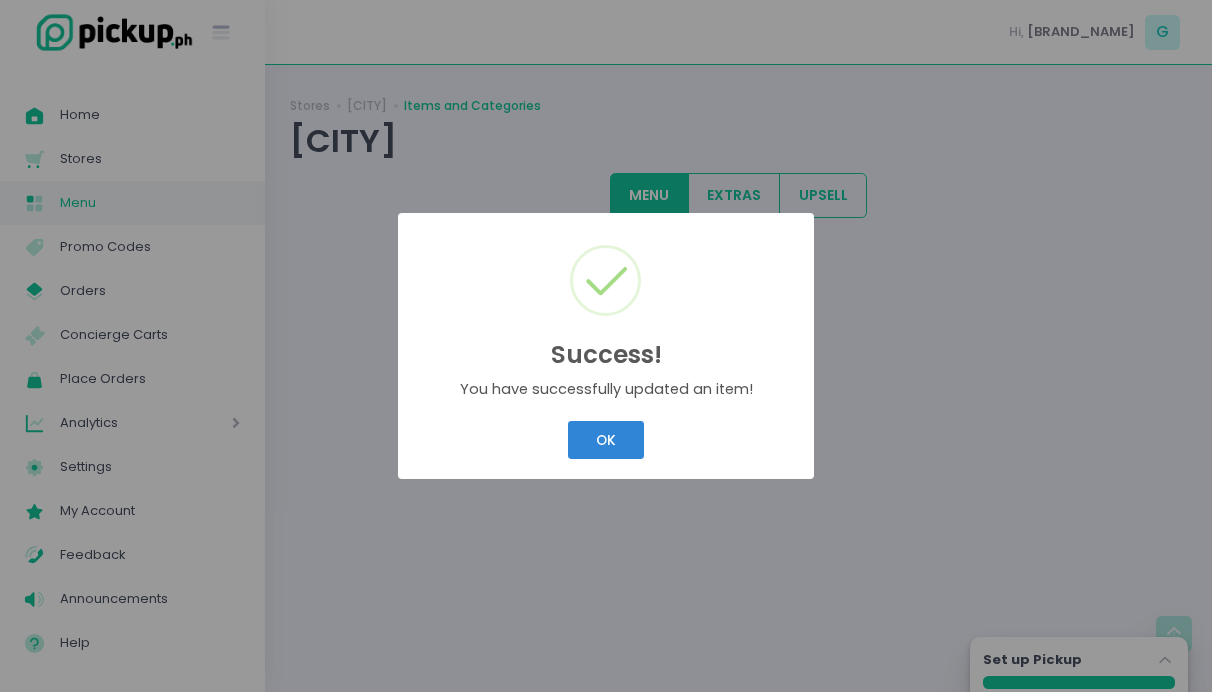 scroll, scrollTop: 0, scrollLeft: 0, axis: both 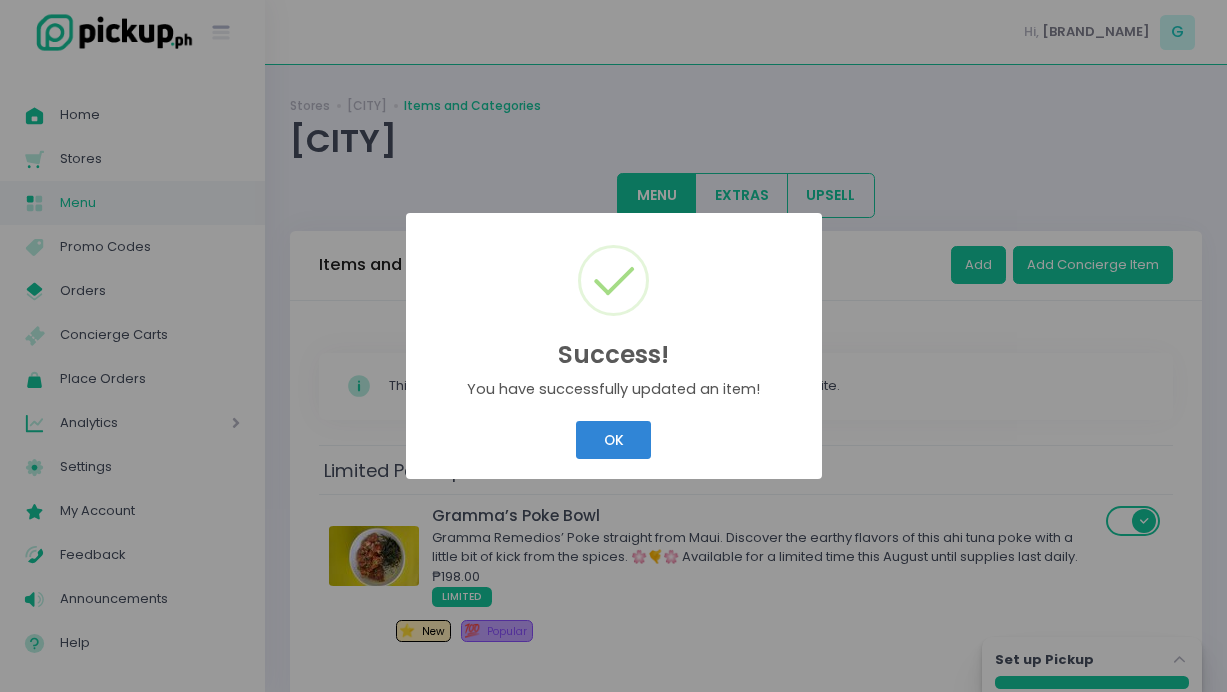 click on "Success! × You have successfully updated an item! OK Cancel" at bounding box center [613, 346] 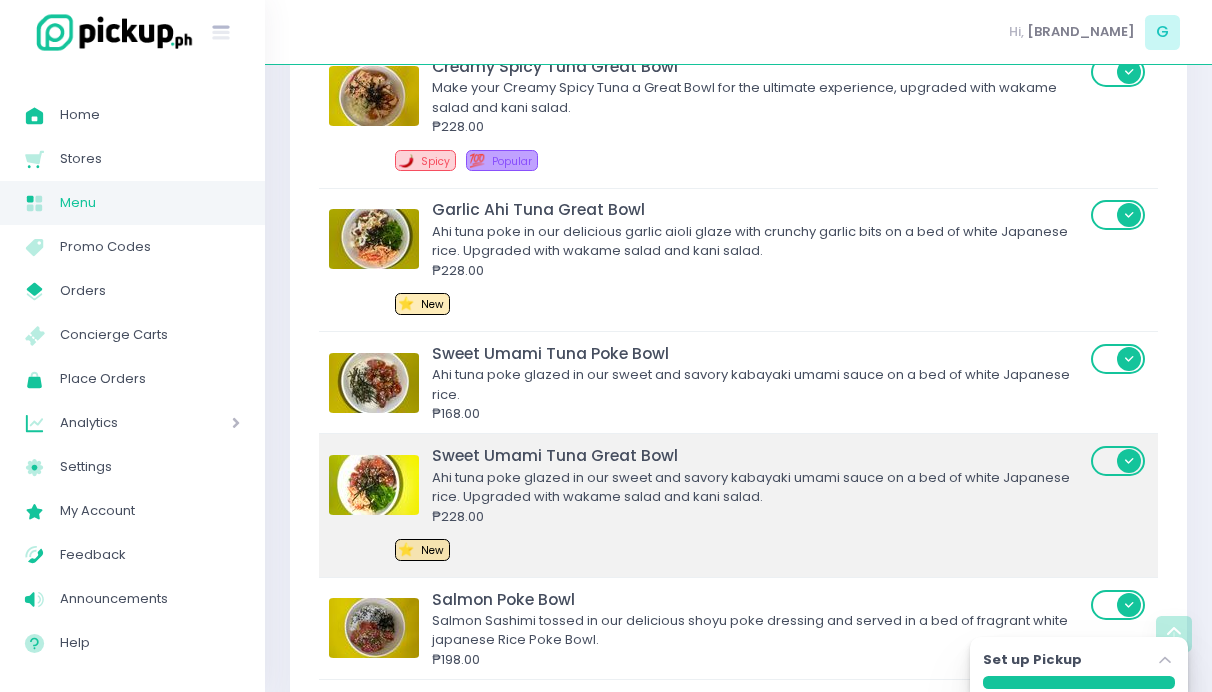 scroll, scrollTop: 1038, scrollLeft: 0, axis: vertical 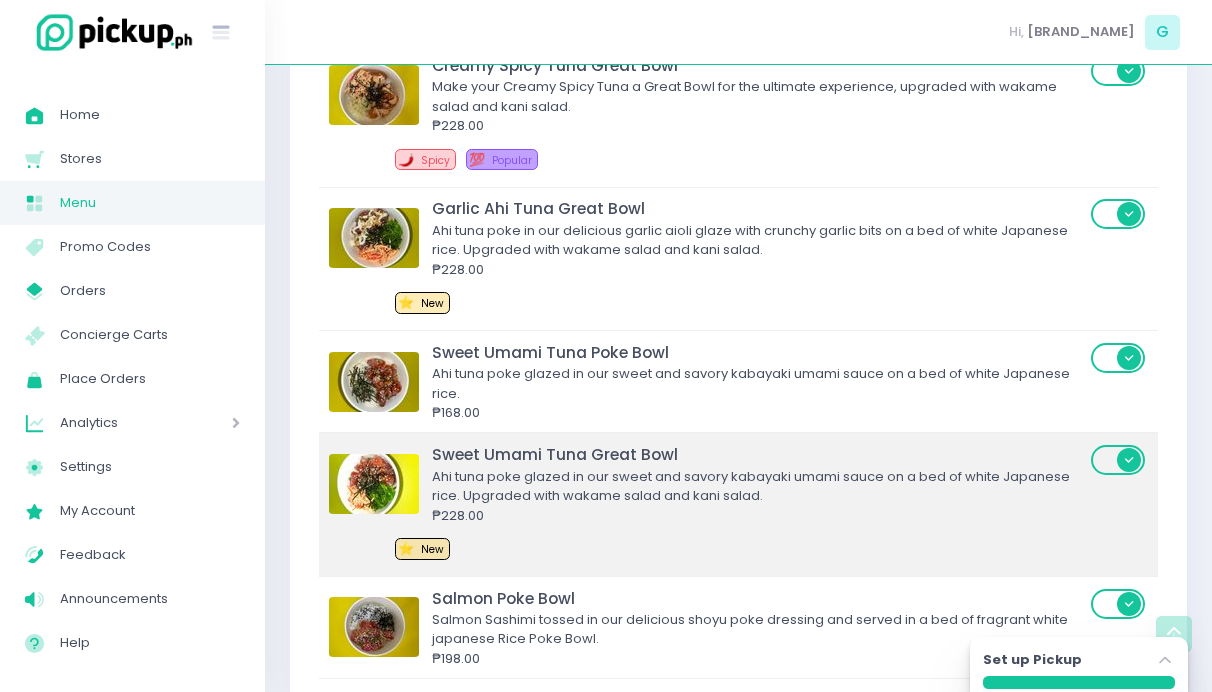 click on "Sweet Umami Tuna Great Bowl Ahi tuna poke glazed in our sweet and savory kabayaki umami sauce on a bed of white Japanese rice. Upgraded with wakame salad and kani salad. ₱[PRICE] ⭐ New" at bounding box center [738, 504] 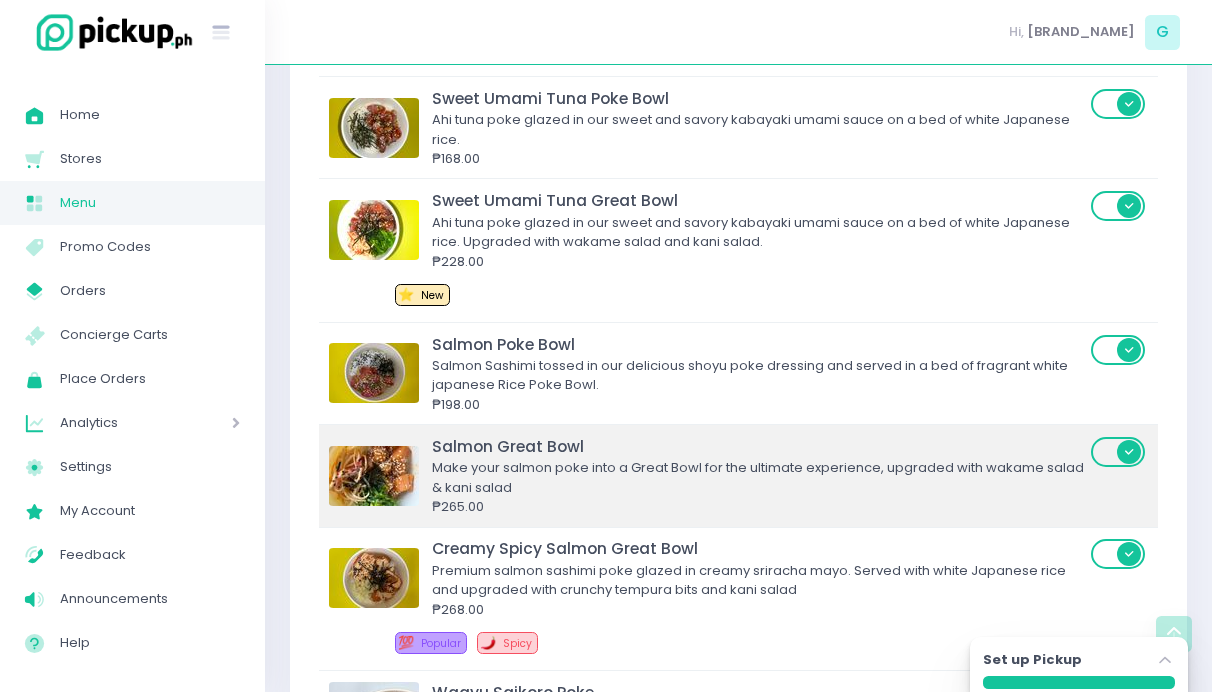 scroll, scrollTop: 1291, scrollLeft: 0, axis: vertical 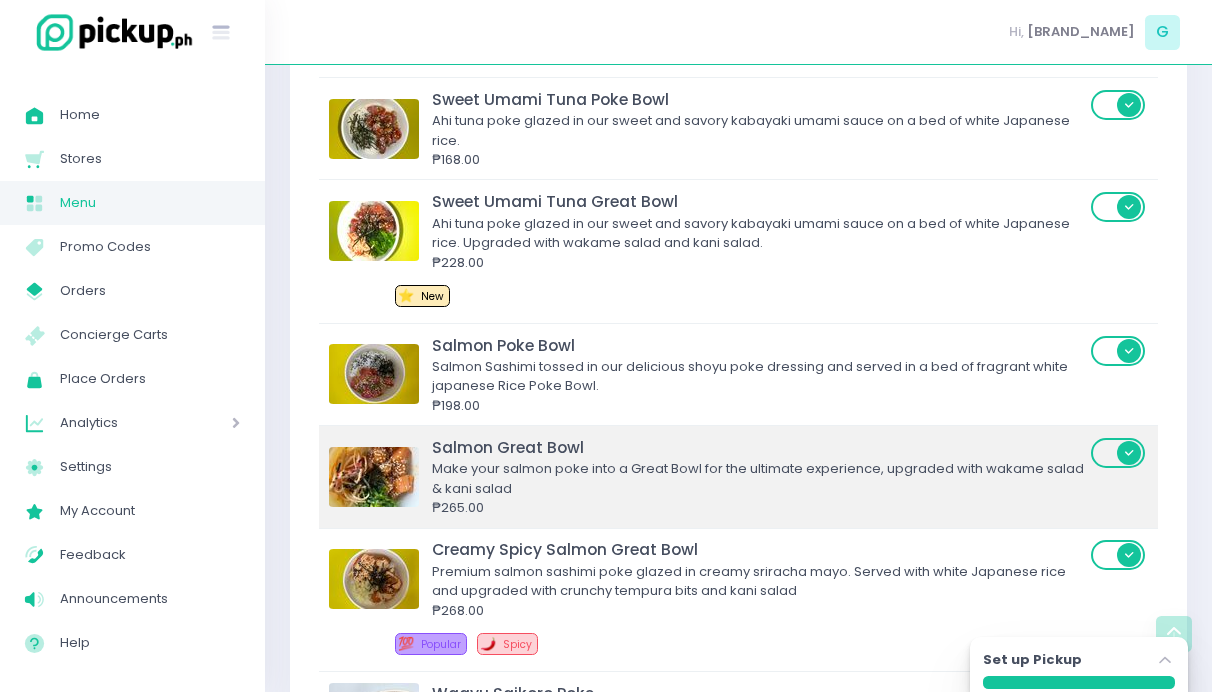 click on "Make your salmon poke into a Great Bowl for the ultimate experience, upgraded with wakame salad & kani salad" at bounding box center [758, 478] 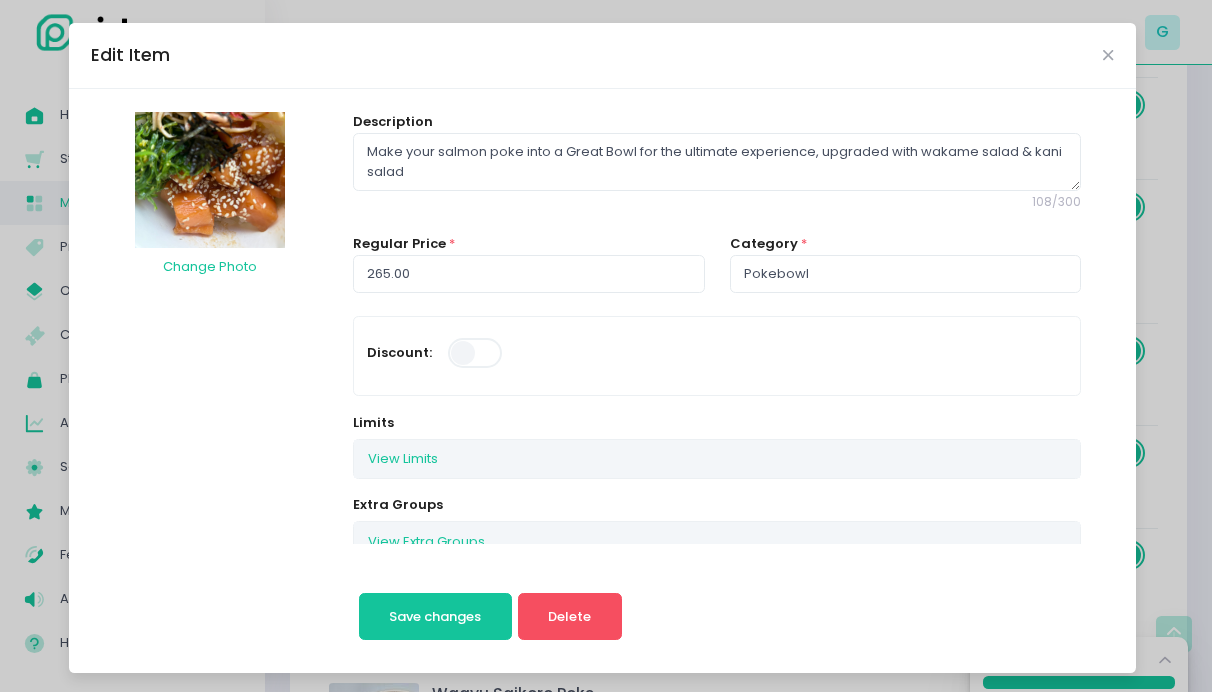 scroll, scrollTop: 182, scrollLeft: 0, axis: vertical 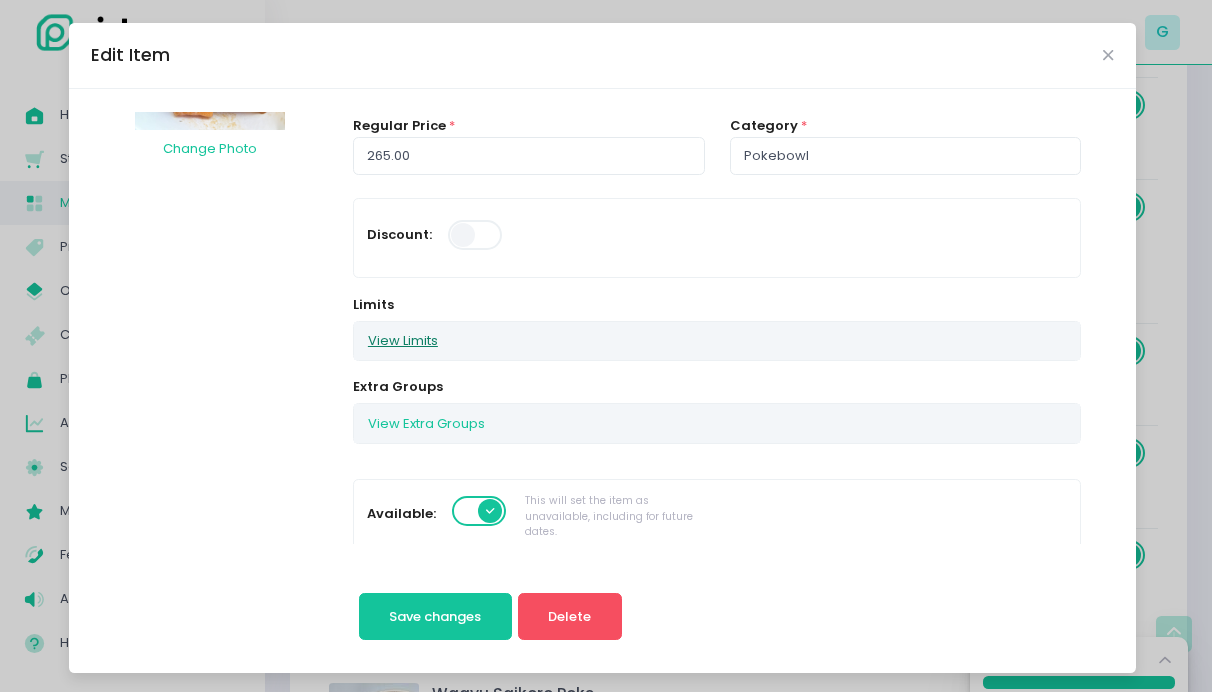 click on "View Limits" at bounding box center (403, 341) 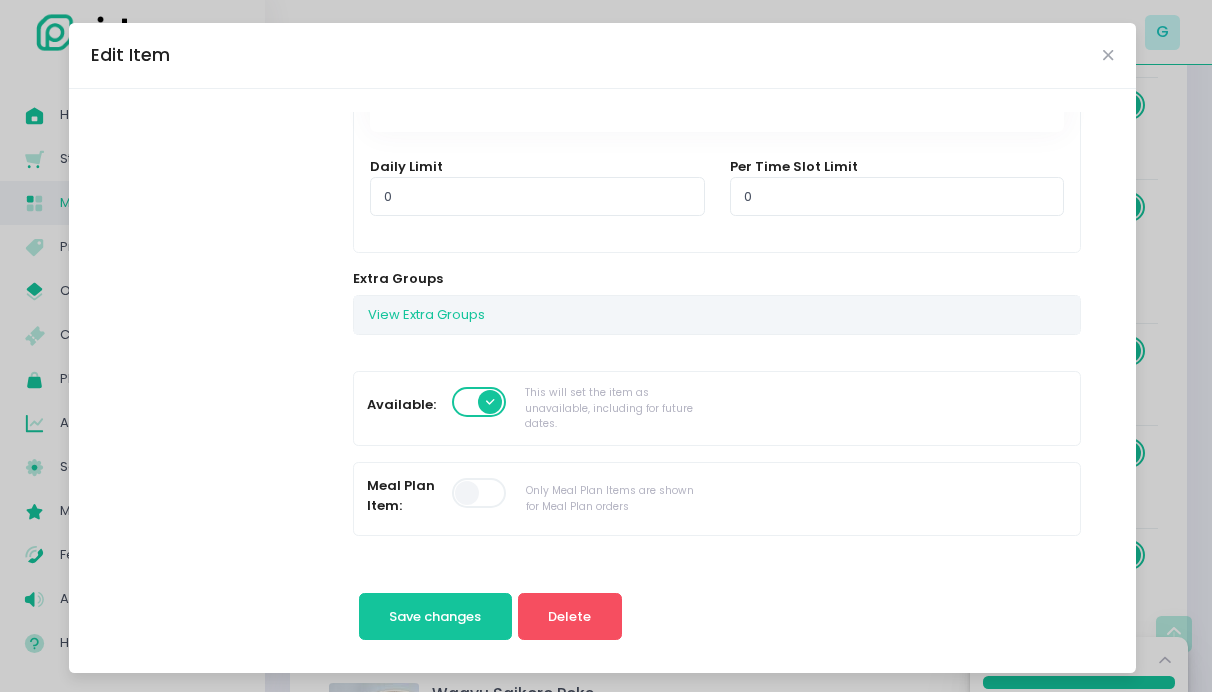 scroll, scrollTop: 516, scrollLeft: 0, axis: vertical 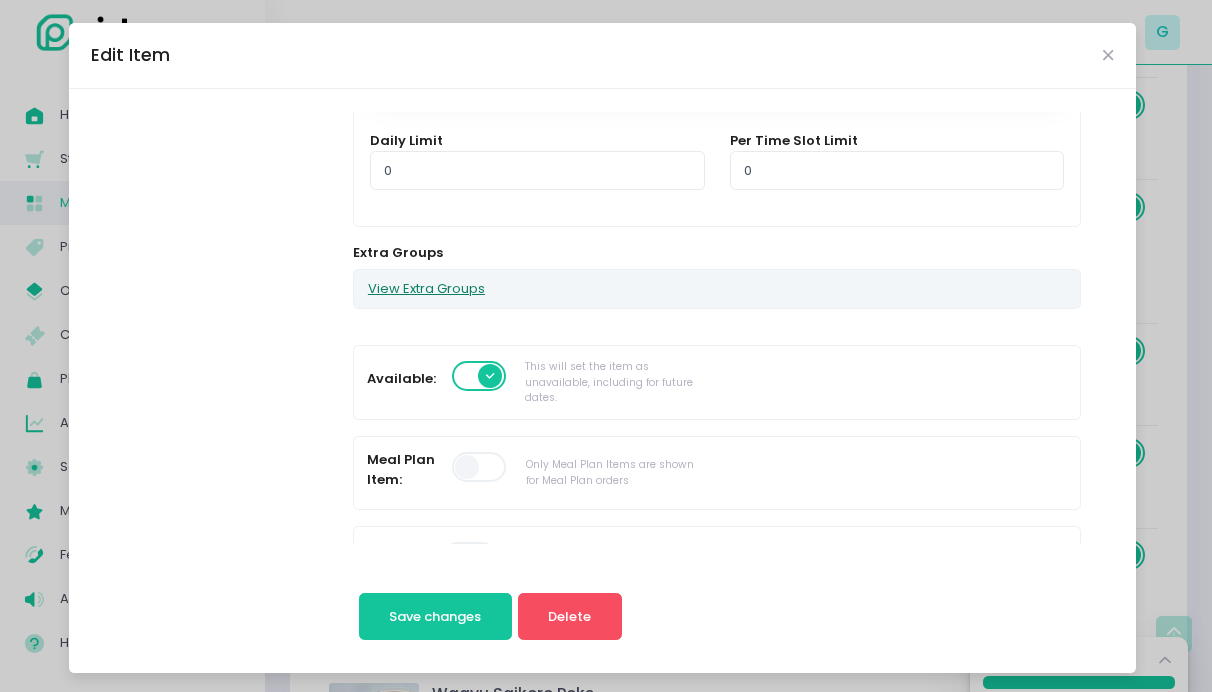 click on "View Extra Groups" at bounding box center (426, 289) 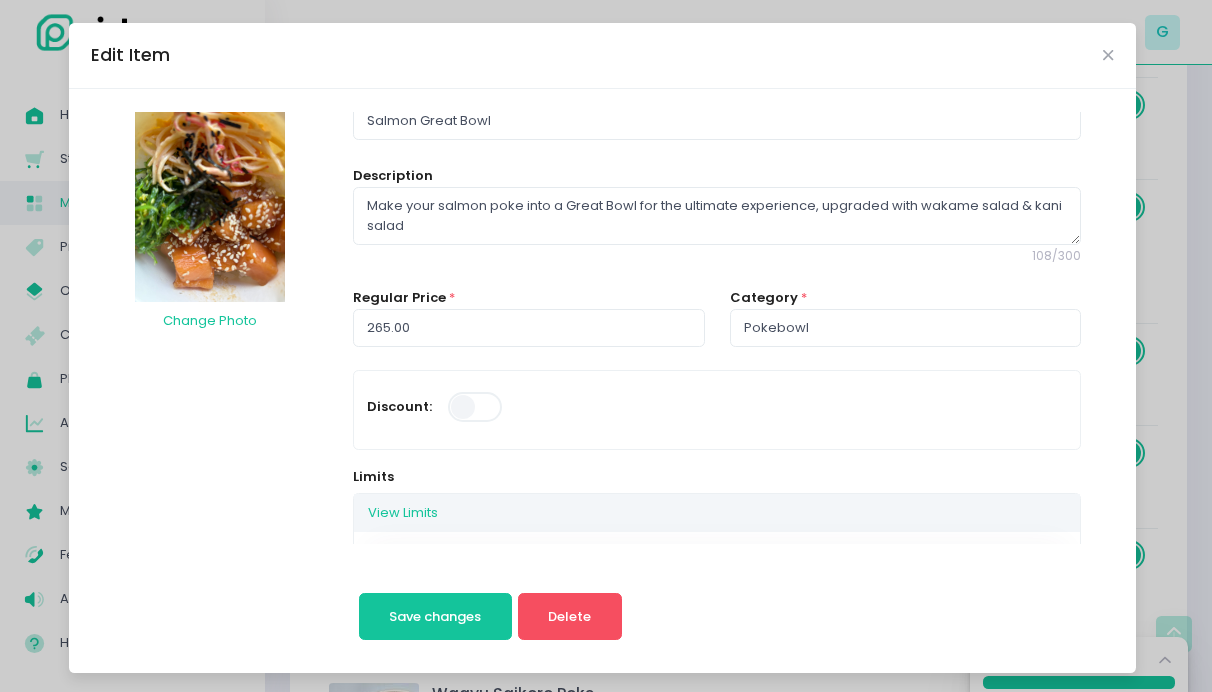 scroll, scrollTop: 0, scrollLeft: 0, axis: both 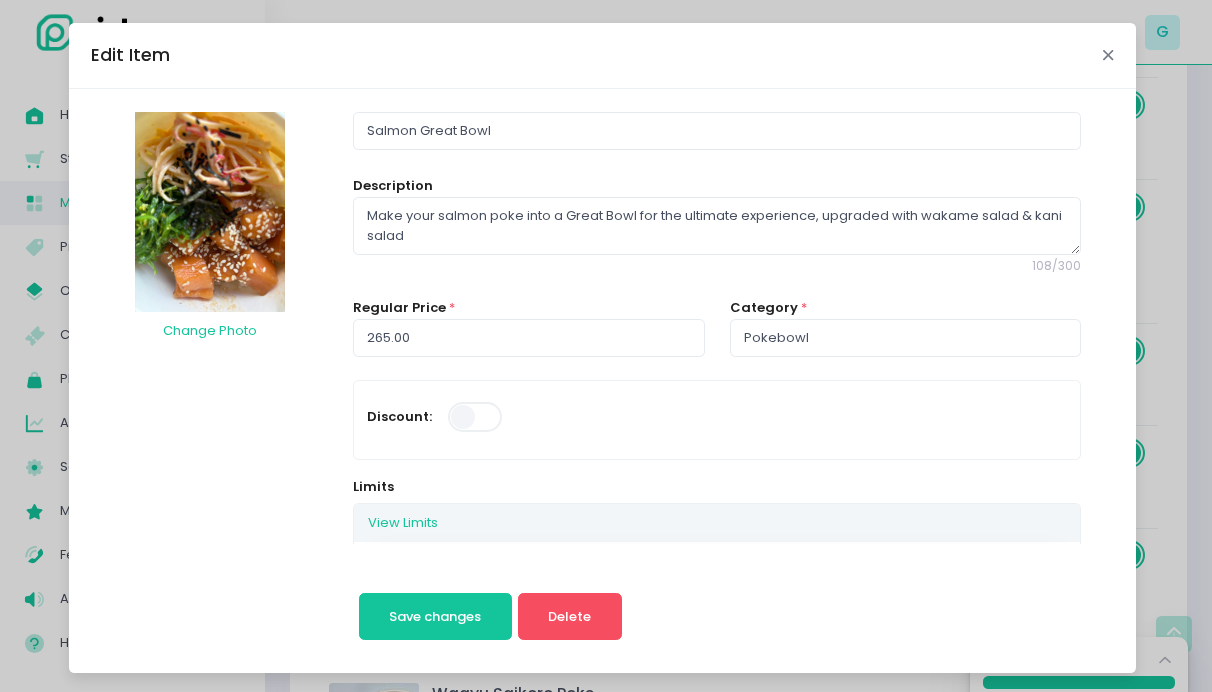 click on "Edit  Item" at bounding box center (602, 56) 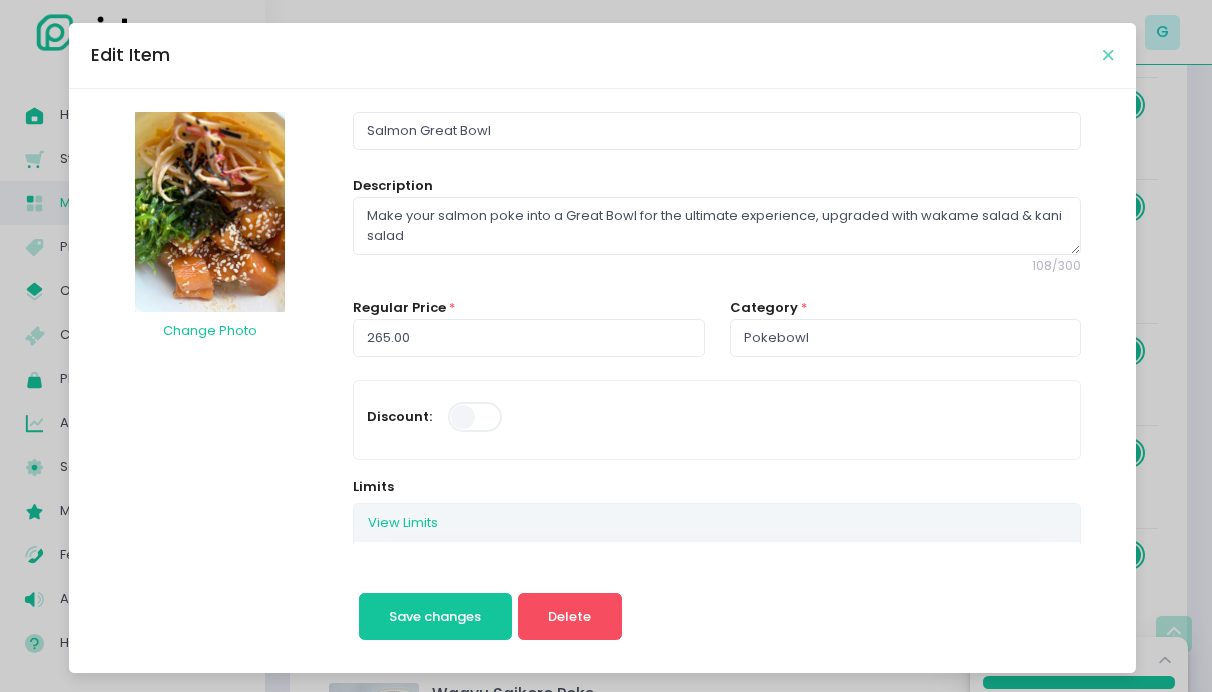 click at bounding box center (1108, 55) 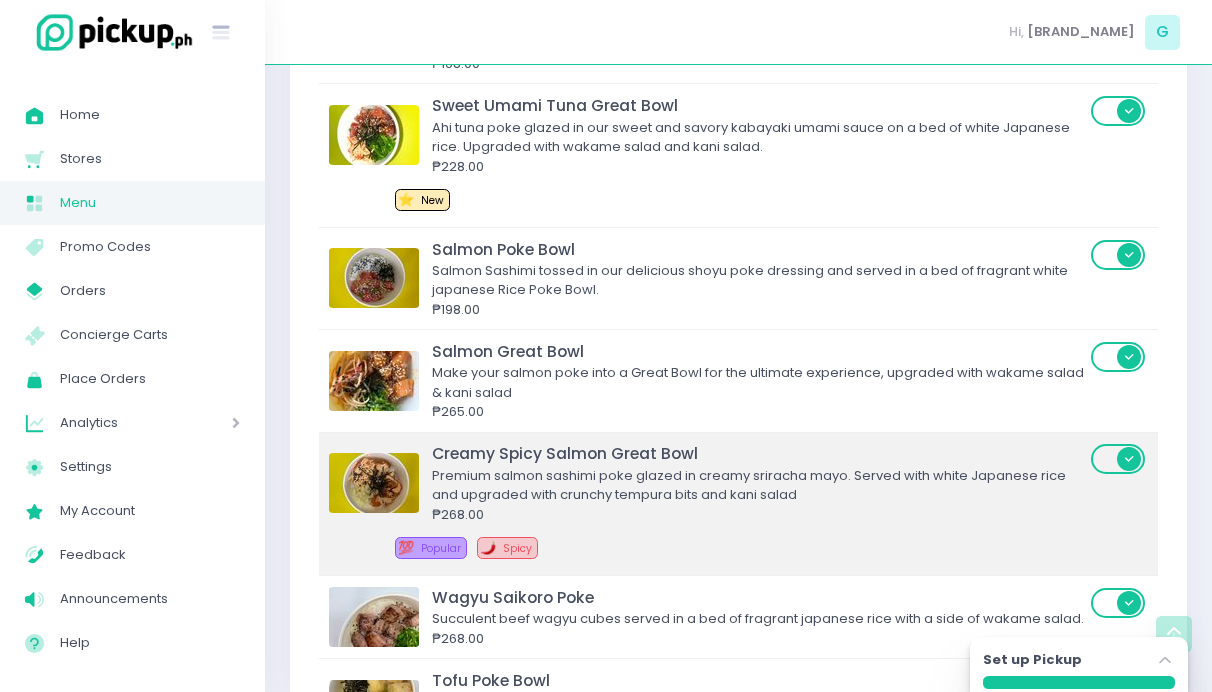 scroll, scrollTop: 1387, scrollLeft: 0, axis: vertical 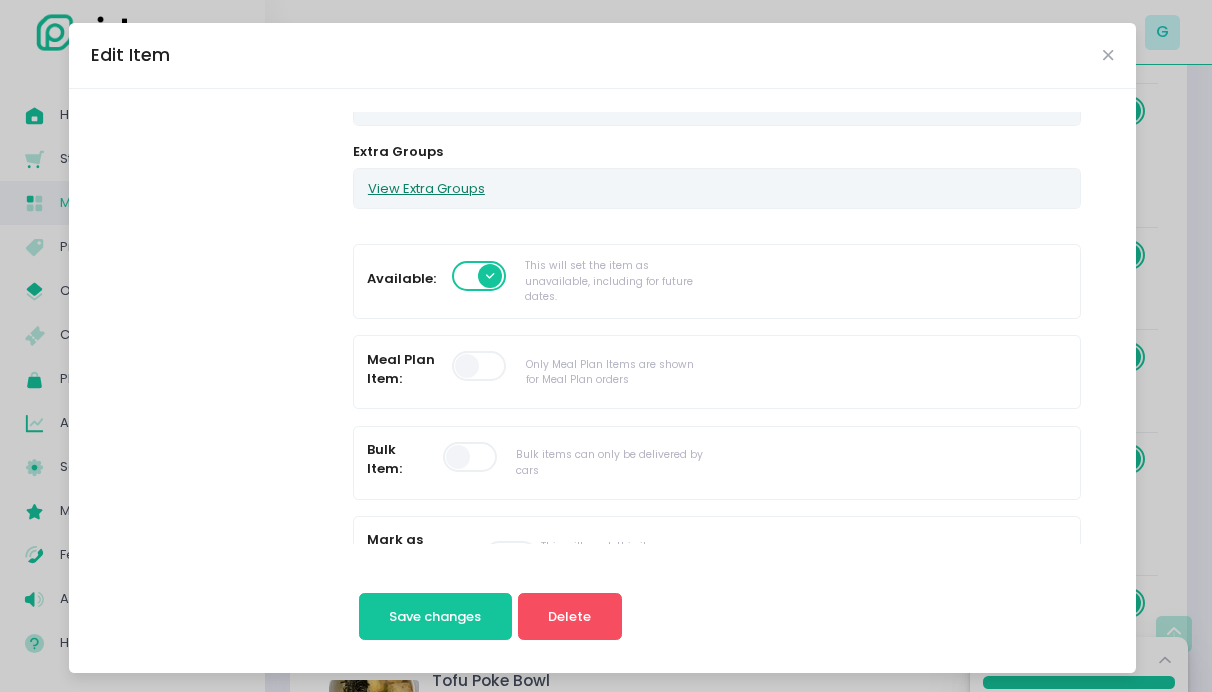 click on "View Extra Groups" at bounding box center [426, 188] 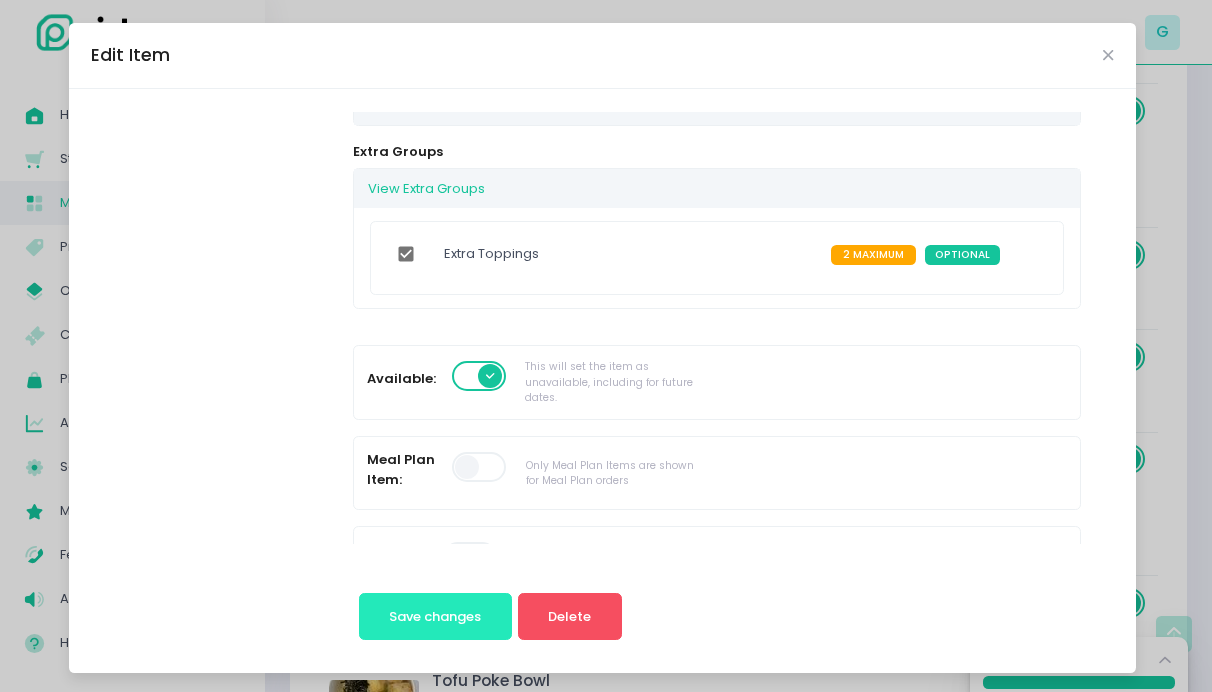 click on "Save changes" at bounding box center (435, 617) 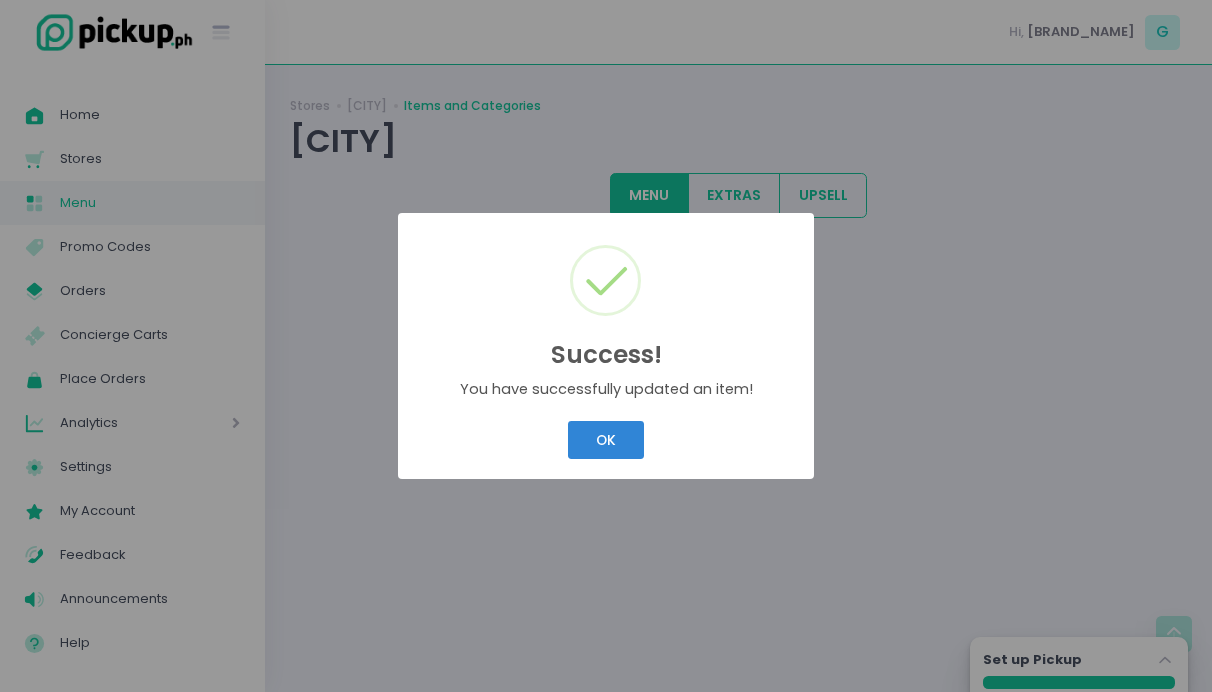 scroll, scrollTop: 0, scrollLeft: 0, axis: both 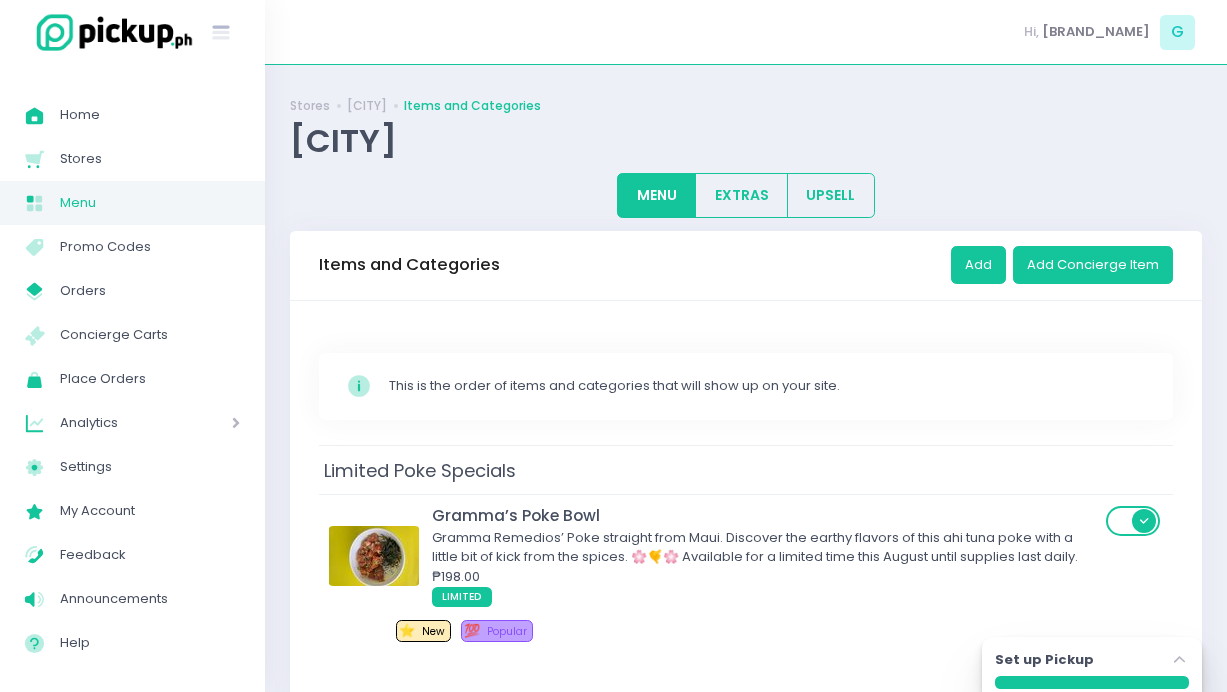 click on "Success! × You have successfully updated an item! OK Cancel" at bounding box center (613, 346) 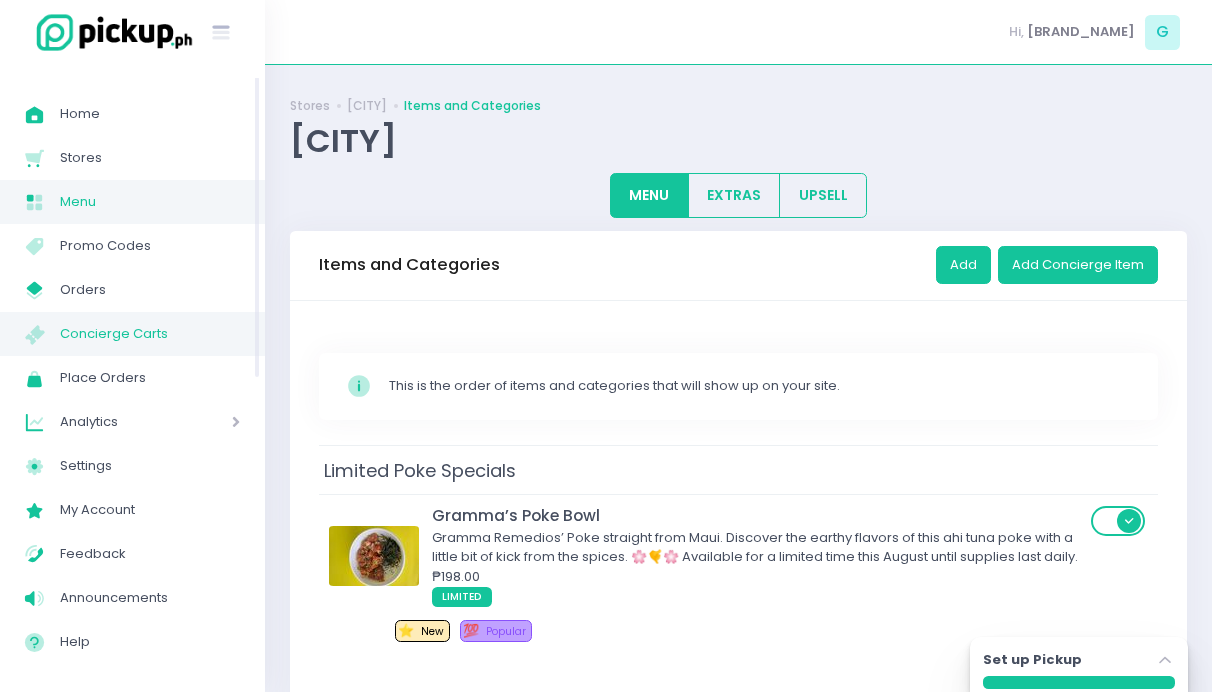 scroll, scrollTop: 0, scrollLeft: 0, axis: both 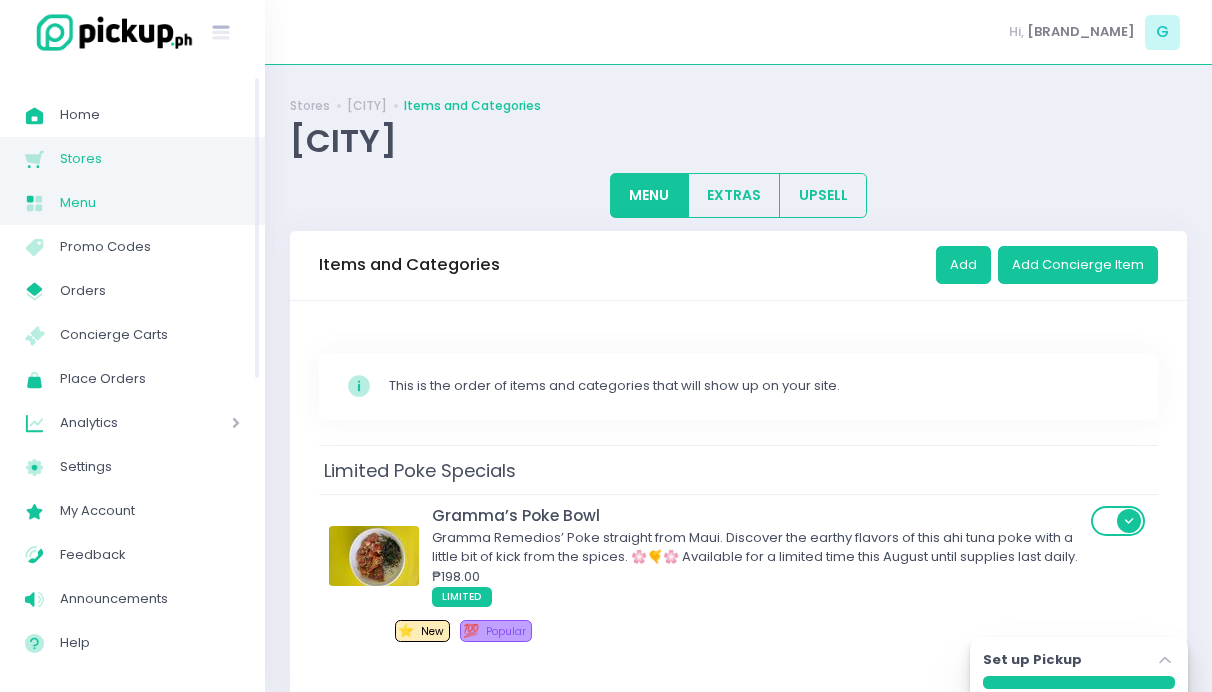 click on "Stores" at bounding box center (150, 159) 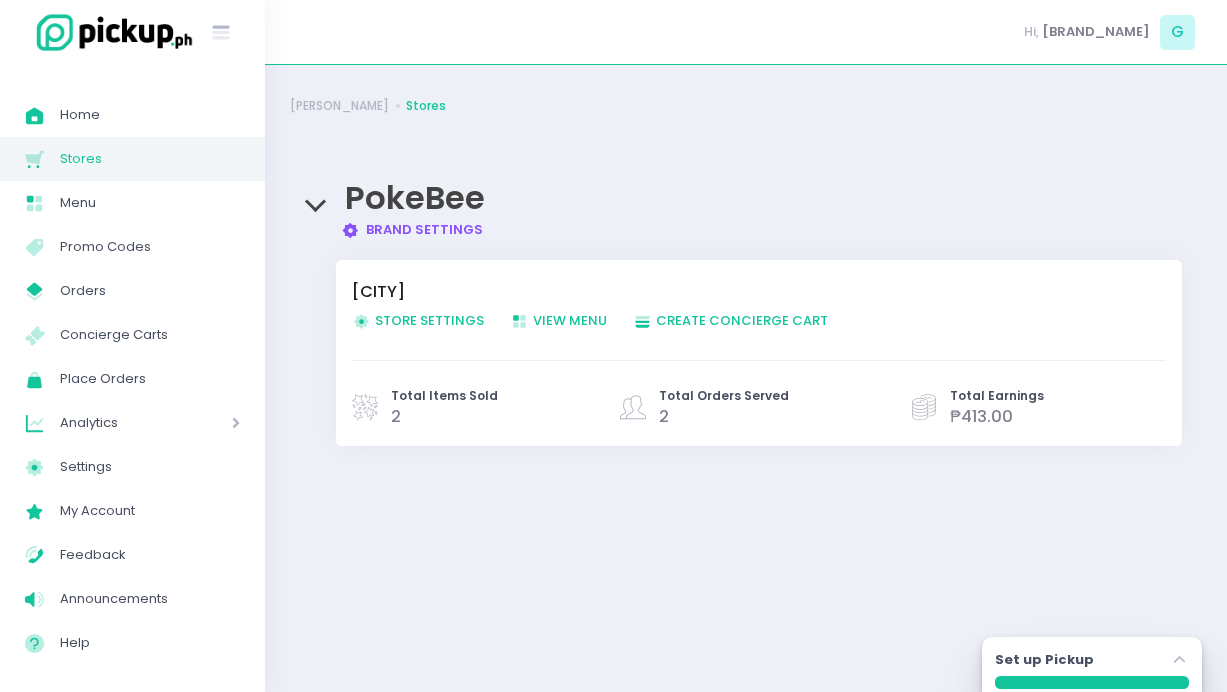 click on "View Menu Created with Sketch. View Menu" at bounding box center [558, 320] 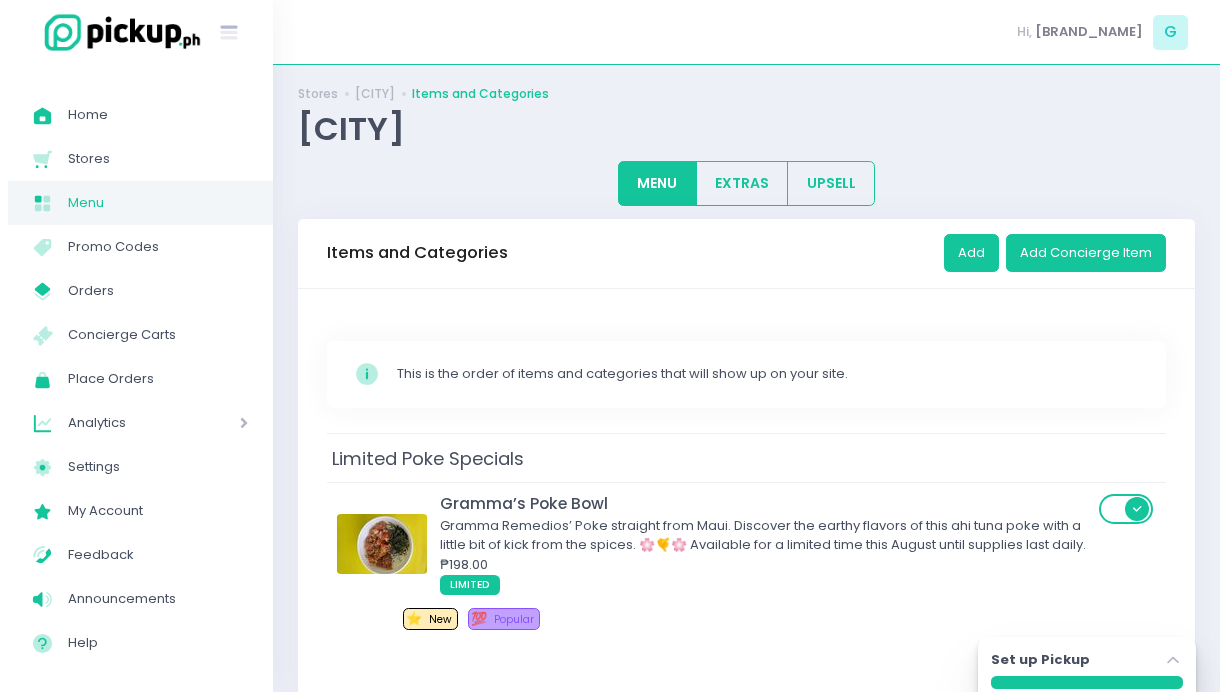 scroll, scrollTop: 0, scrollLeft: 0, axis: both 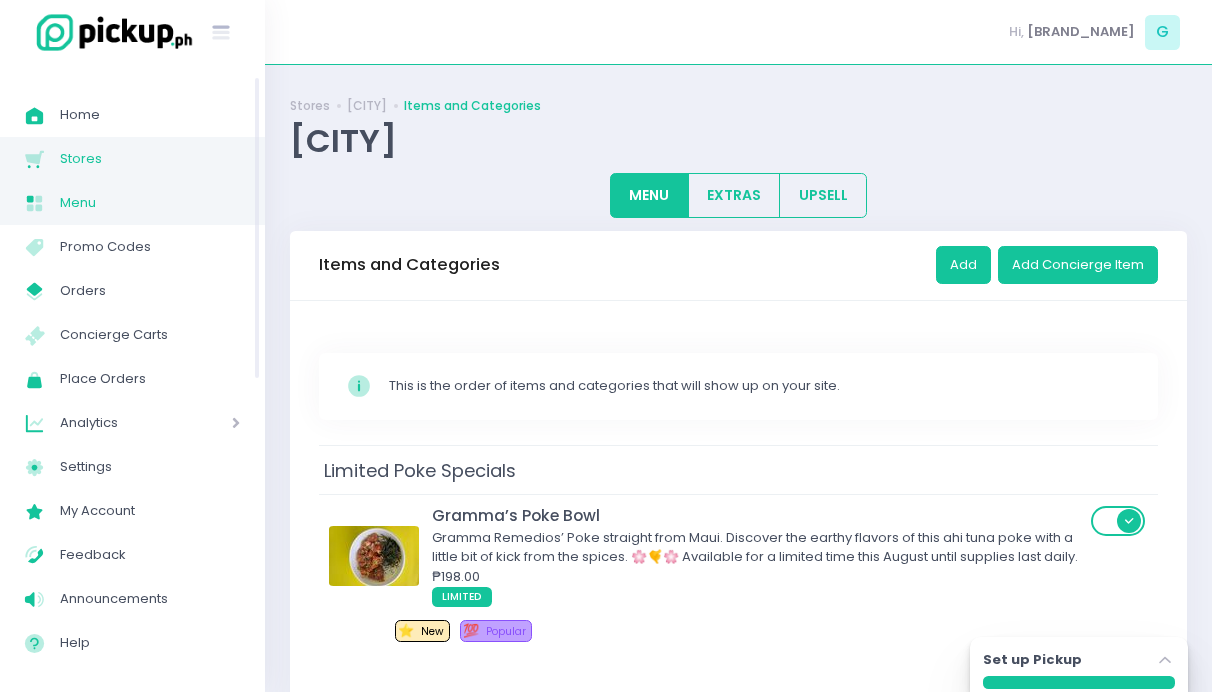 click on "Stores" at bounding box center (150, 159) 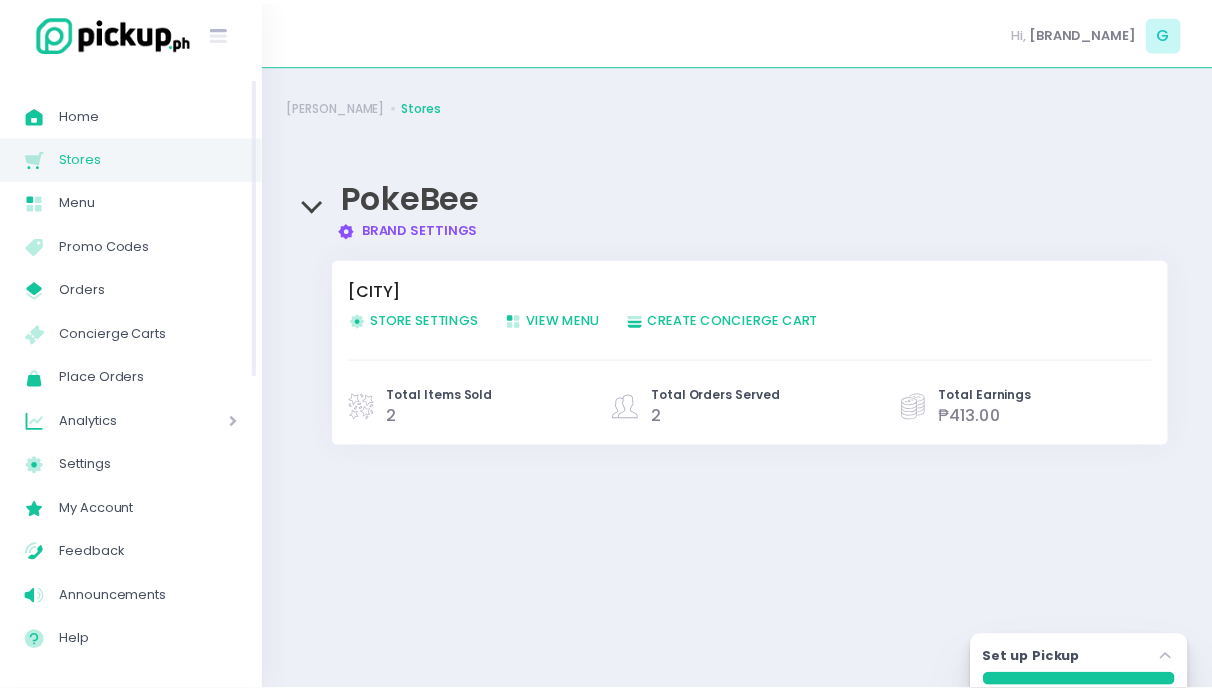 scroll, scrollTop: 0, scrollLeft: 0, axis: both 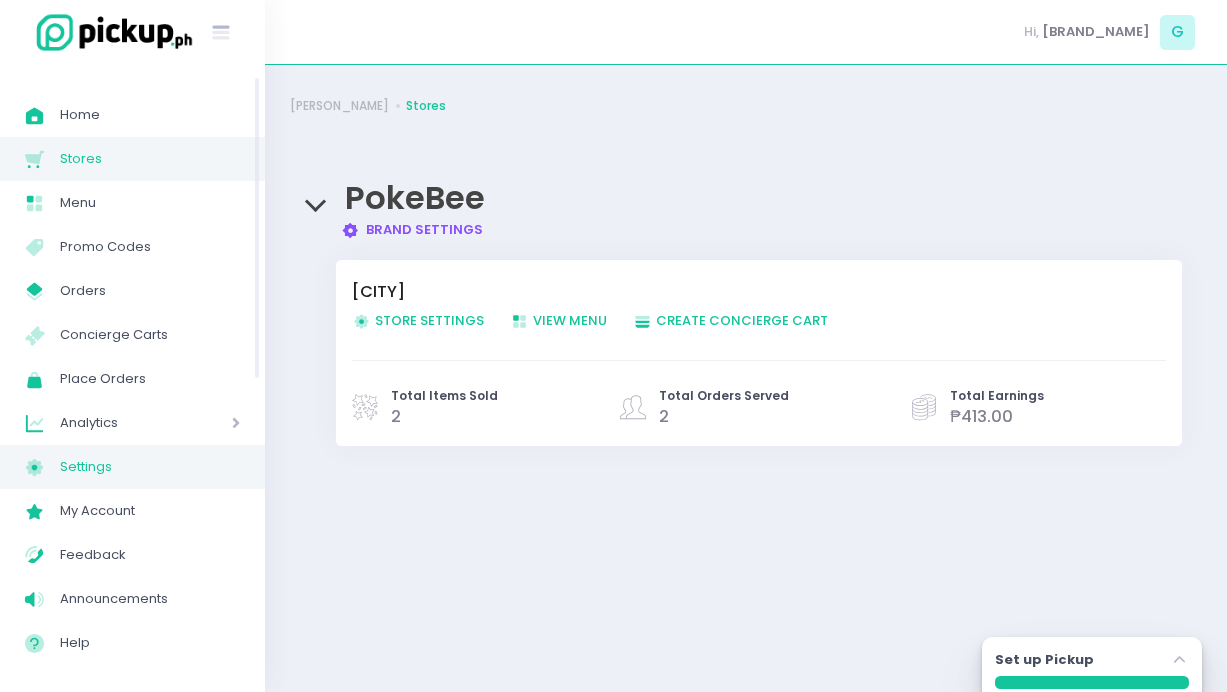 click on "Settings" at bounding box center (150, 467) 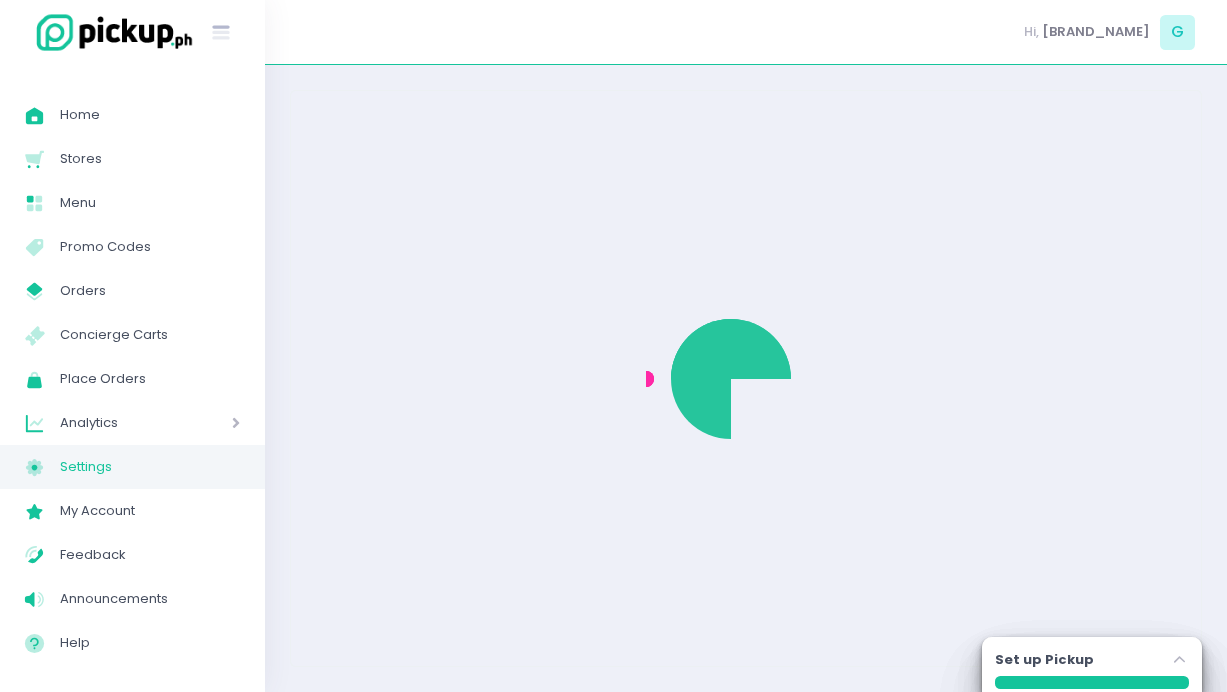 select on "active" 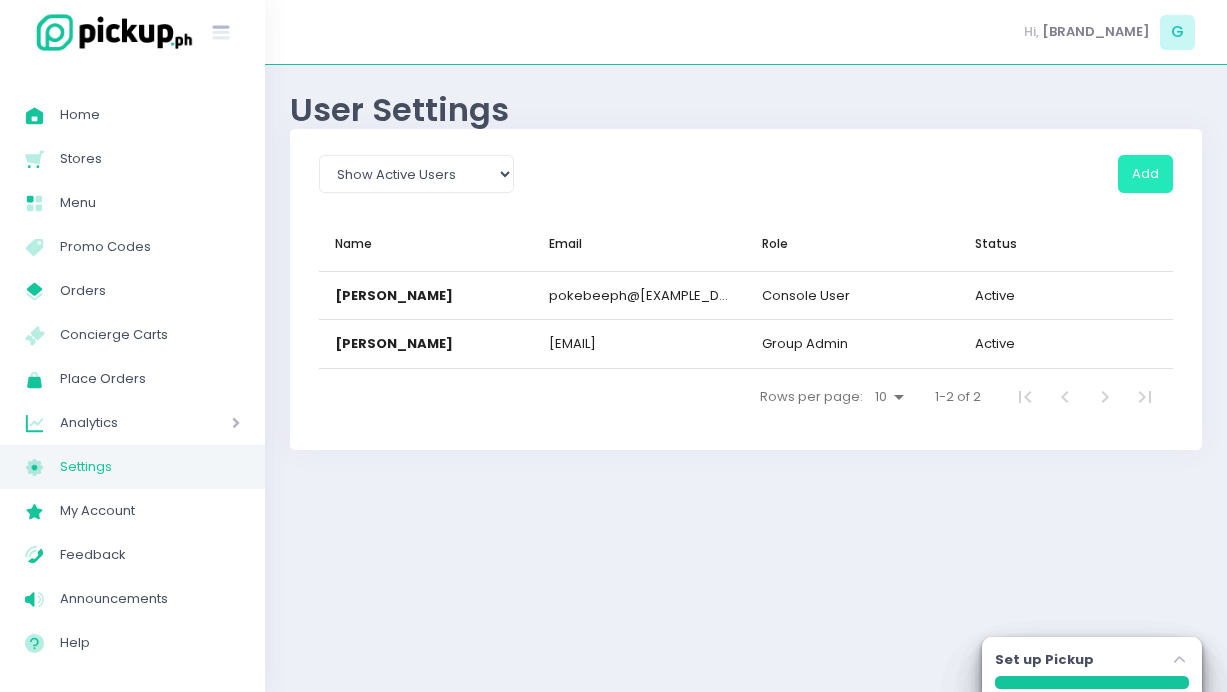 click on "Add" at bounding box center (1145, 174) 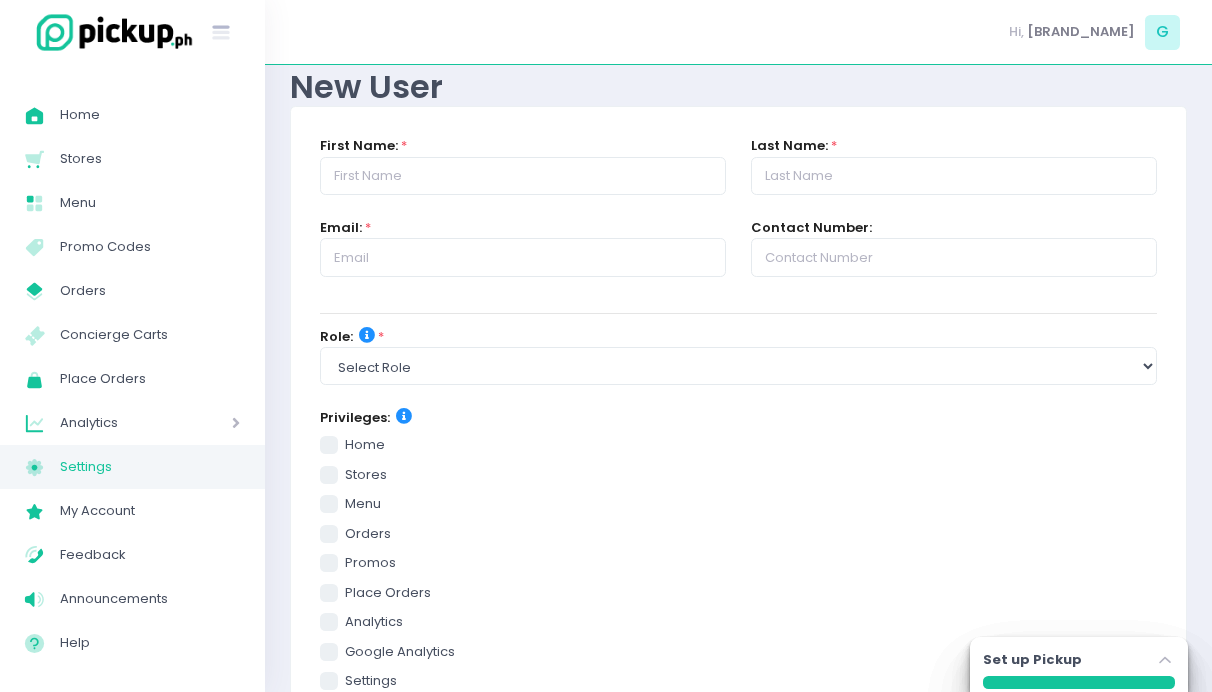 scroll, scrollTop: 57, scrollLeft: 0, axis: vertical 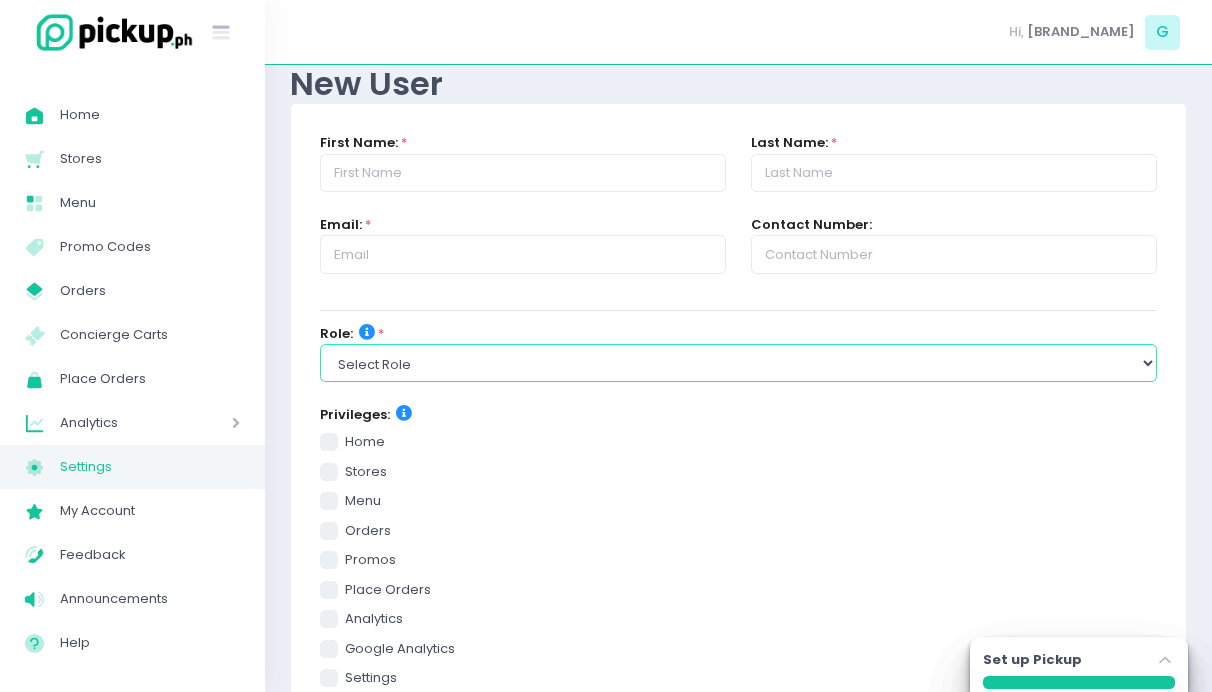 click on "Select Role group admin brand admin store admin accounting console user console user dispatch console user counter" at bounding box center [738, 363] 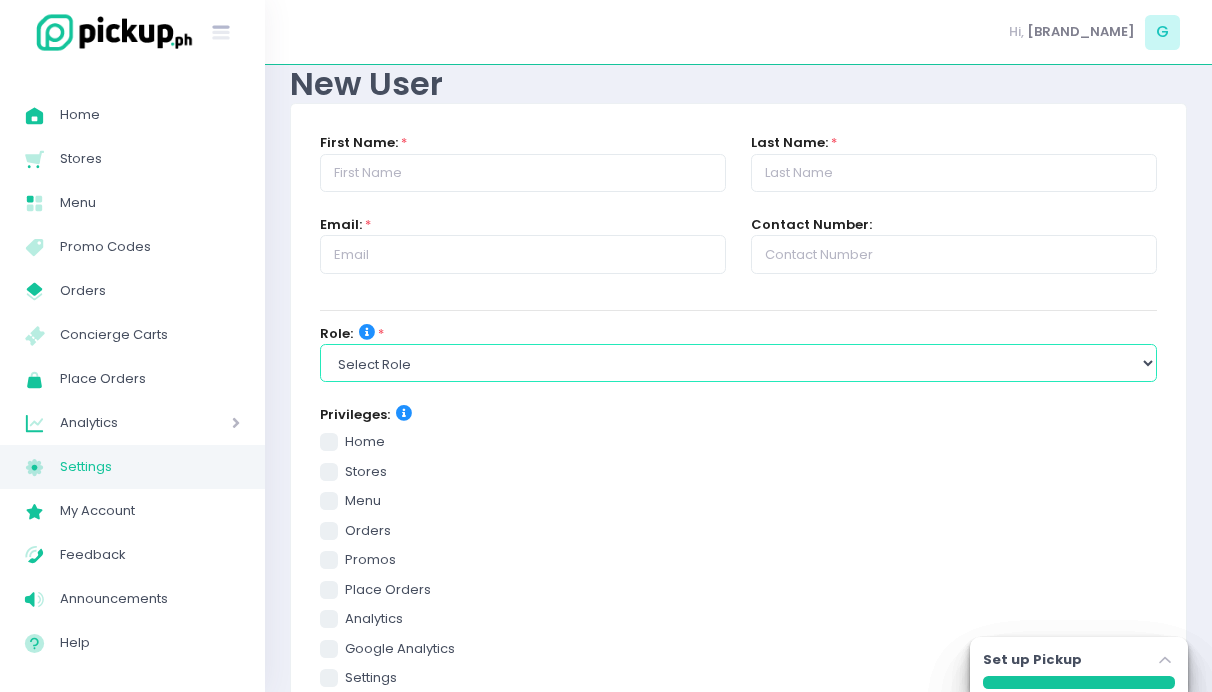 select on "group_admin" 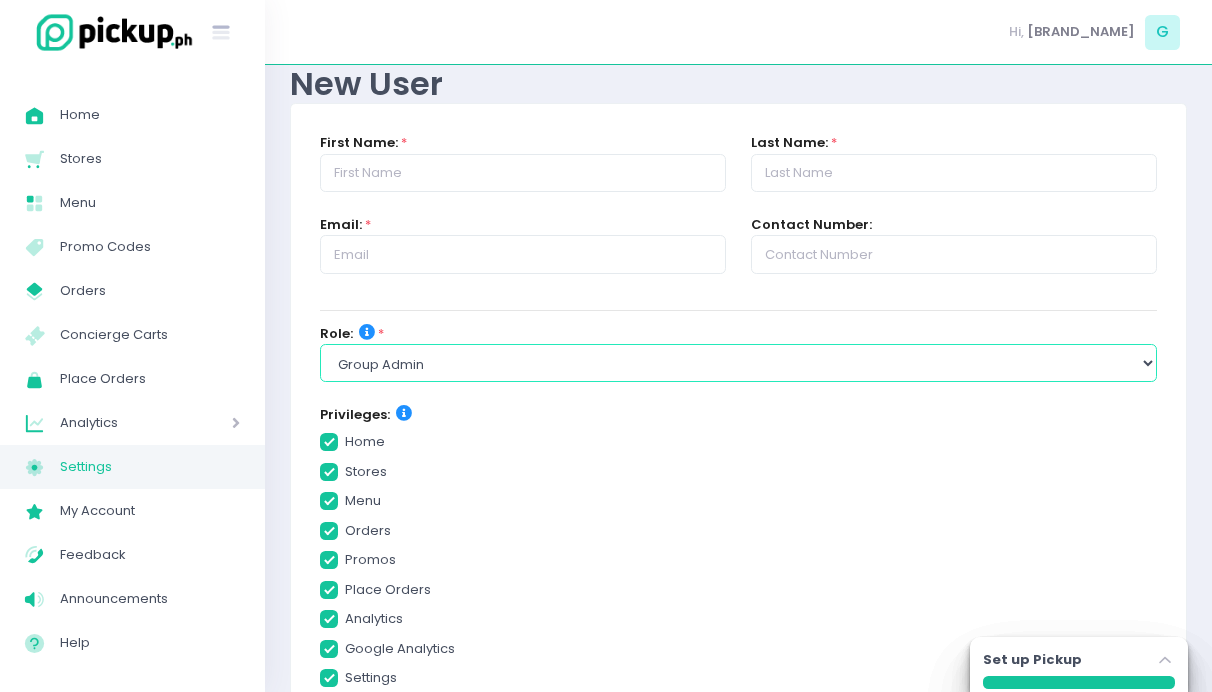 checkbox on "true" 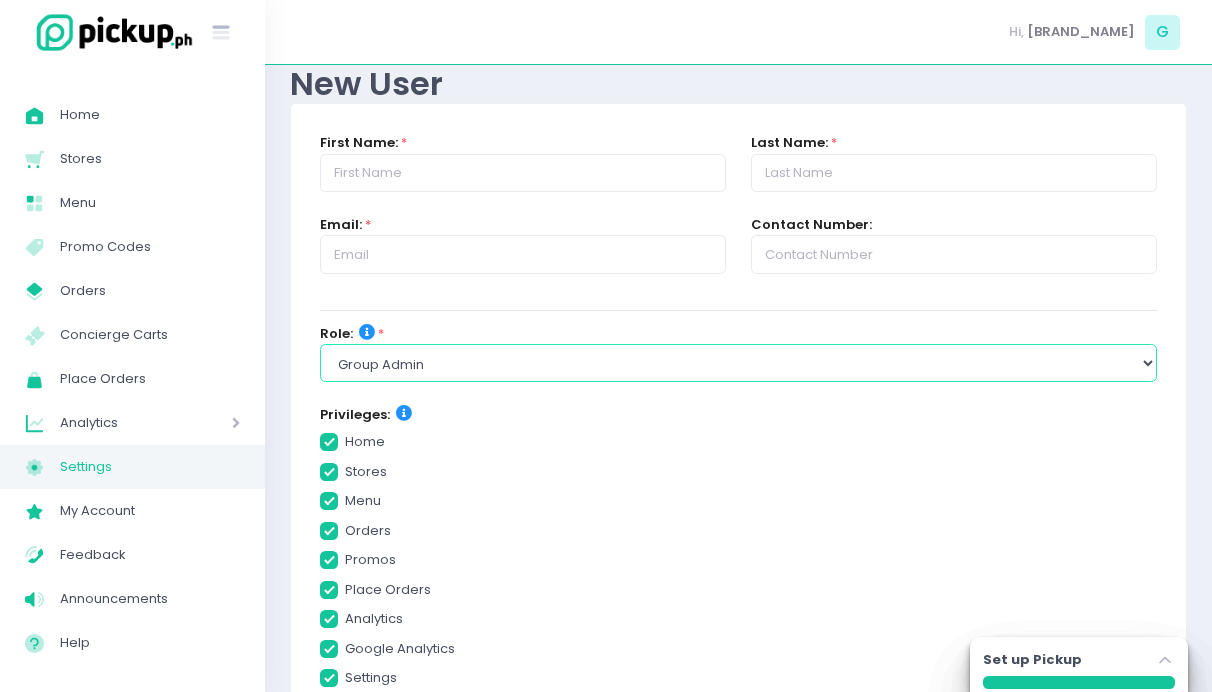 checkbox on "true" 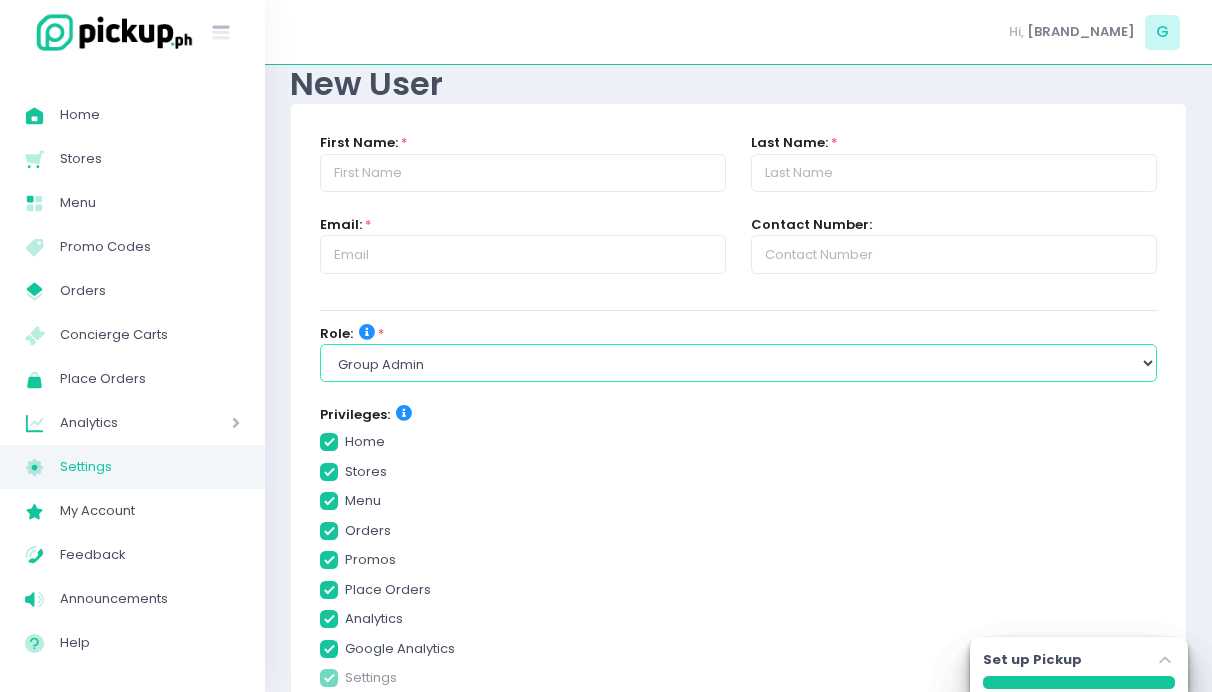 click on "Select Role group admin brand admin store admin accounting console user console user dispatch console user counter" at bounding box center [738, 363] 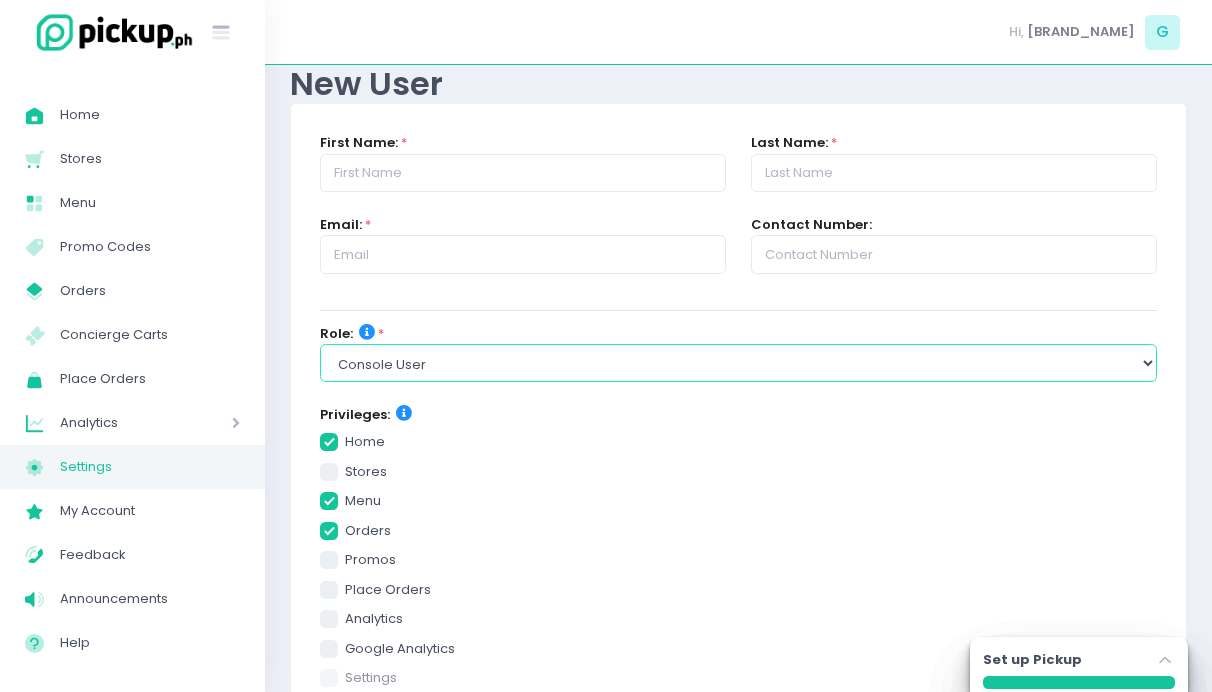 checkbox on "true" 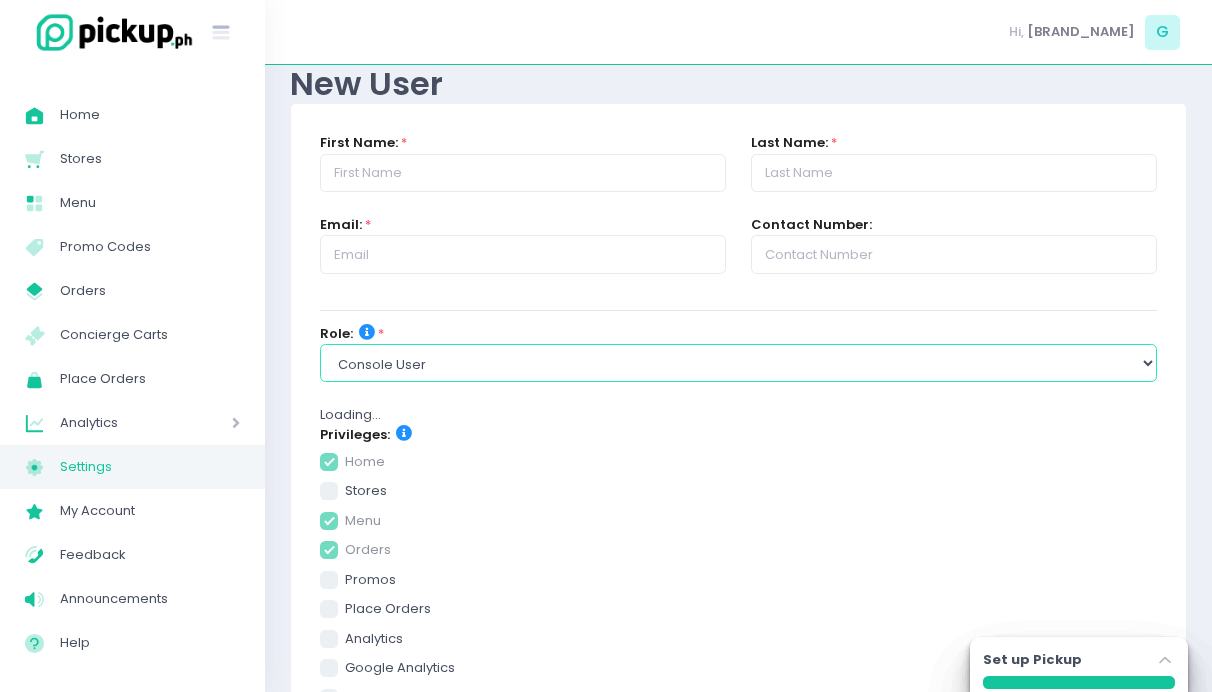 checkbox on "true" 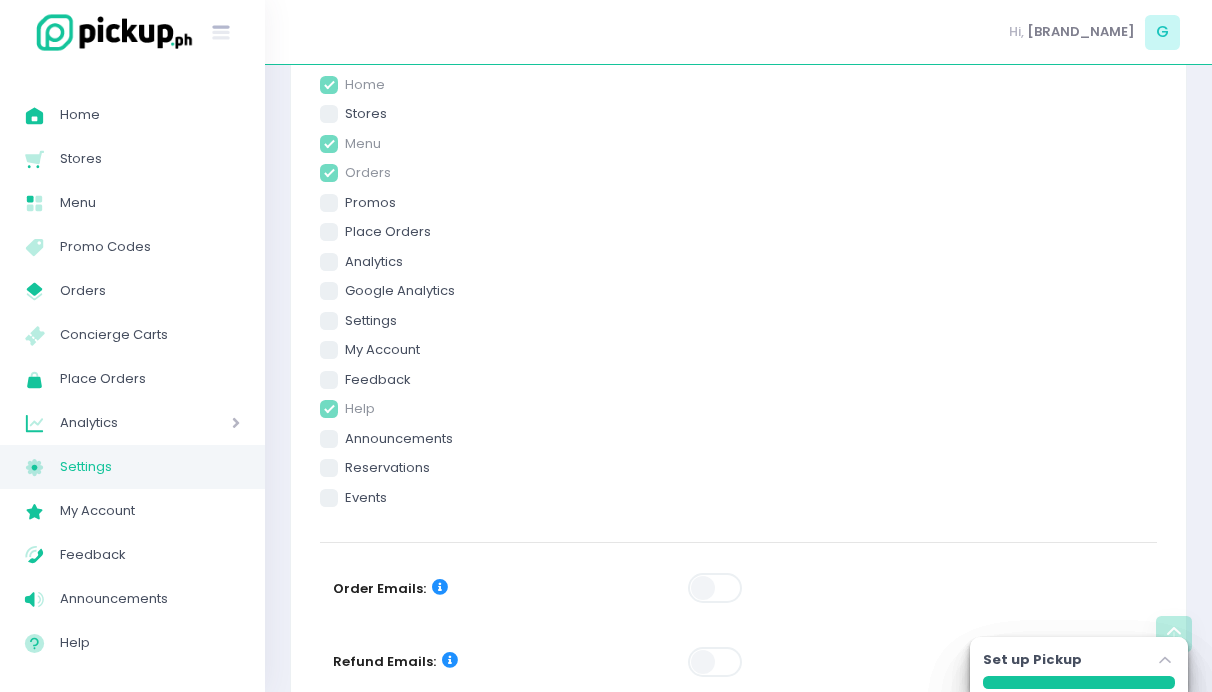 scroll, scrollTop: 630, scrollLeft: 0, axis: vertical 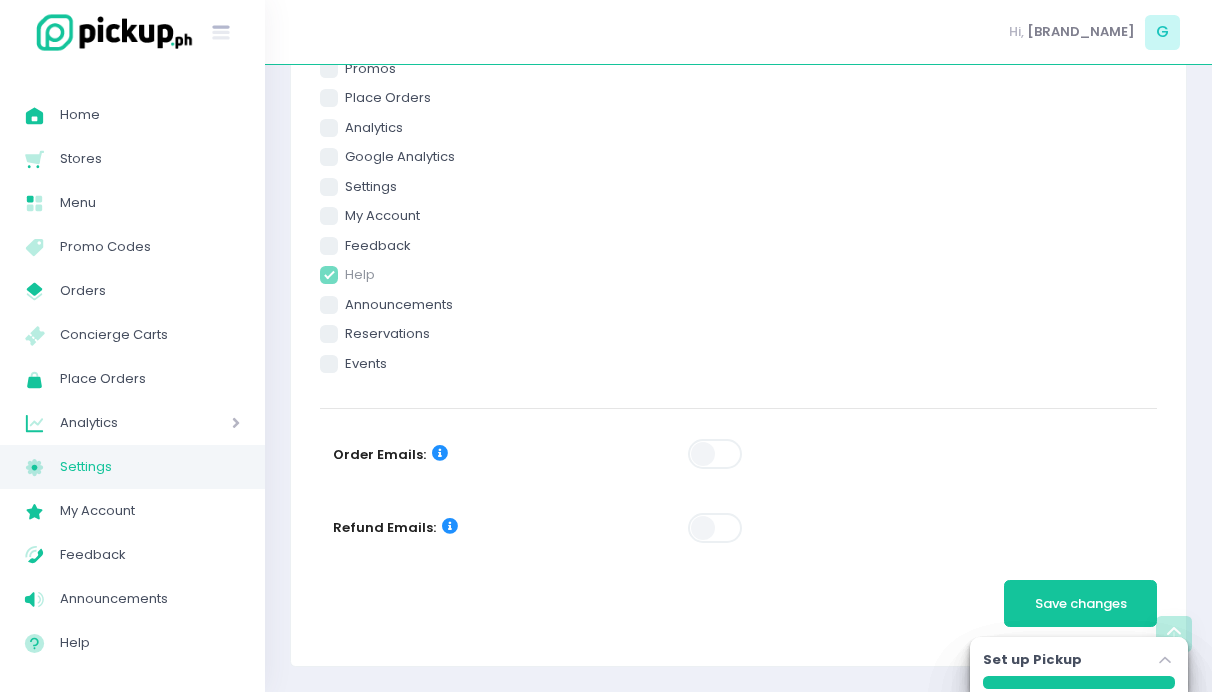 checkbox on "true" 